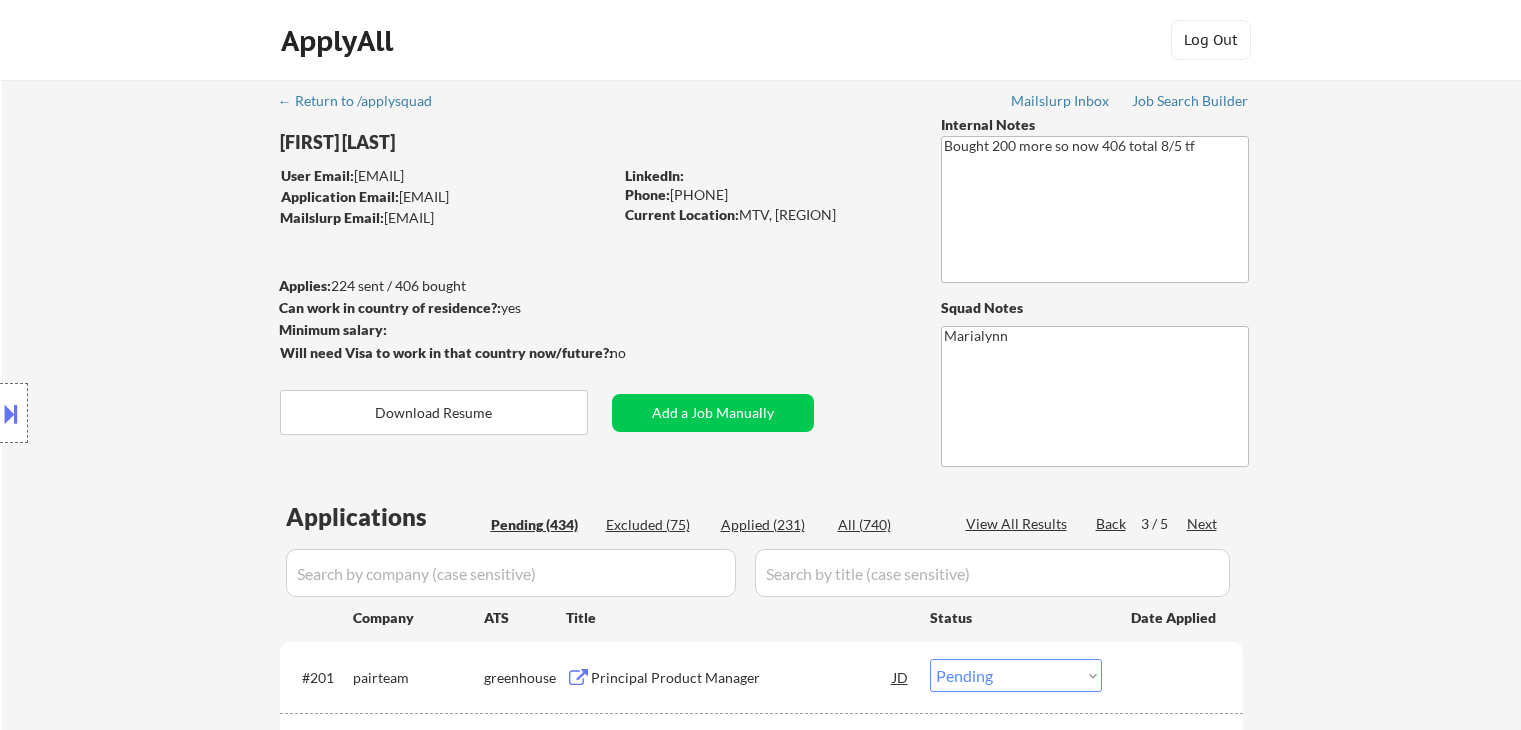 select on ""pending"" 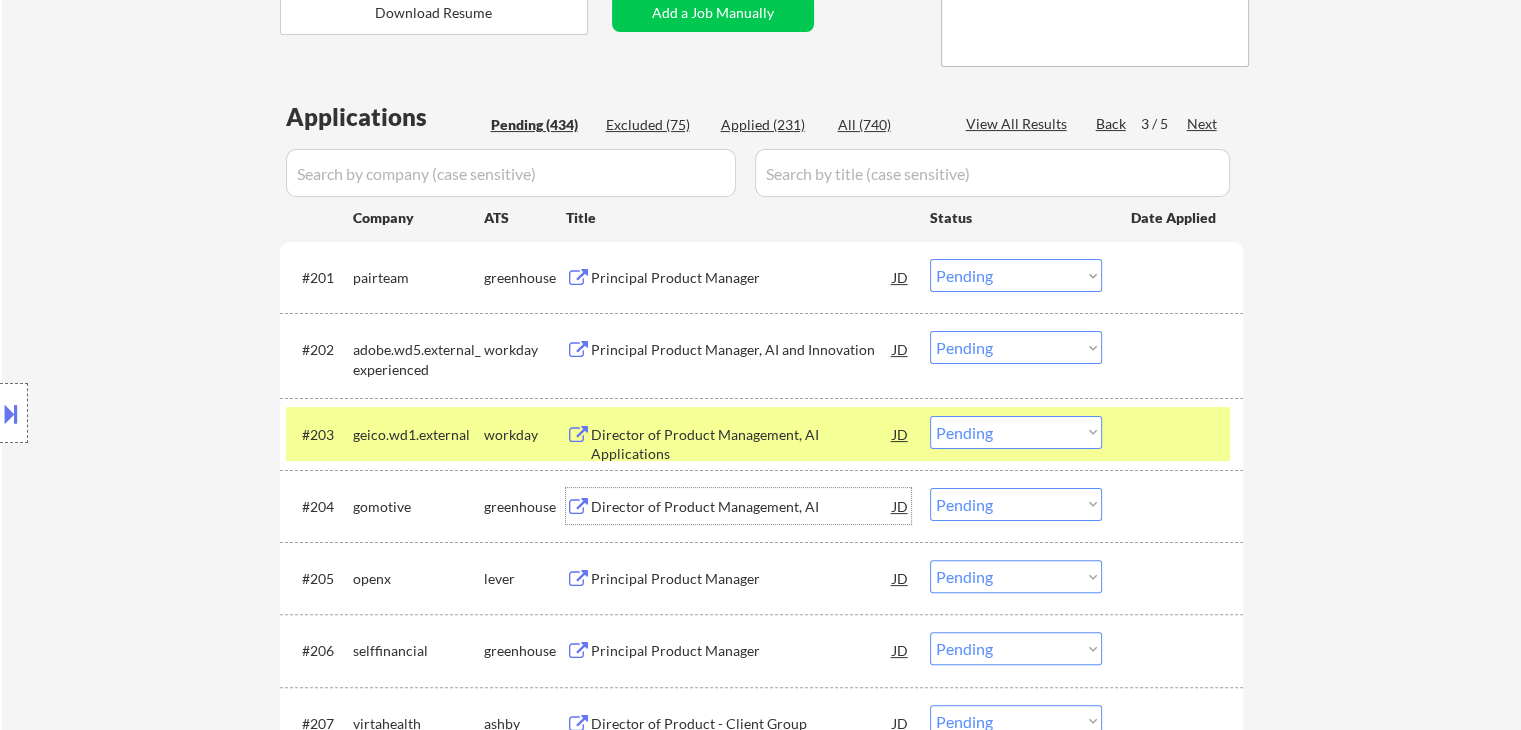 click on "Director of Product Management, AI" at bounding box center (742, 507) 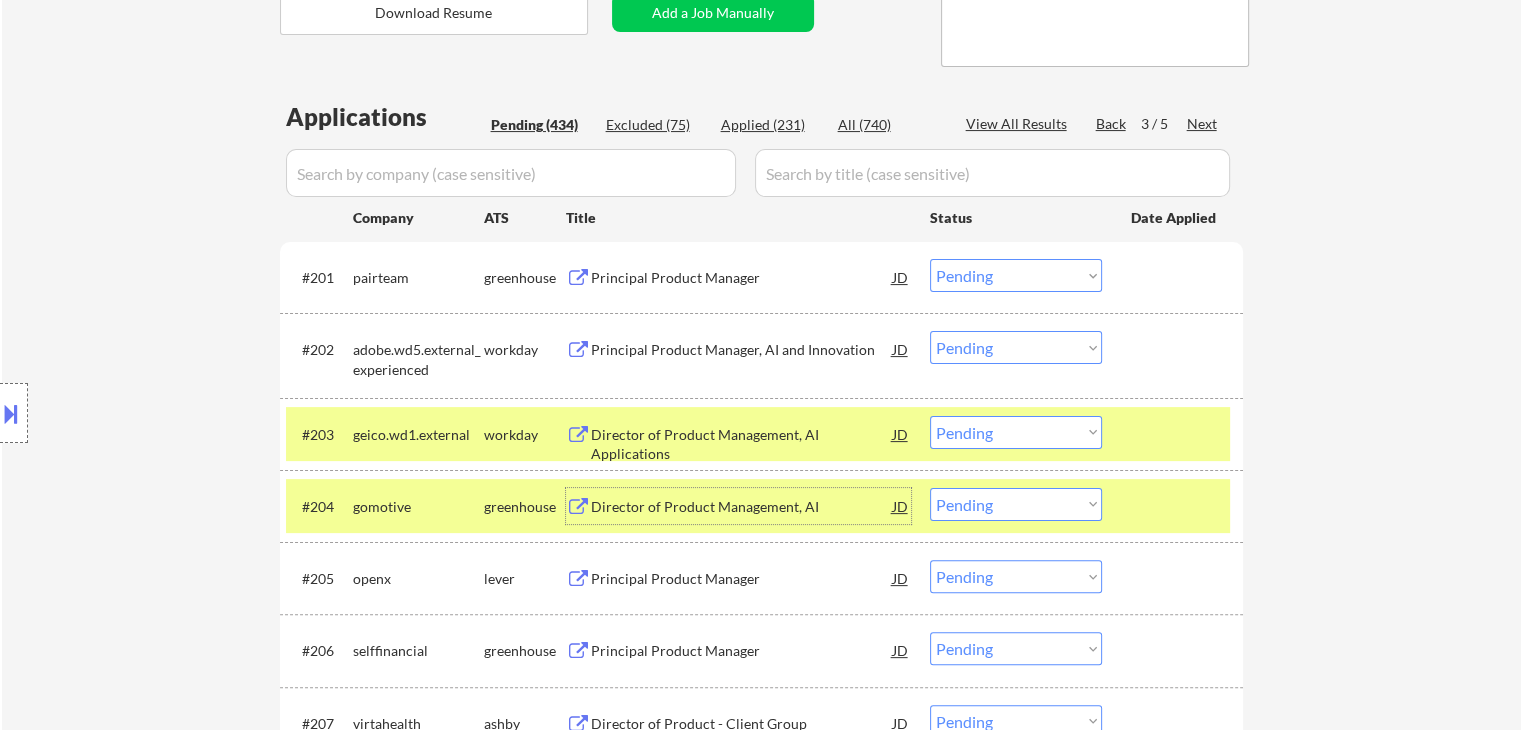 click on "Choose an option... Pending Applied Excluded (Questions) Excluded (Expired) Excluded (Location) Excluded (Bad Match) Excluded (Blocklist) Excluded (Salary) Excluded (Other)" at bounding box center (1016, 504) 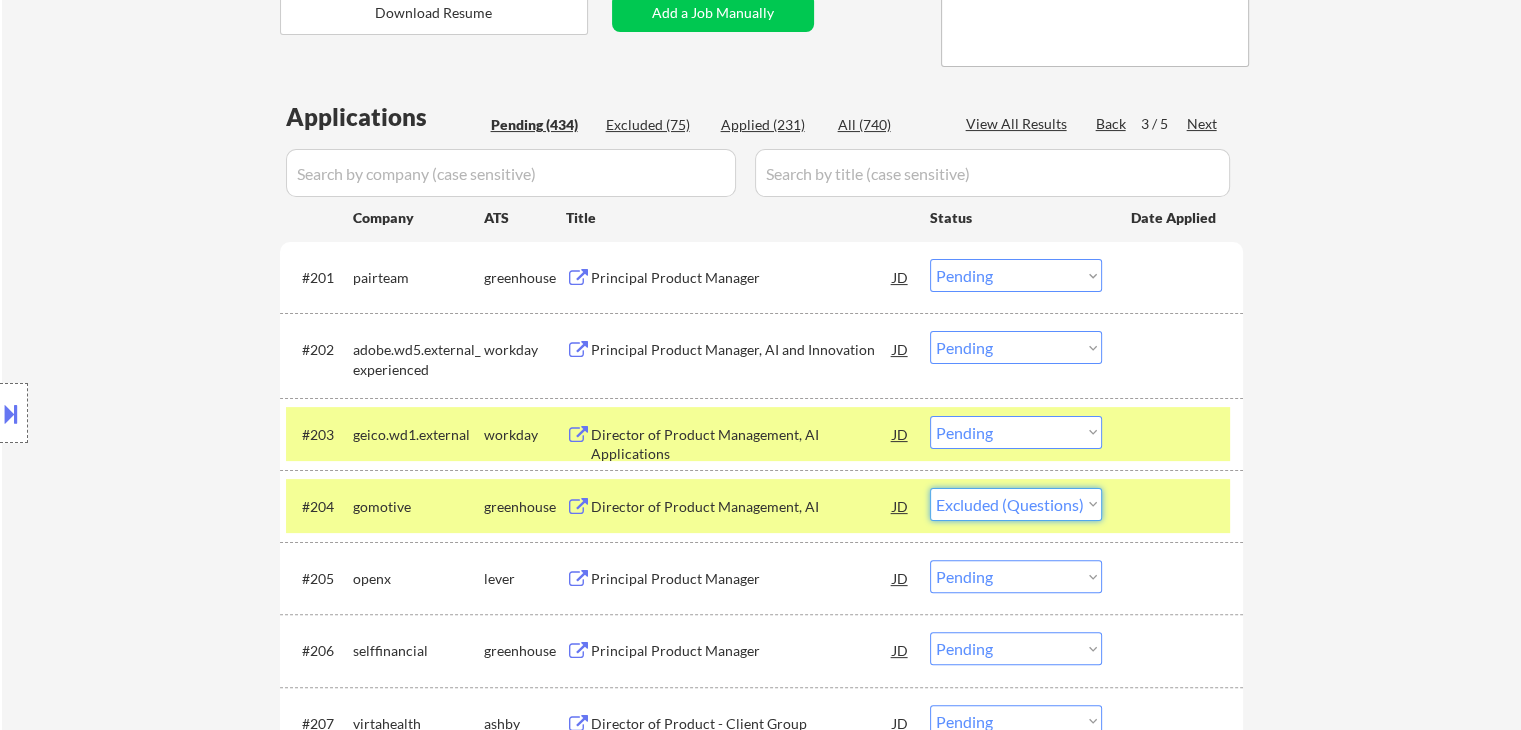 click on "Choose an option... Pending Applied Excluded (Questions) Excluded (Expired) Excluded (Location) Excluded (Bad Match) Excluded (Blocklist) Excluded (Salary) Excluded (Other)" at bounding box center [1016, 504] 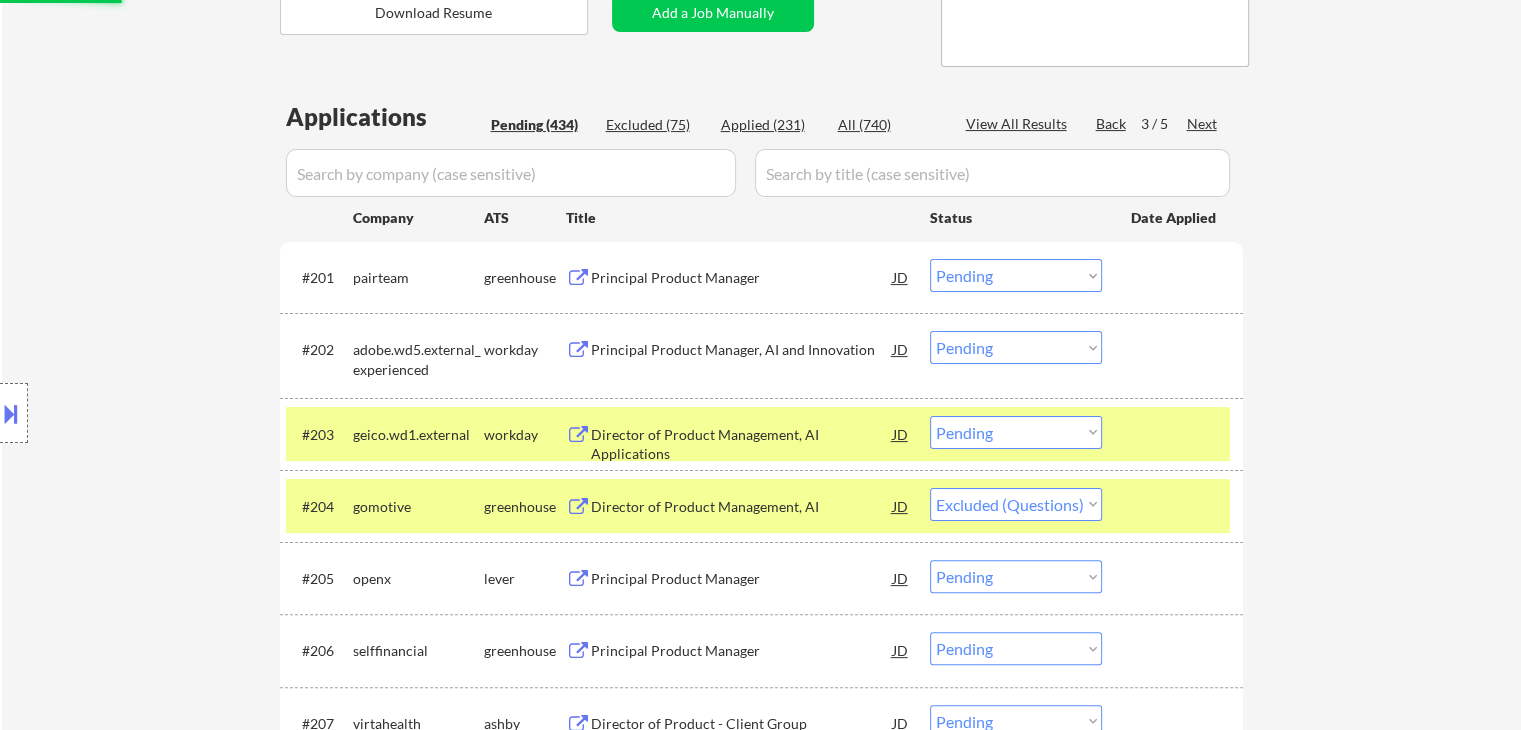 click on "geico.wd1.external" at bounding box center [418, 435] 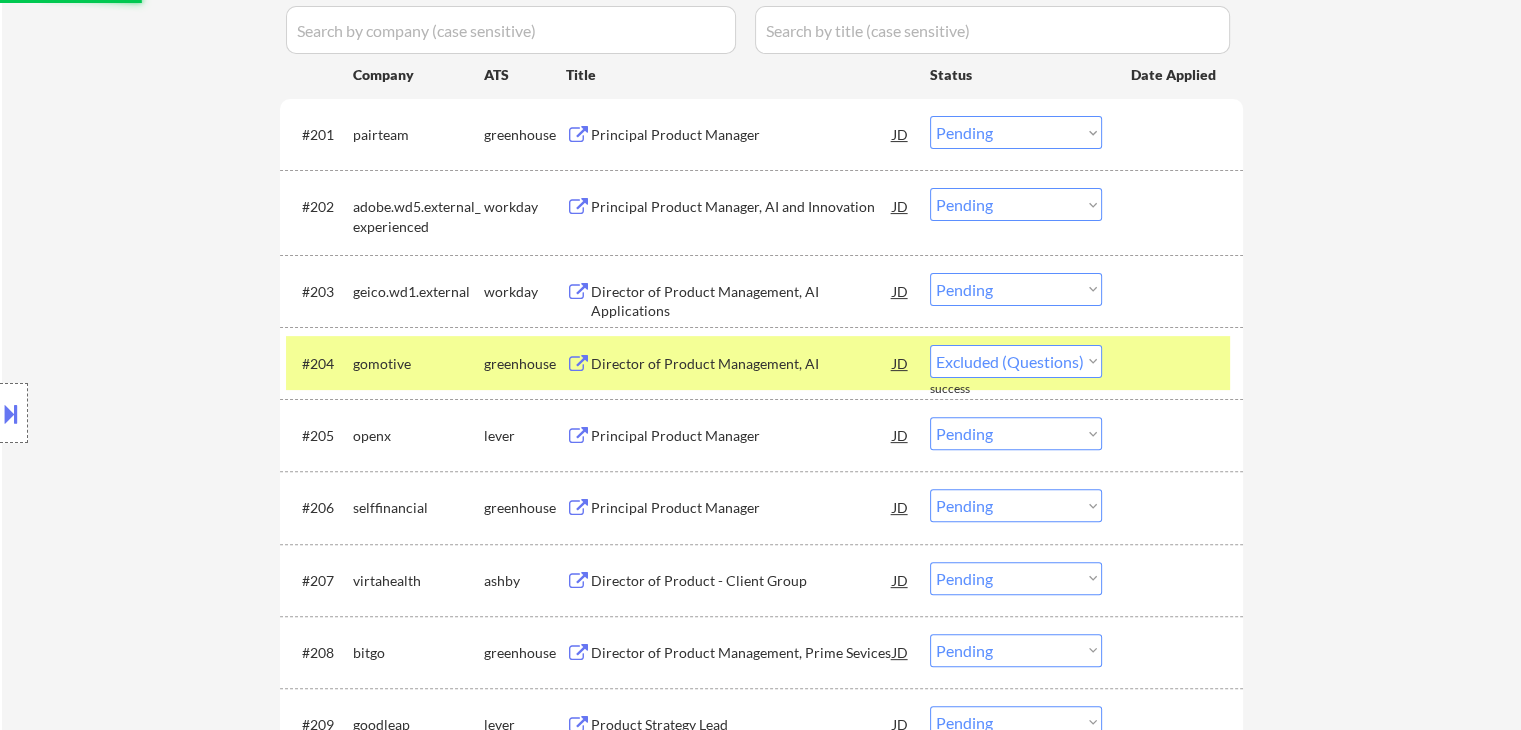 scroll, scrollTop: 700, scrollLeft: 0, axis: vertical 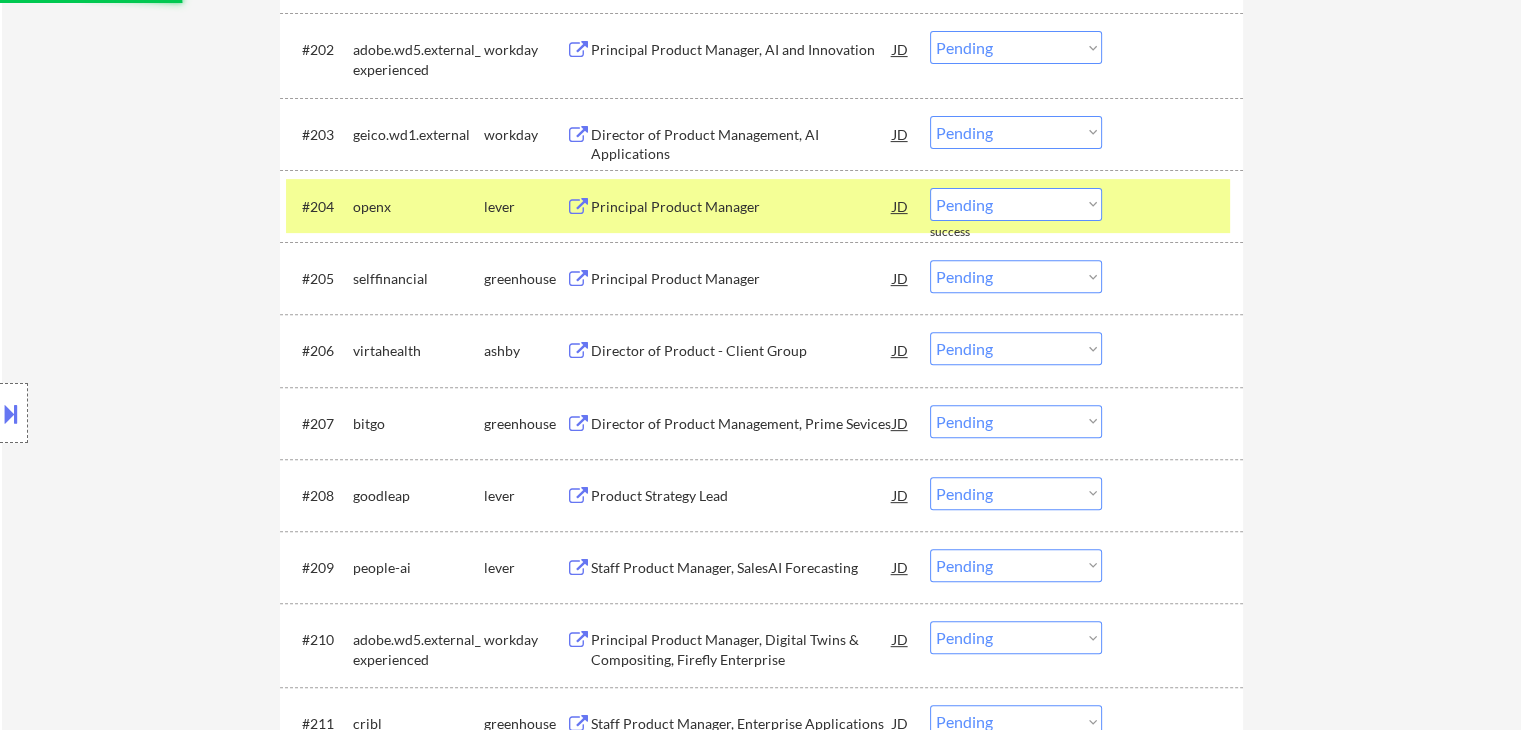 click on "Principal Product Manager" at bounding box center [742, 207] 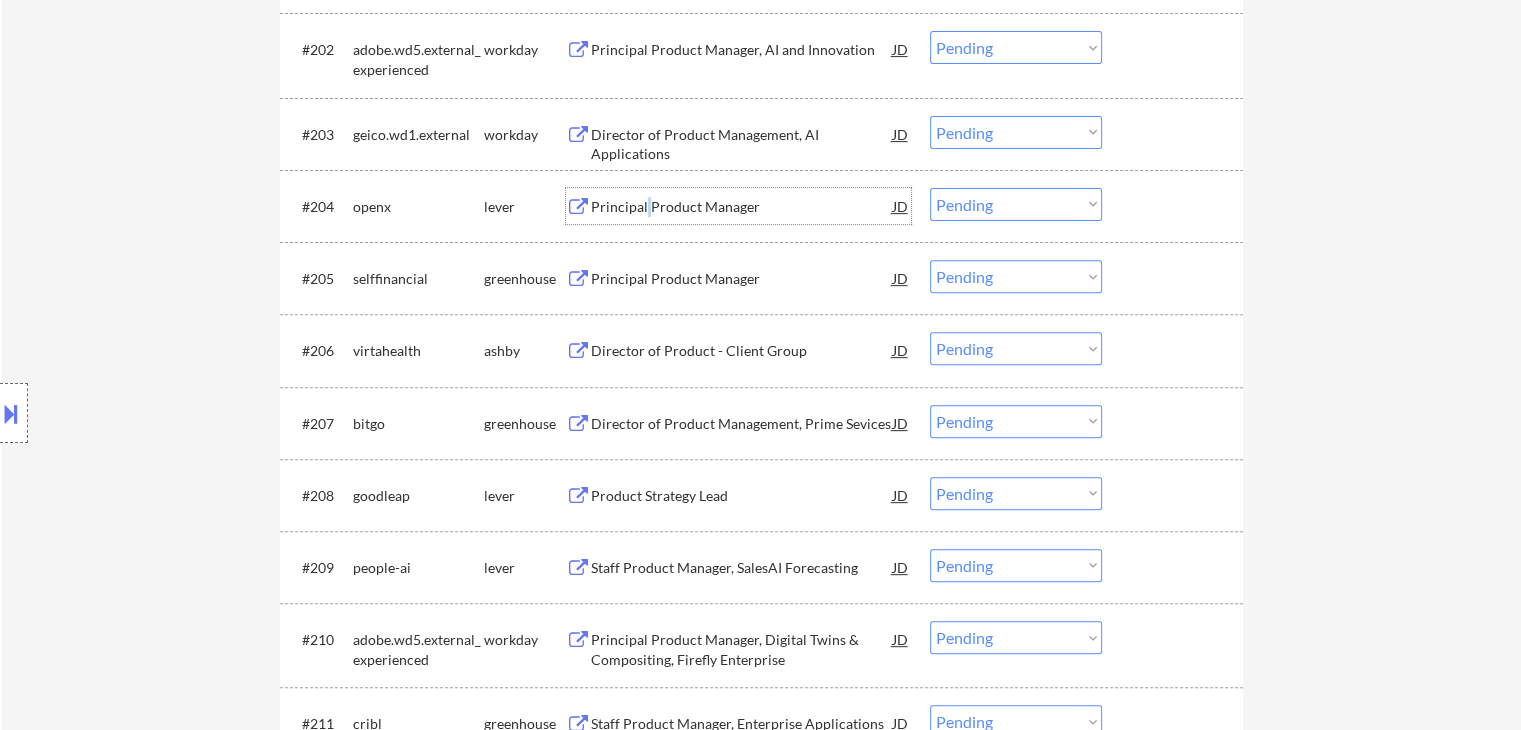 drag, startPoint x: 996, startPoint y: 195, endPoint x: 999, endPoint y: 205, distance: 10.440307 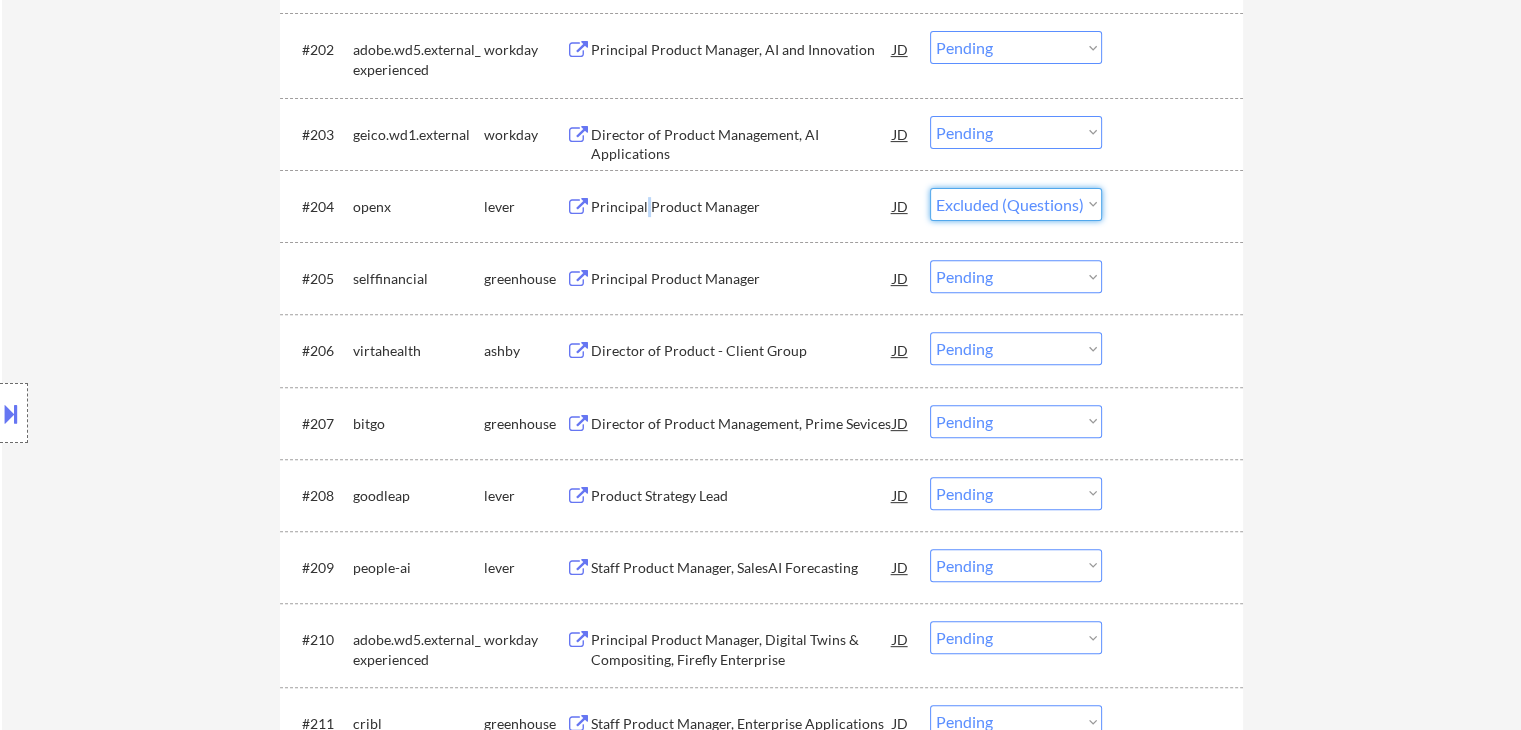 click on "Choose an option... Pending Applied Excluded (Questions) Excluded (Expired) Excluded (Location) Excluded (Bad Match) Excluded (Blocklist) Excluded (Salary) Excluded (Other)" at bounding box center [1016, 204] 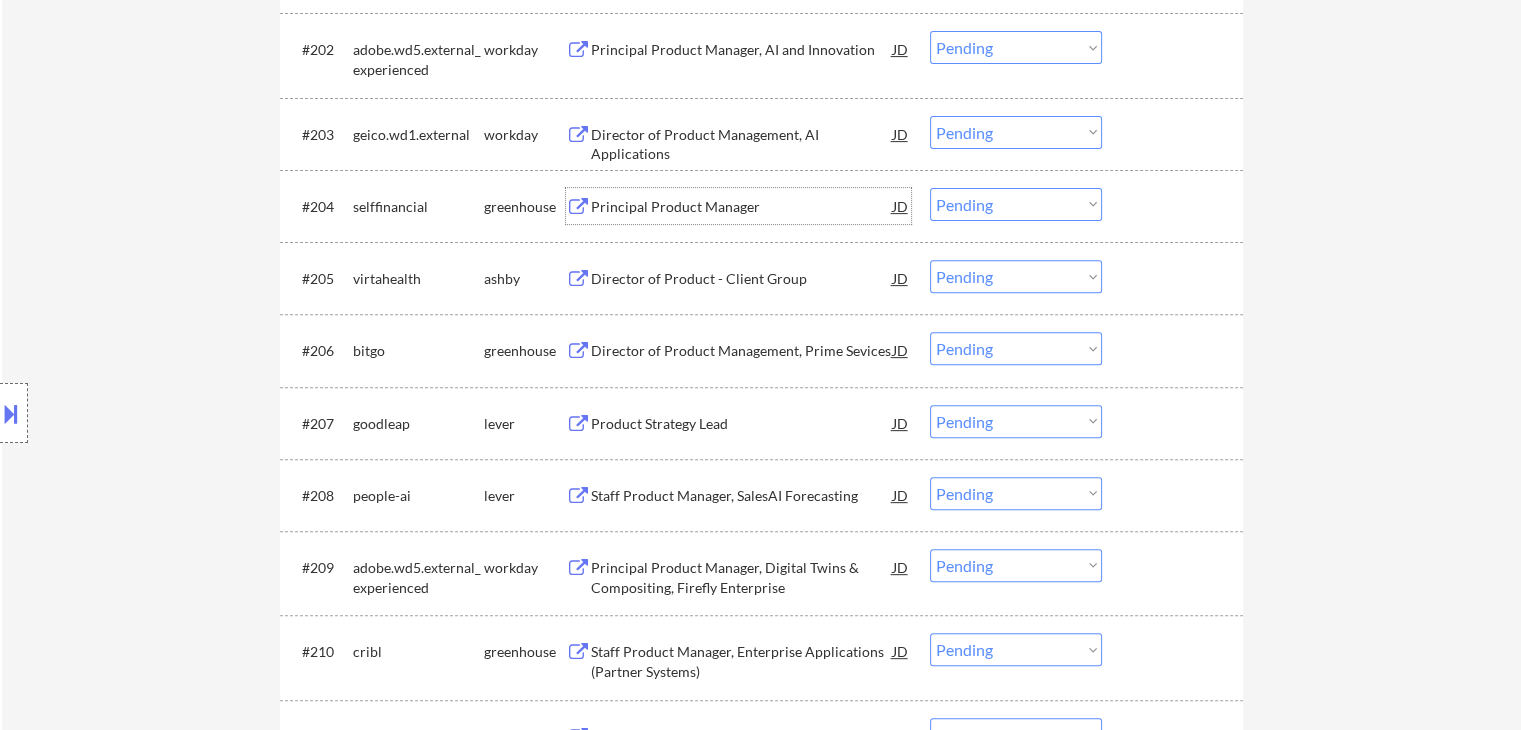 click on "Principal Product Manager" at bounding box center (742, 207) 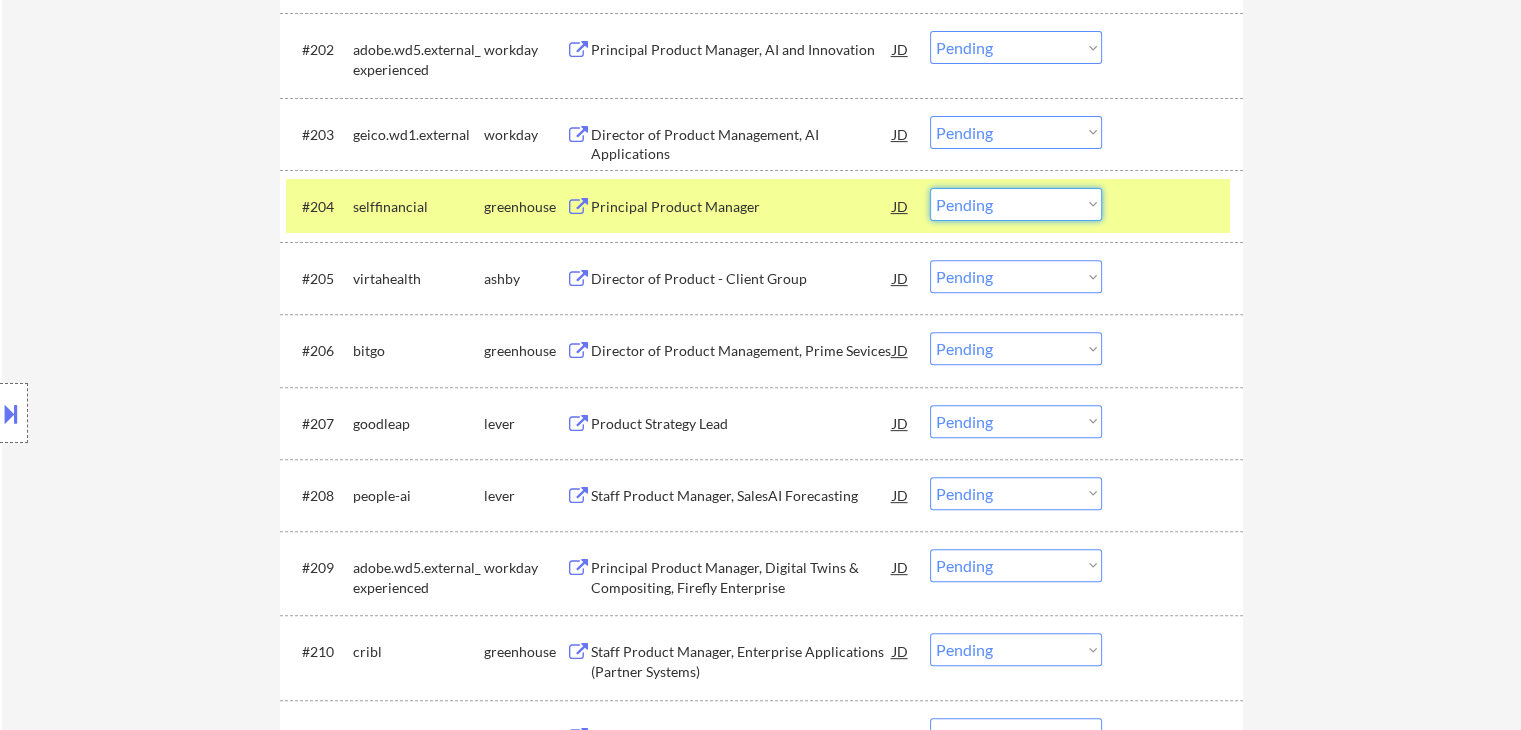 click on "Choose an option... Pending Applied Excluded (Questions) Excluded (Expired) Excluded (Location) Excluded (Bad Match) Excluded (Blocklist) Excluded (Salary) Excluded (Other)" at bounding box center (1016, 204) 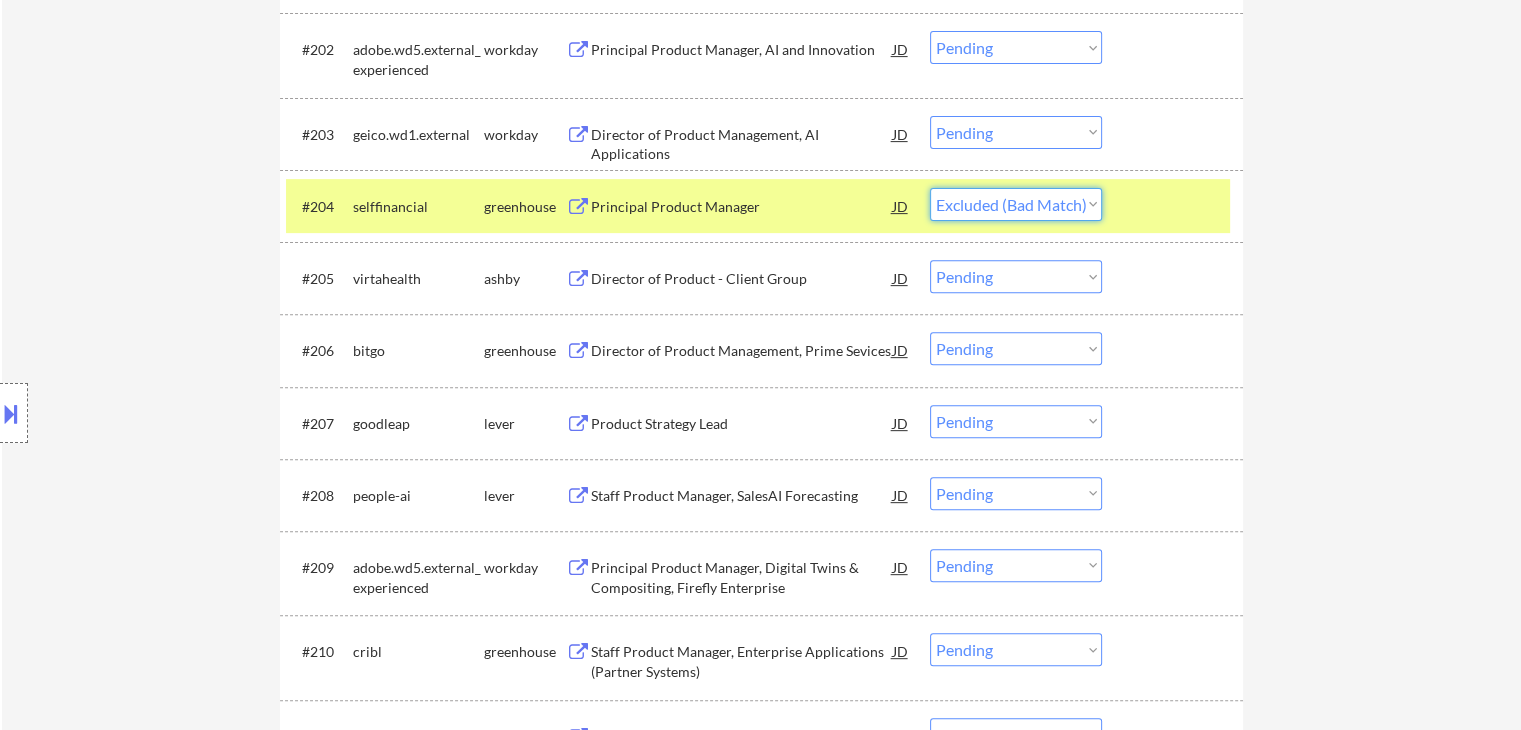 click on "Choose an option... Pending Applied Excluded (Questions) Excluded (Expired) Excluded (Location) Excluded (Bad Match) Excluded (Blocklist) Excluded (Salary) Excluded (Other)" at bounding box center [1016, 204] 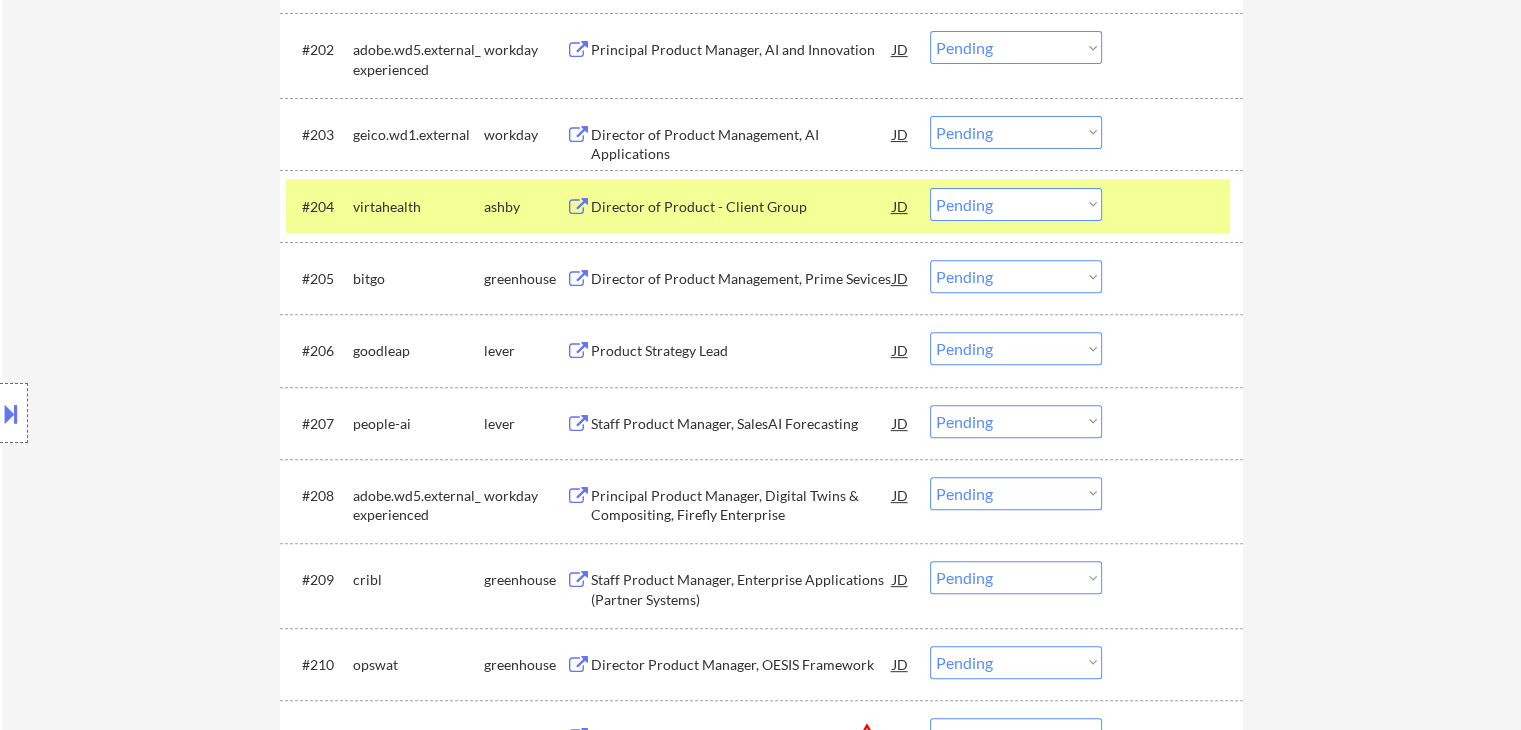 click on "Director of Product - Client Group" at bounding box center [742, 207] 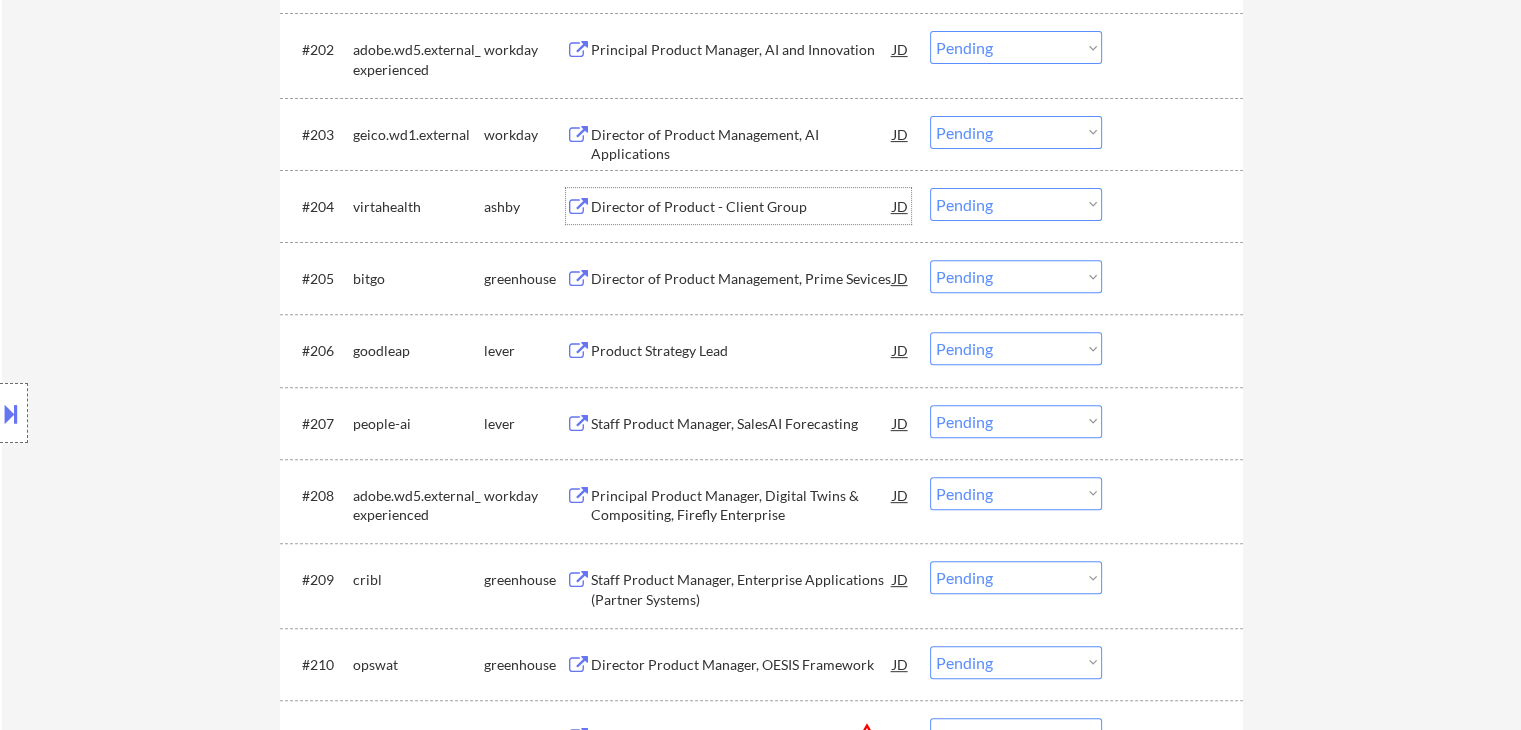 click on "Choose an option... Pending Applied Excluded (Questions) Excluded (Expired) Excluded (Location) Excluded (Bad Match) Excluded (Blocklist) Excluded (Salary) Excluded (Other)" at bounding box center [1016, 204] 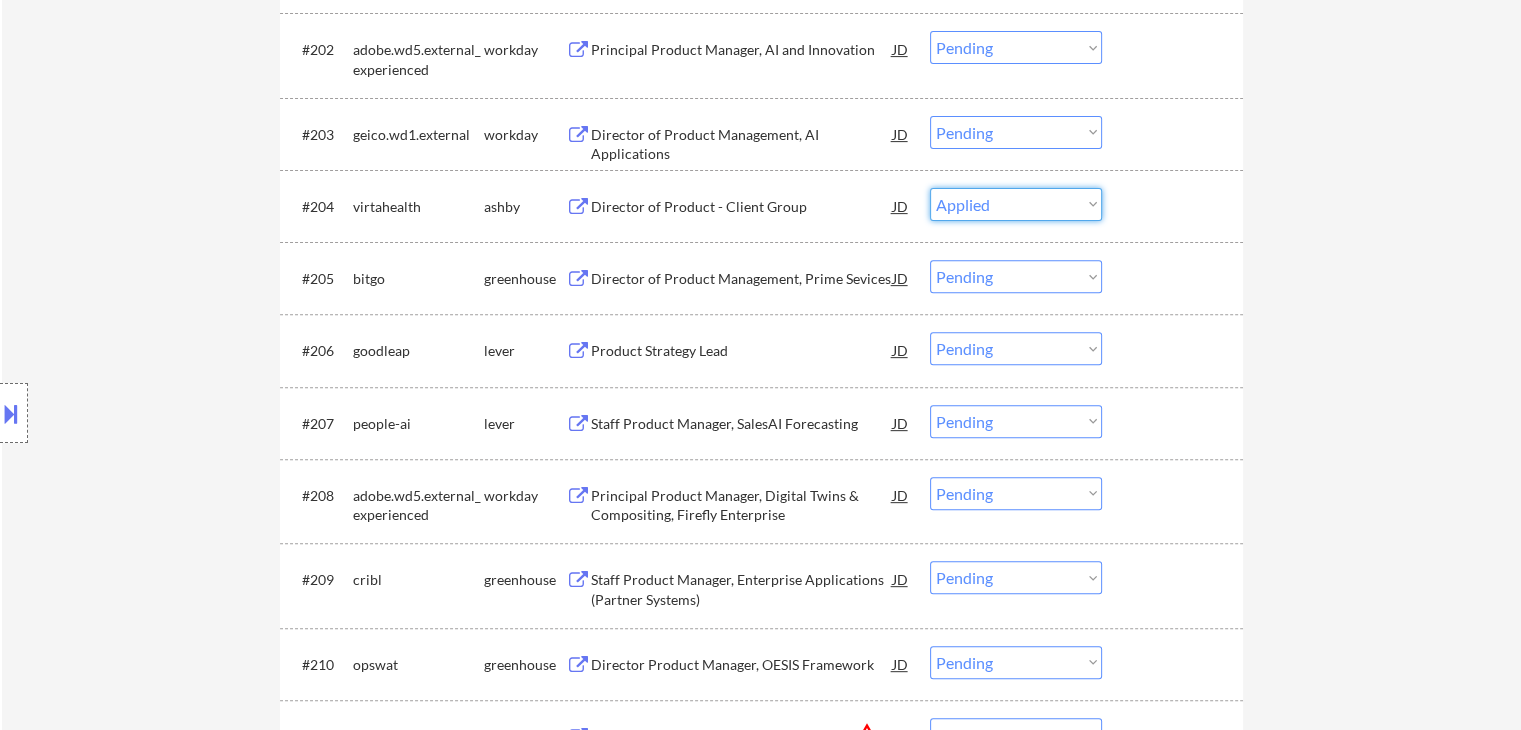 click on "Choose an option... Pending Applied Excluded (Questions) Excluded (Expired) Excluded (Location) Excluded (Bad Match) Excluded (Blocklist) Excluded (Salary) Excluded (Other)" at bounding box center (1016, 204) 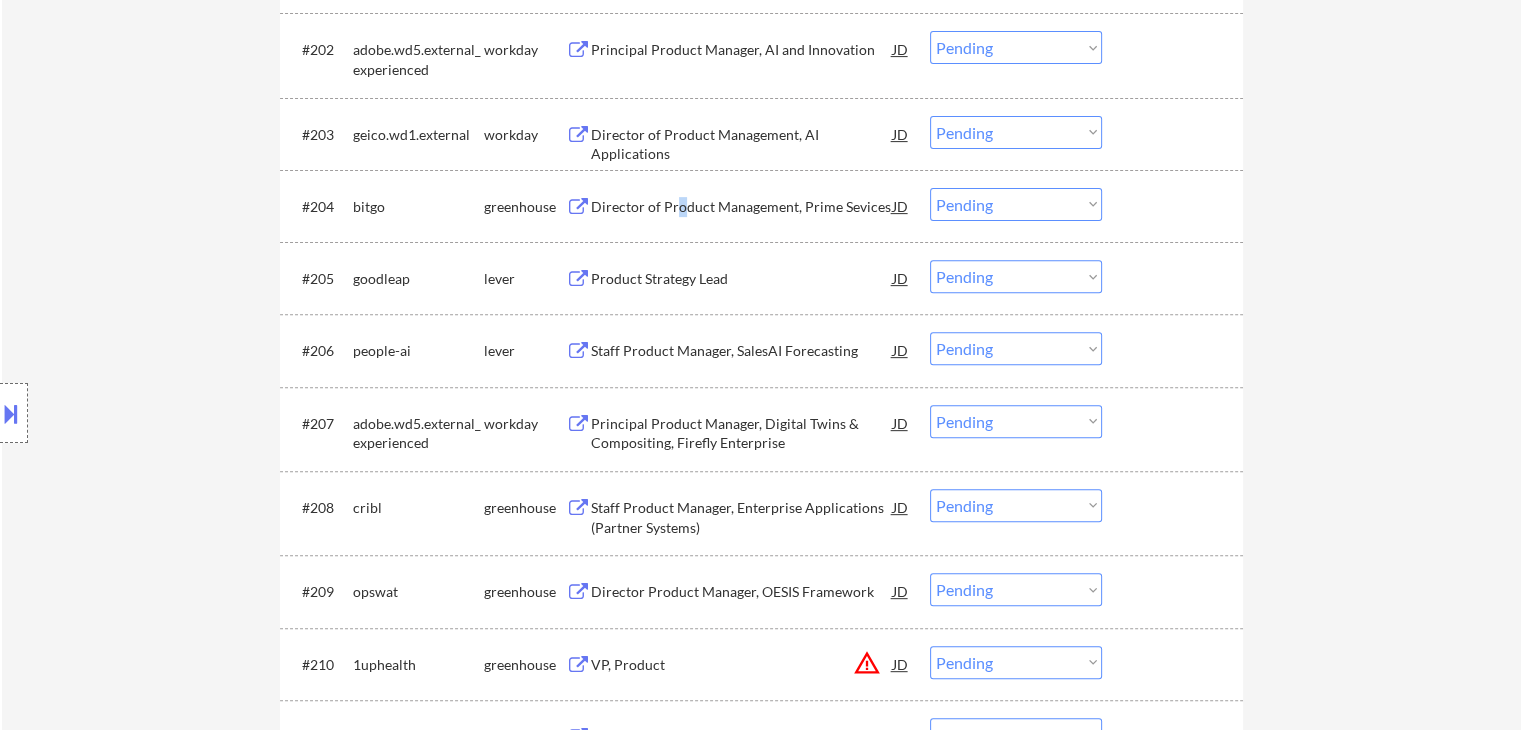 click on "Director of Product Management, Prime Sevices" at bounding box center [742, 207] 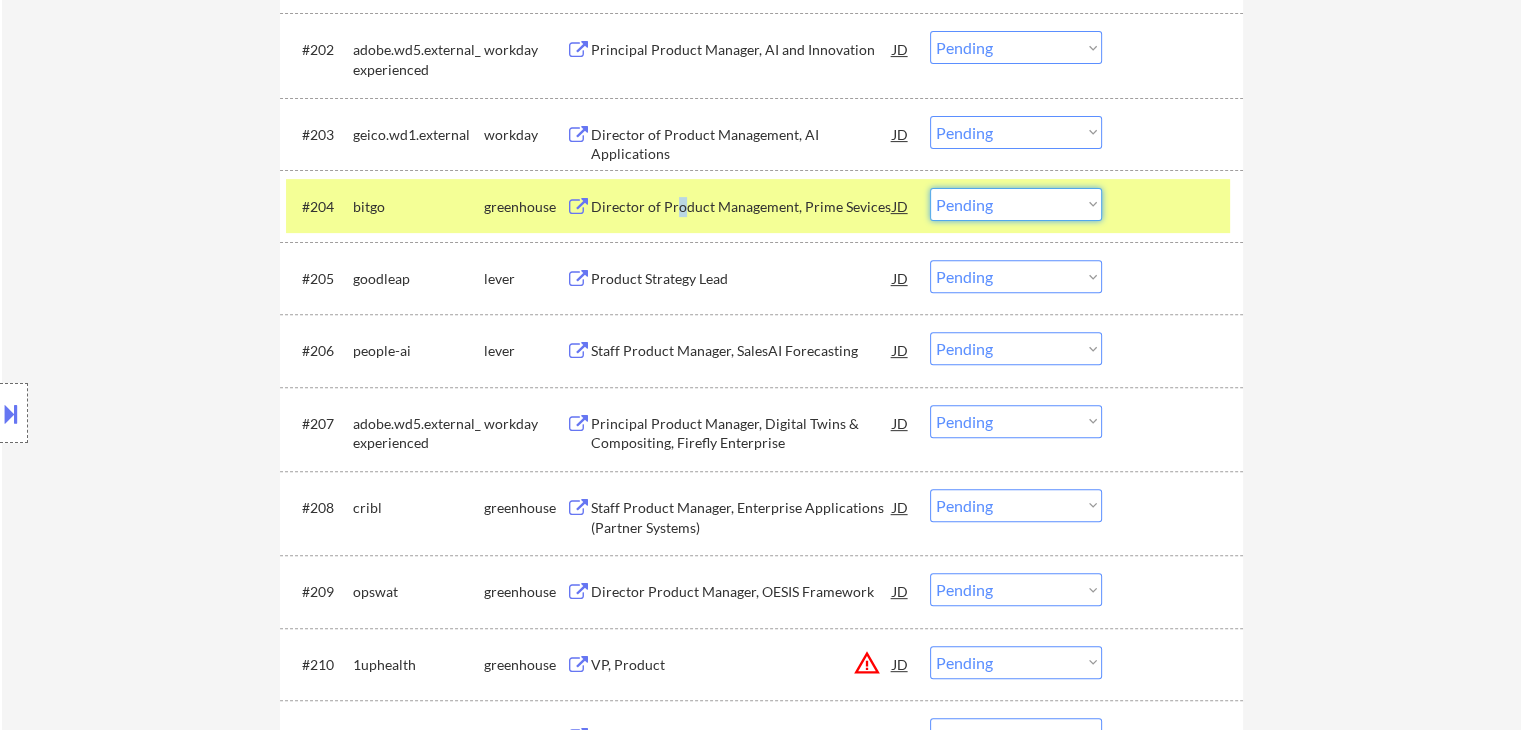 click on "Choose an option... Pending Applied Excluded (Questions) Excluded (Expired) Excluded (Location) Excluded (Bad Match) Excluded (Blocklist) Excluded (Salary) Excluded (Other)" at bounding box center [1016, 204] 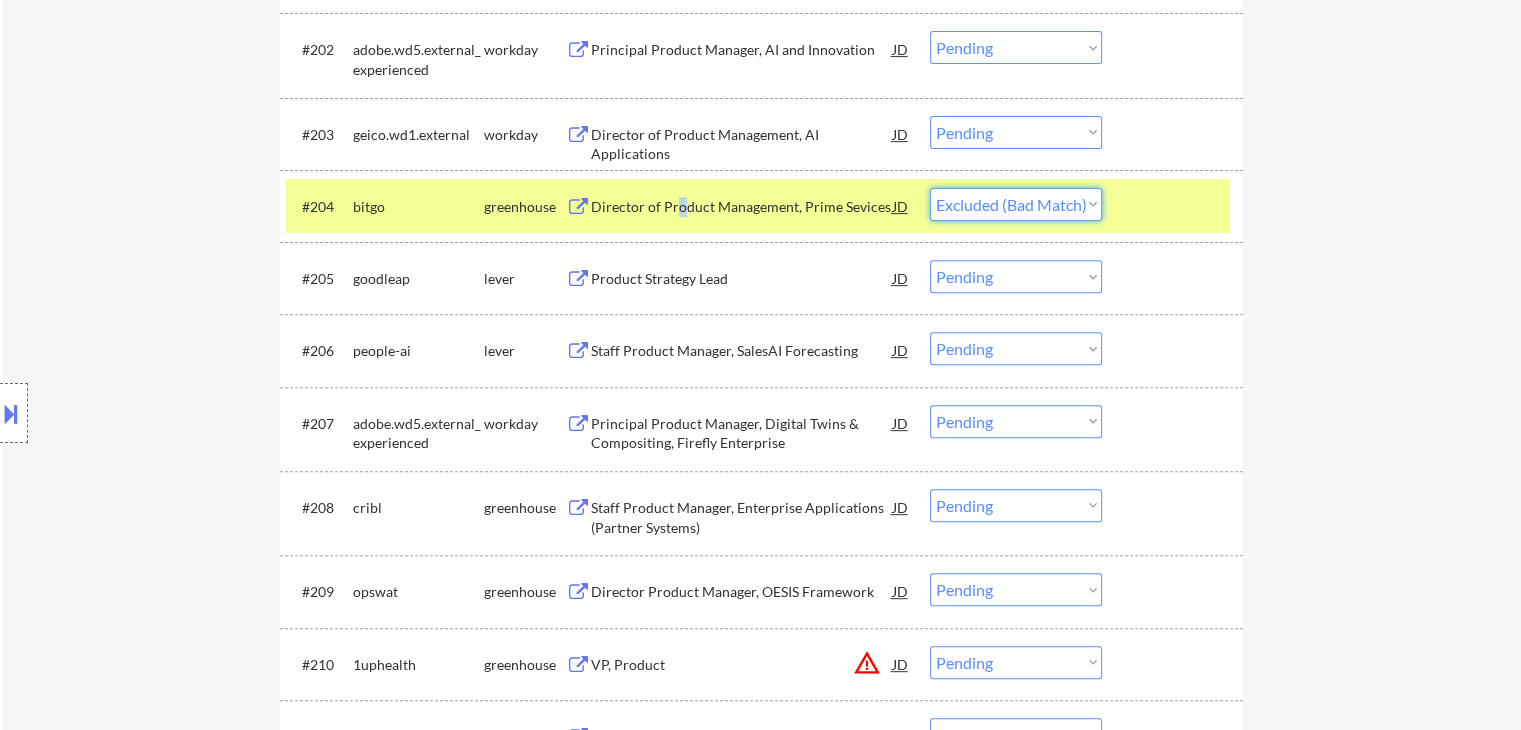 click on "Choose an option... Pending Applied Excluded (Questions) Excluded (Expired) Excluded (Location) Excluded (Bad Match) Excluded (Blocklist) Excluded (Salary) Excluded (Other)" at bounding box center (1016, 204) 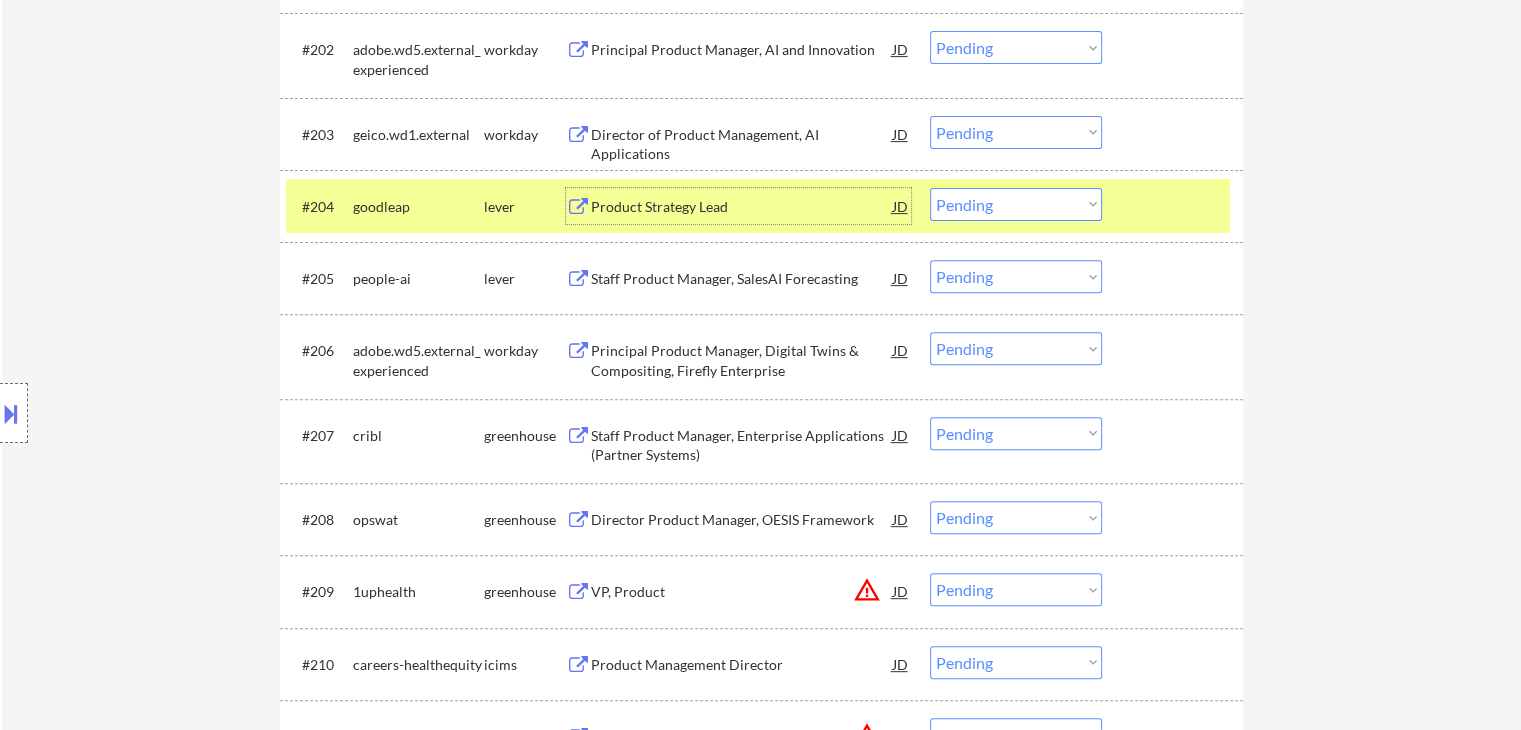click on "Product Strategy Lead" at bounding box center (742, 207) 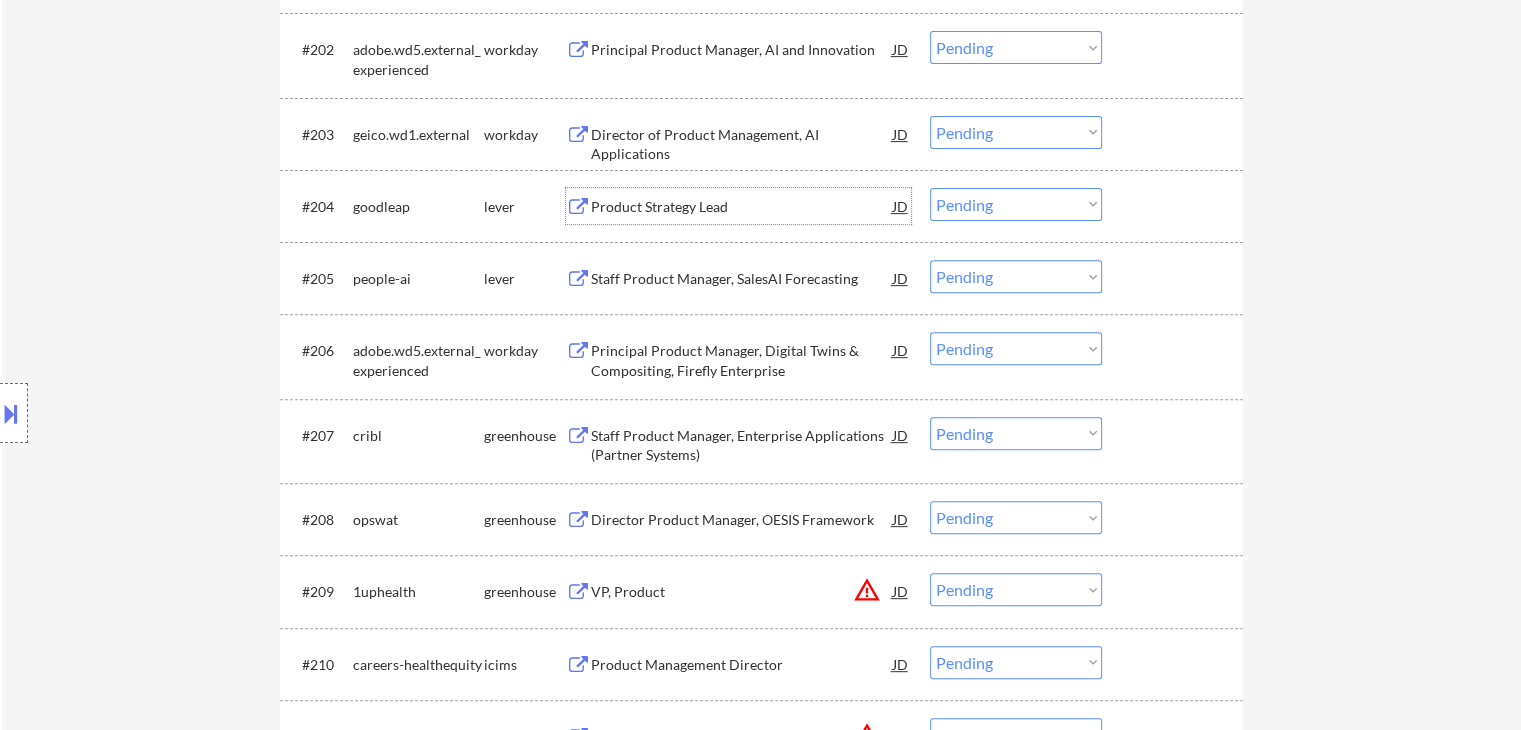 click on "Choose an option... Pending Applied Excluded (Questions) Excluded (Expired) Excluded (Location) Excluded (Bad Match) Excluded (Blocklist) Excluded (Salary) Excluded (Other)" at bounding box center (1016, 204) 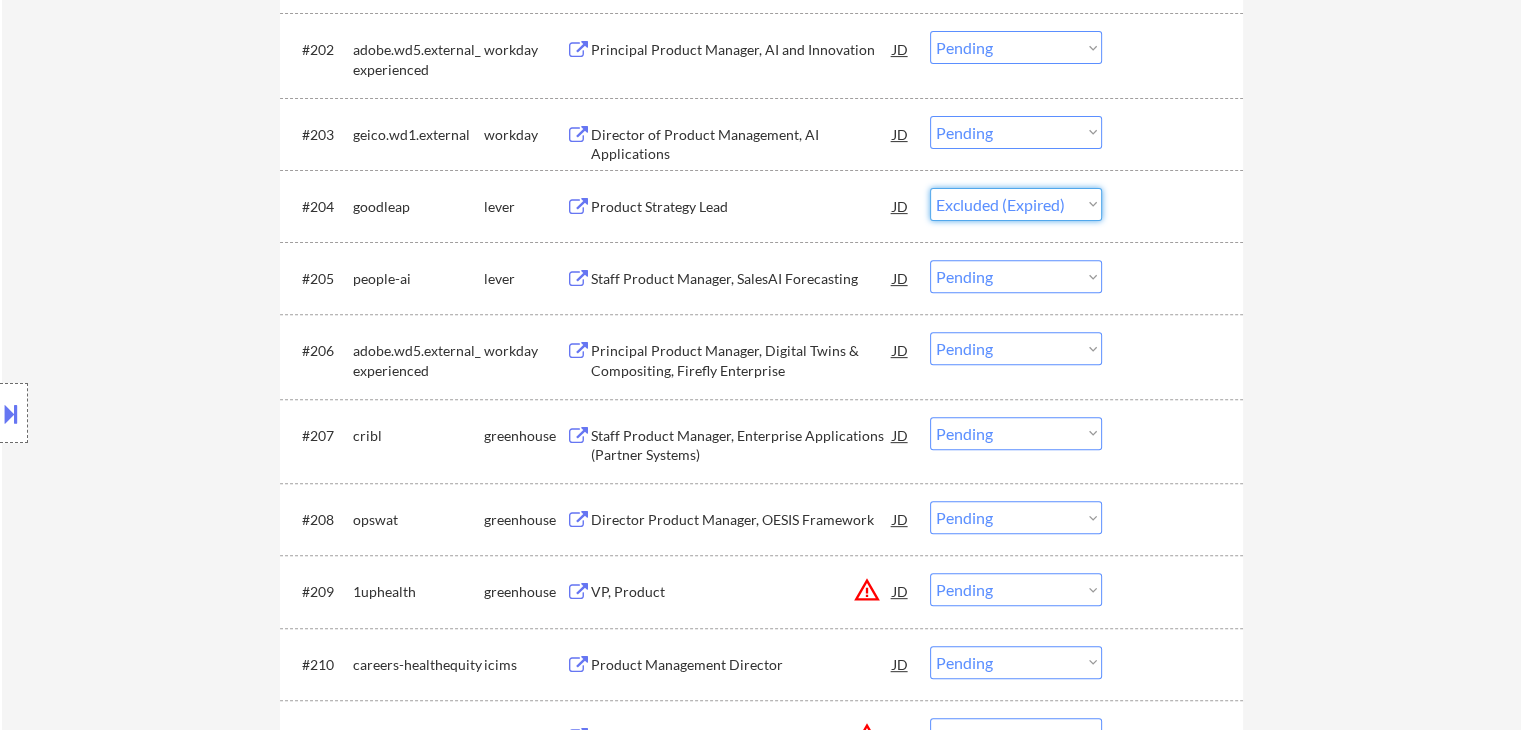 click on "Choose an option... Pending Applied Excluded (Questions) Excluded (Expired) Excluded (Location) Excluded (Bad Match) Excluded (Blocklist) Excluded (Salary) Excluded (Other)" at bounding box center [1016, 204] 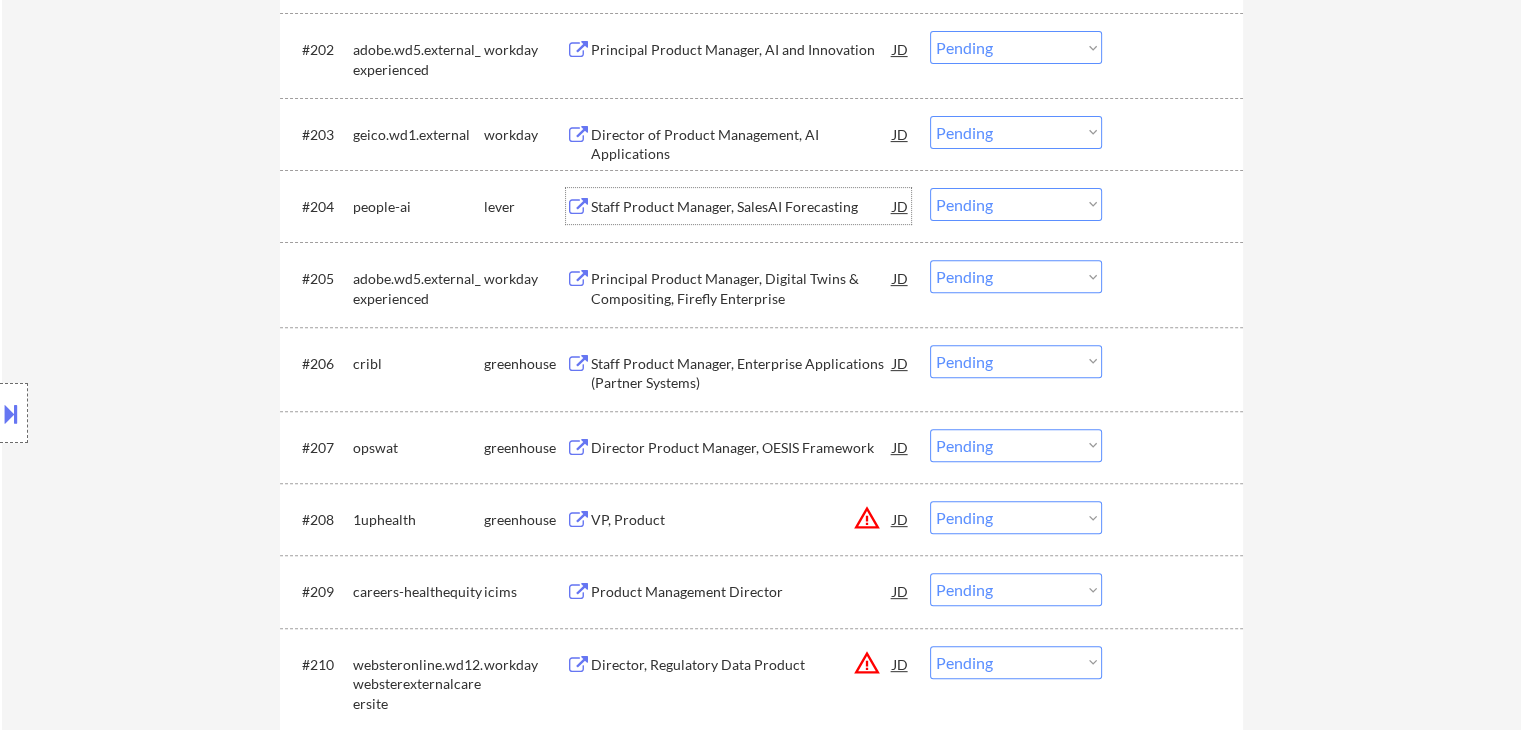 click on "Staff Product Manager, SalesAI Forecasting" at bounding box center [742, 207] 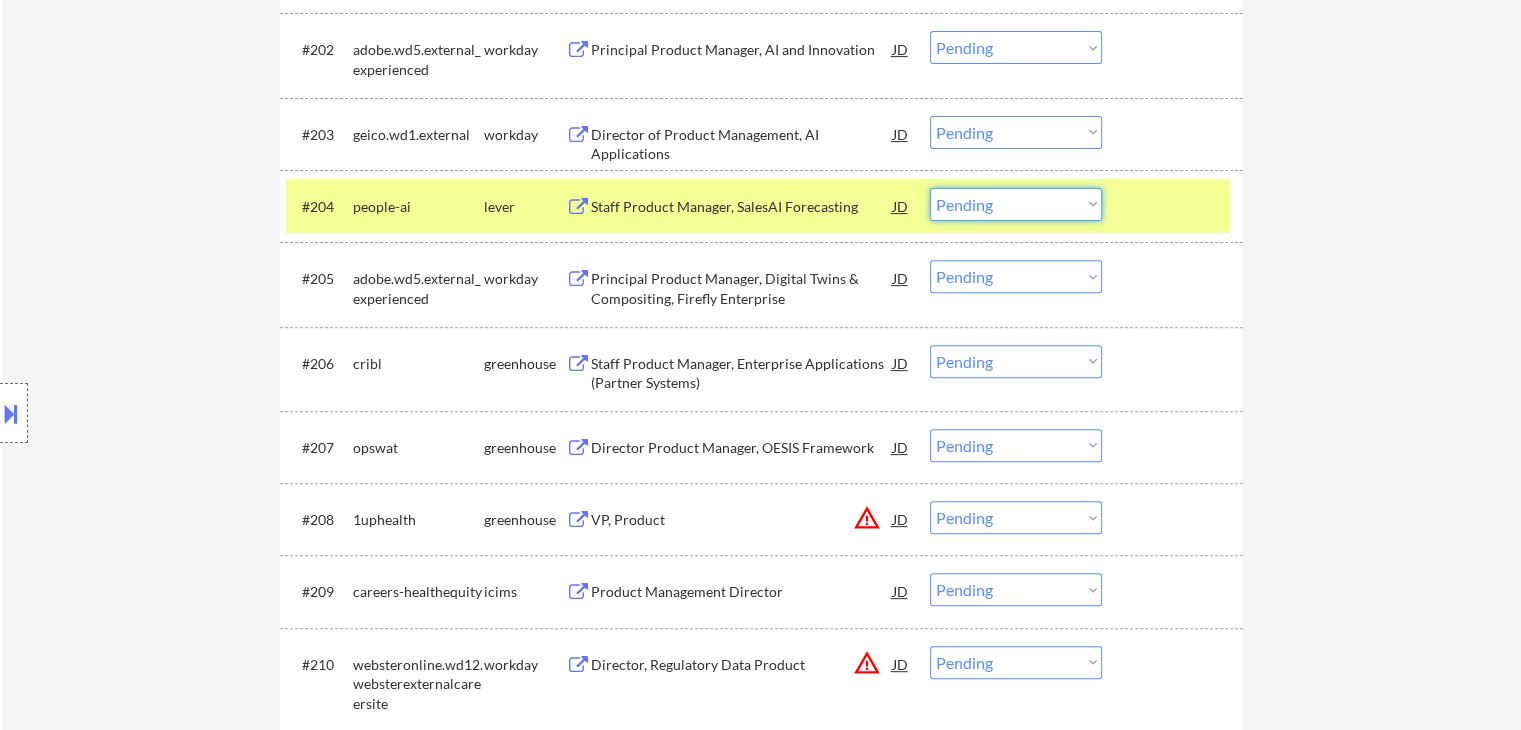 click on "Choose an option... Pending Applied Excluded (Questions) Excluded (Expired) Excluded (Location) Excluded (Bad Match) Excluded (Blocklist) Excluded (Salary) Excluded (Other)" at bounding box center [1016, 204] 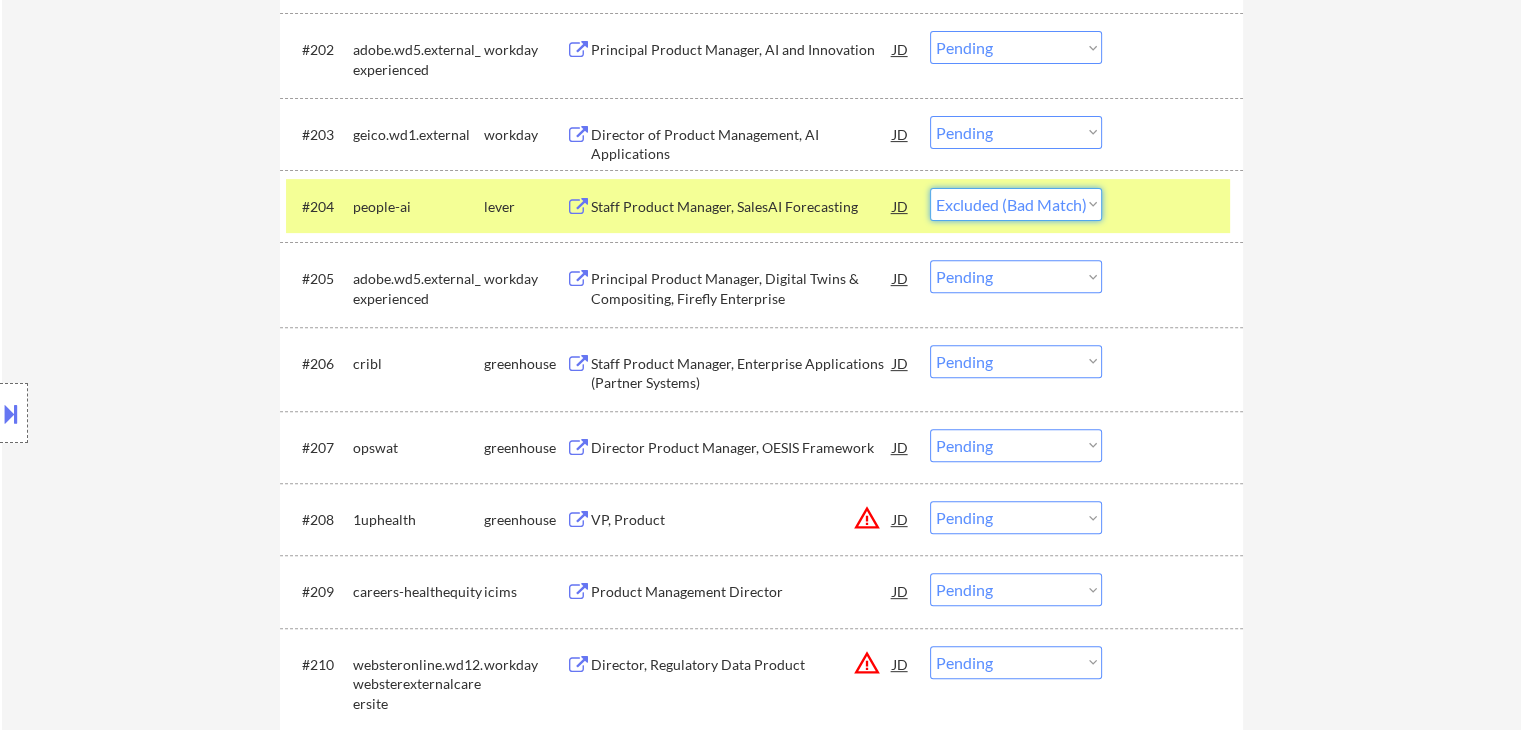 click on "Choose an option... Pending Applied Excluded (Questions) Excluded (Expired) Excluded (Location) Excluded (Bad Match) Excluded (Blocklist) Excluded (Salary) Excluded (Other)" at bounding box center (1016, 204) 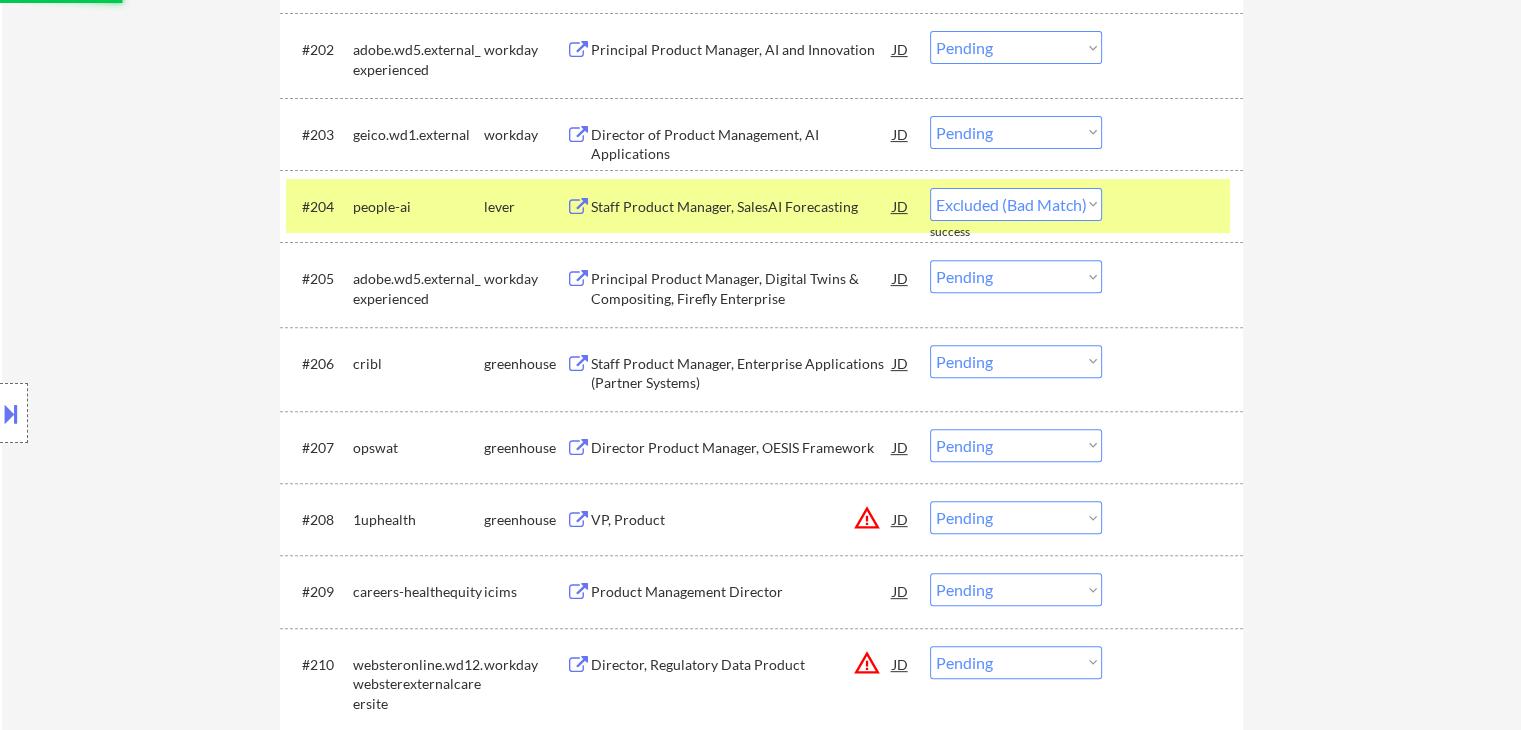 select on ""pending"" 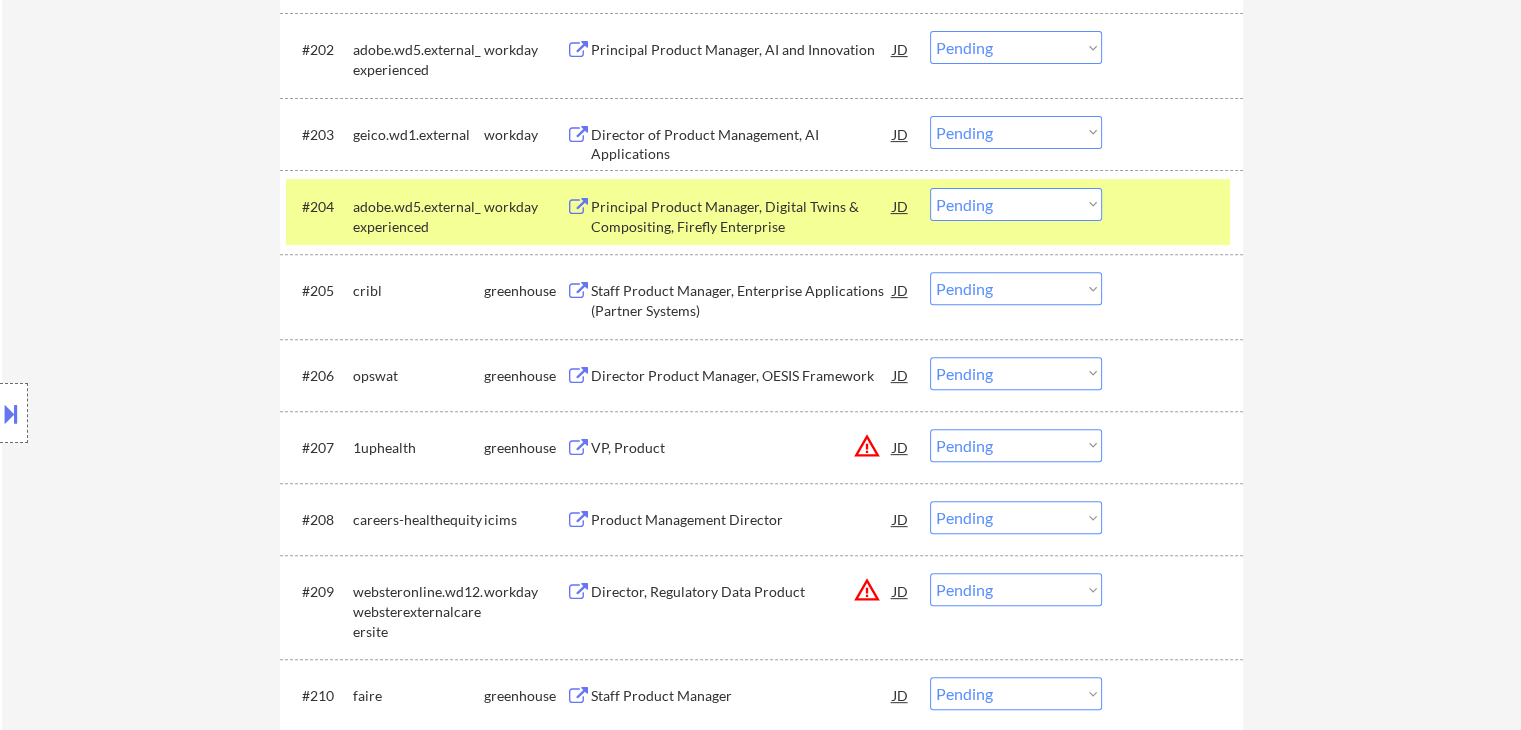 click on "Principal Product Manager, Digital Twins & Compositing, Firefly Enterprise" at bounding box center (742, 216) 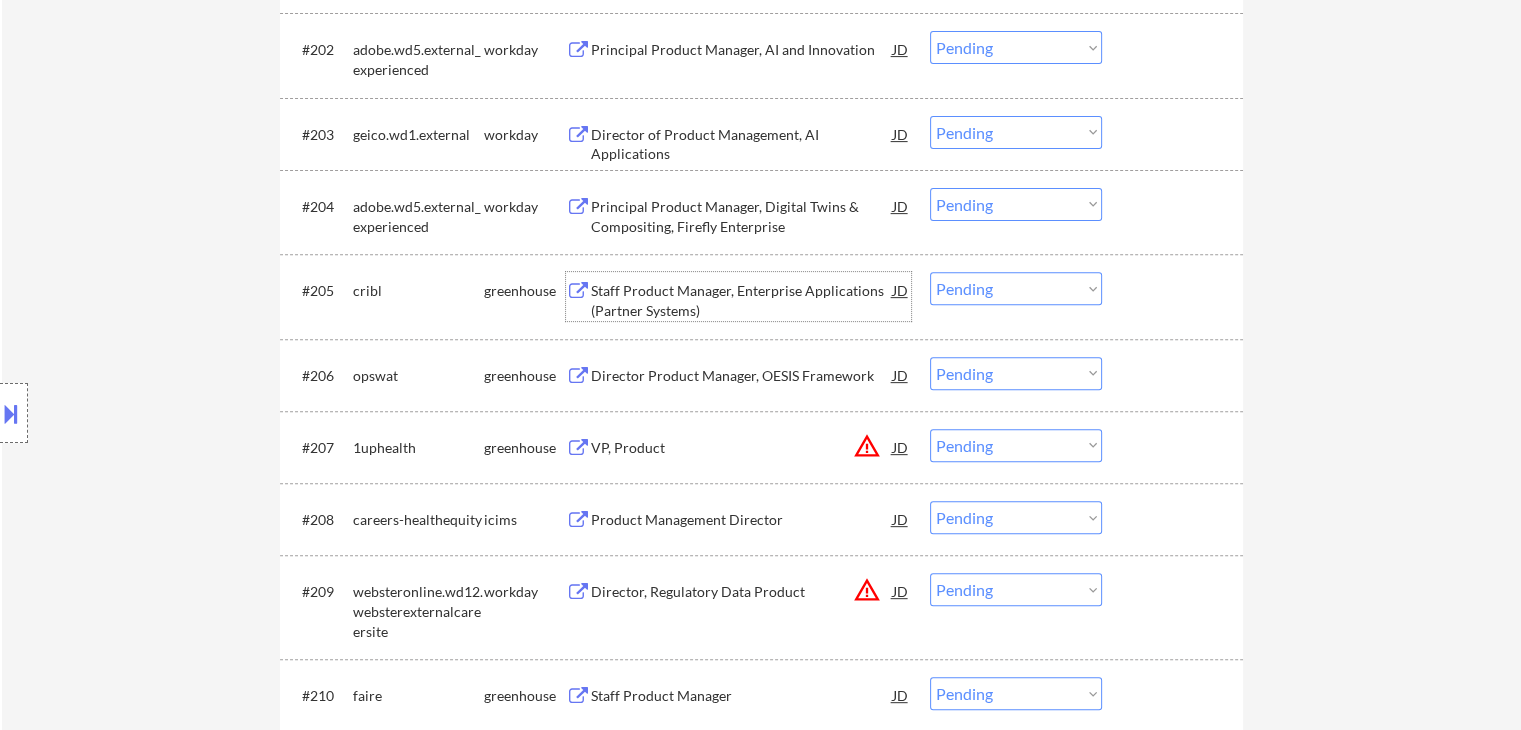 click on "Staff Product Manager, Enterprise Applications (Partner Systems)" at bounding box center (742, 300) 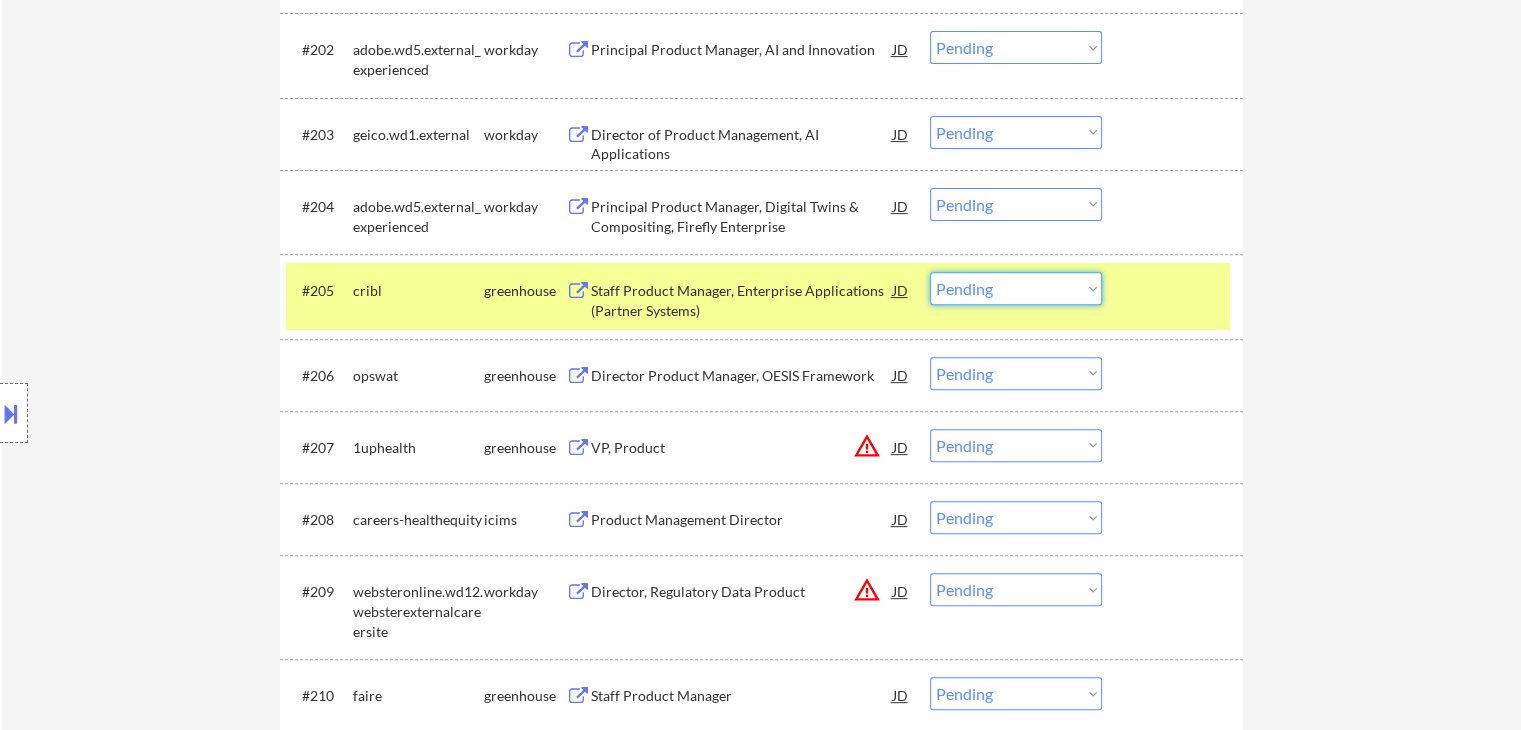 drag, startPoint x: 977, startPoint y: 289, endPoint x: 982, endPoint y: 299, distance: 11.18034 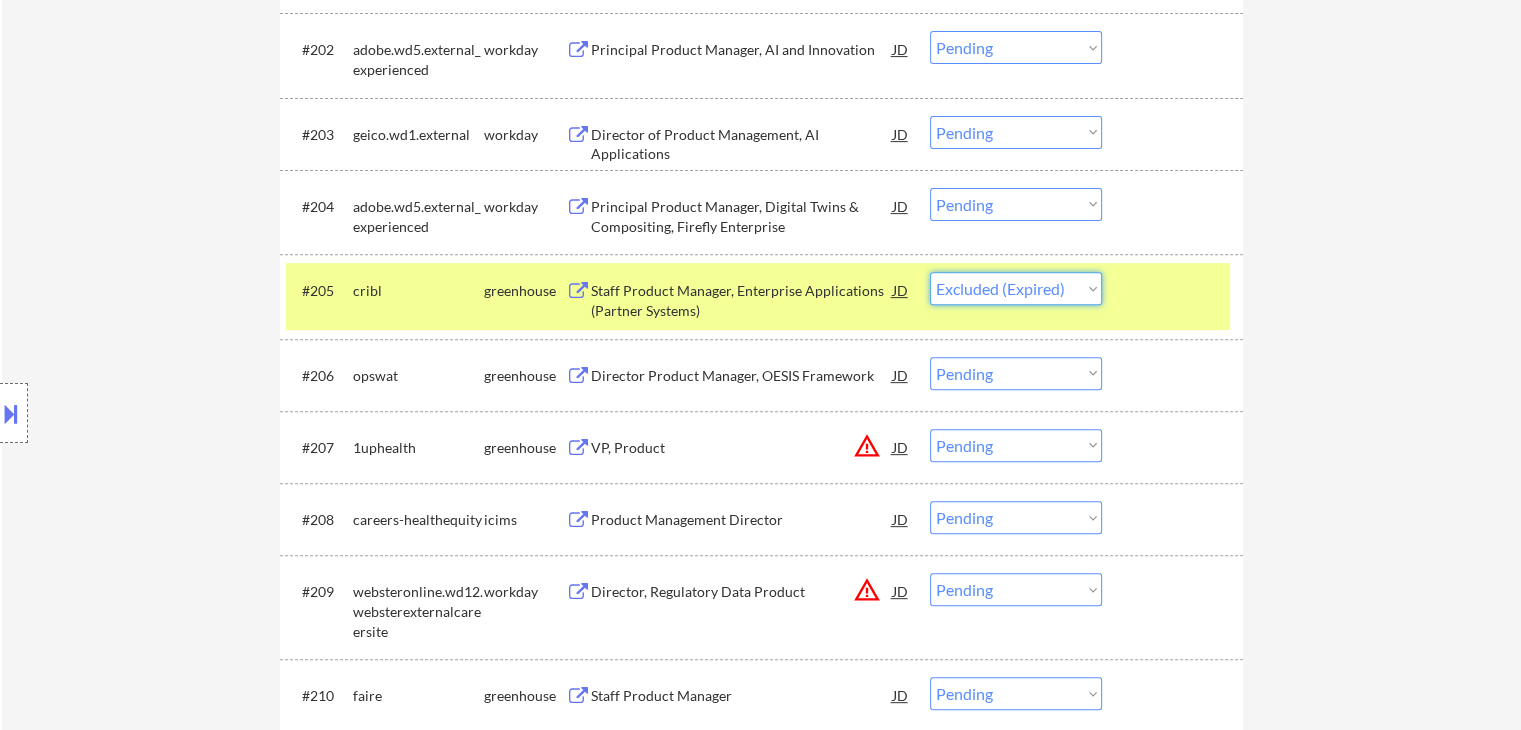 click on "Choose an option... Pending Applied Excluded (Questions) Excluded (Expired) Excluded (Location) Excluded (Bad Match) Excluded (Blocklist) Excluded (Salary) Excluded (Other)" at bounding box center [1016, 288] 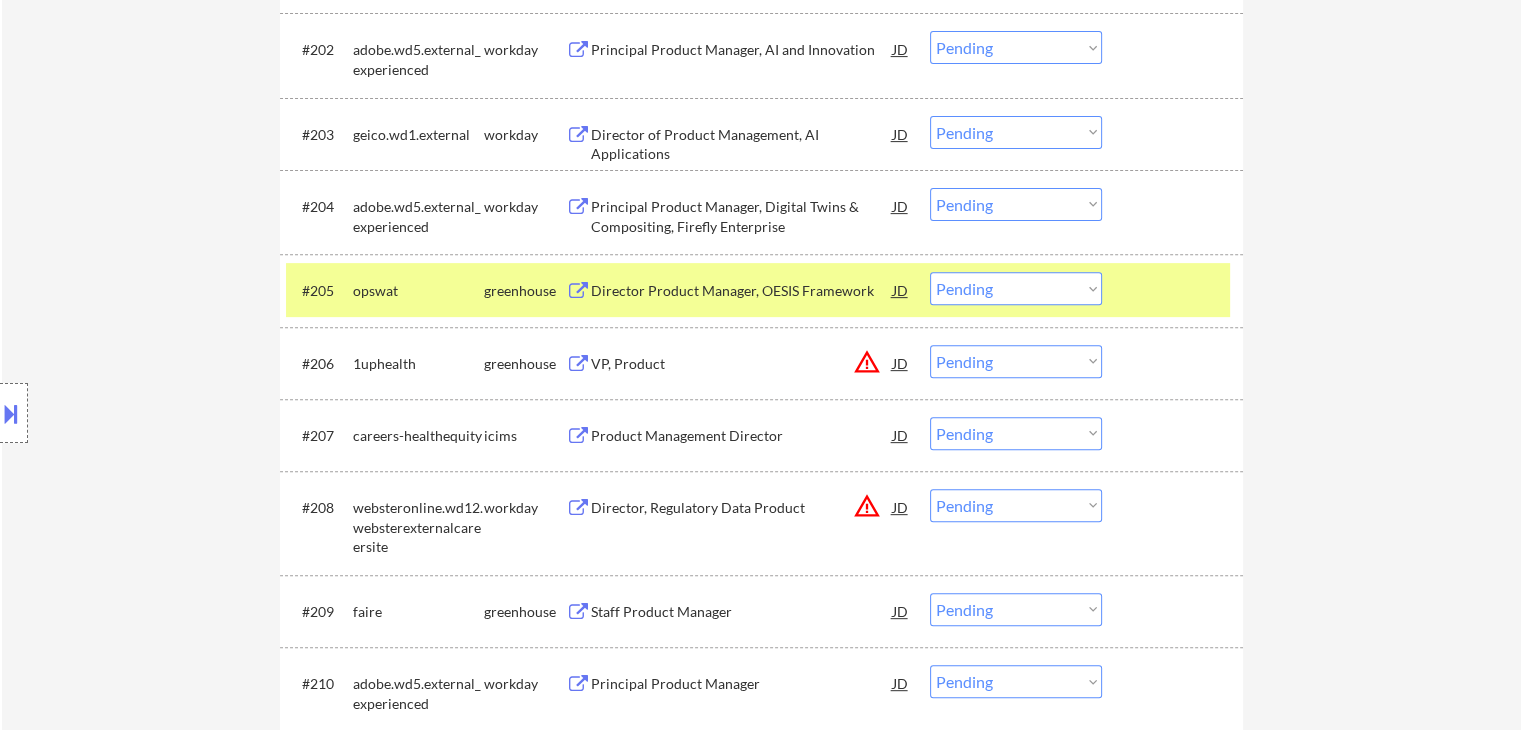 click on "Director Product Manager, OESIS Framework" at bounding box center [742, 291] 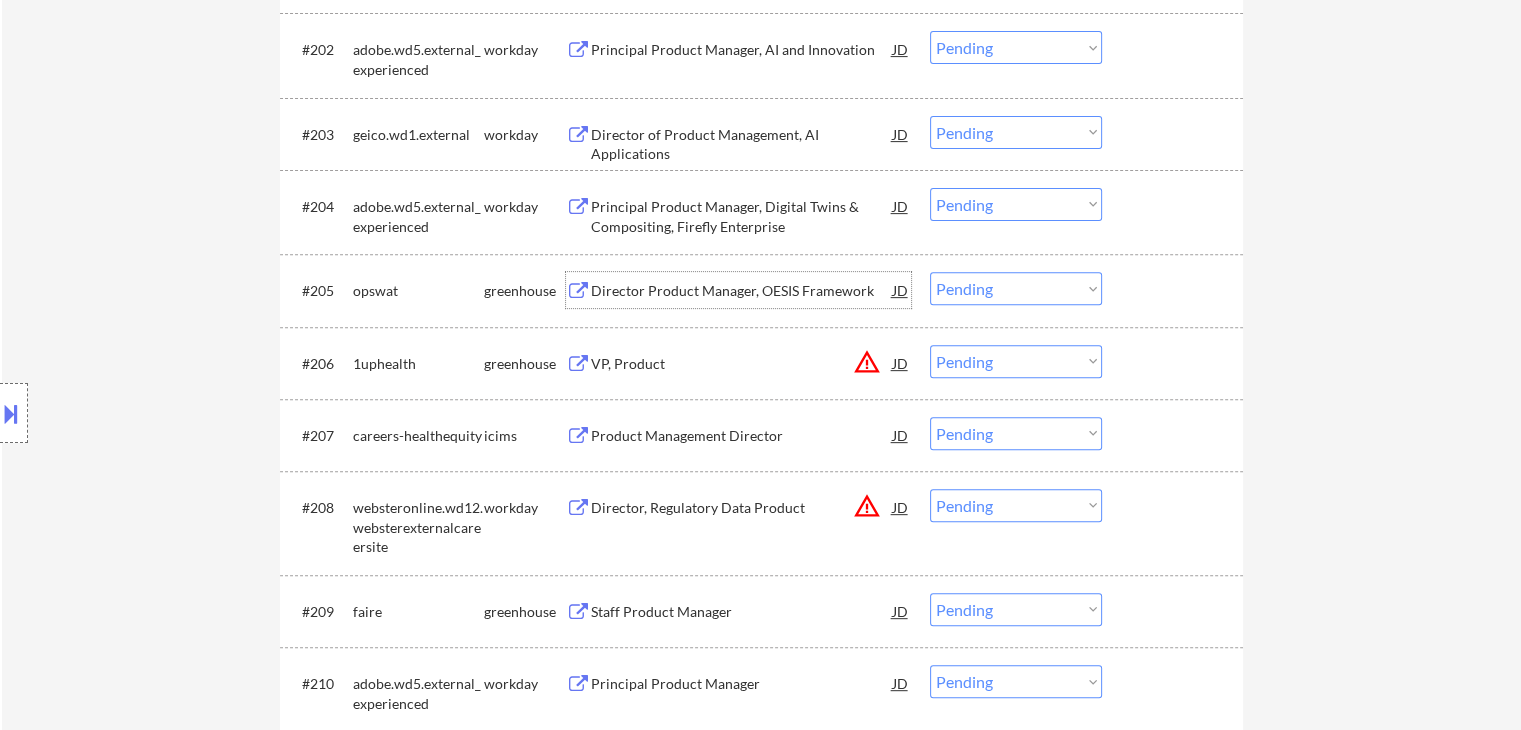 click on "Choose an option... Pending Applied Excluded (Questions) Excluded (Expired) Excluded (Location) Excluded (Bad Match) Excluded (Blocklist) Excluded (Salary) Excluded (Other)" at bounding box center (1016, 288) 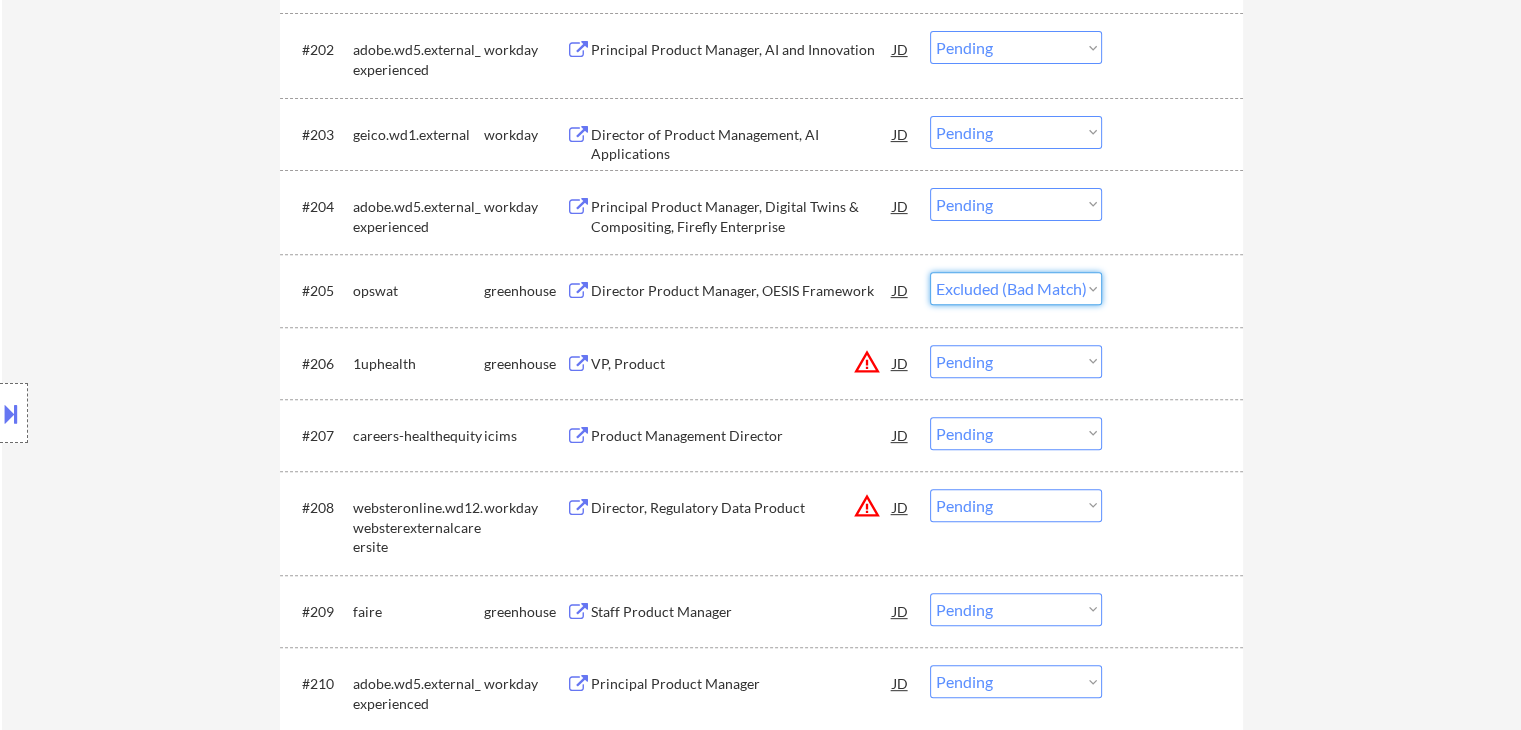 click on "Choose an option... Pending Applied Excluded (Questions) Excluded (Expired) Excluded (Location) Excluded (Bad Match) Excluded (Blocklist) Excluded (Salary) Excluded (Other)" at bounding box center (1016, 288) 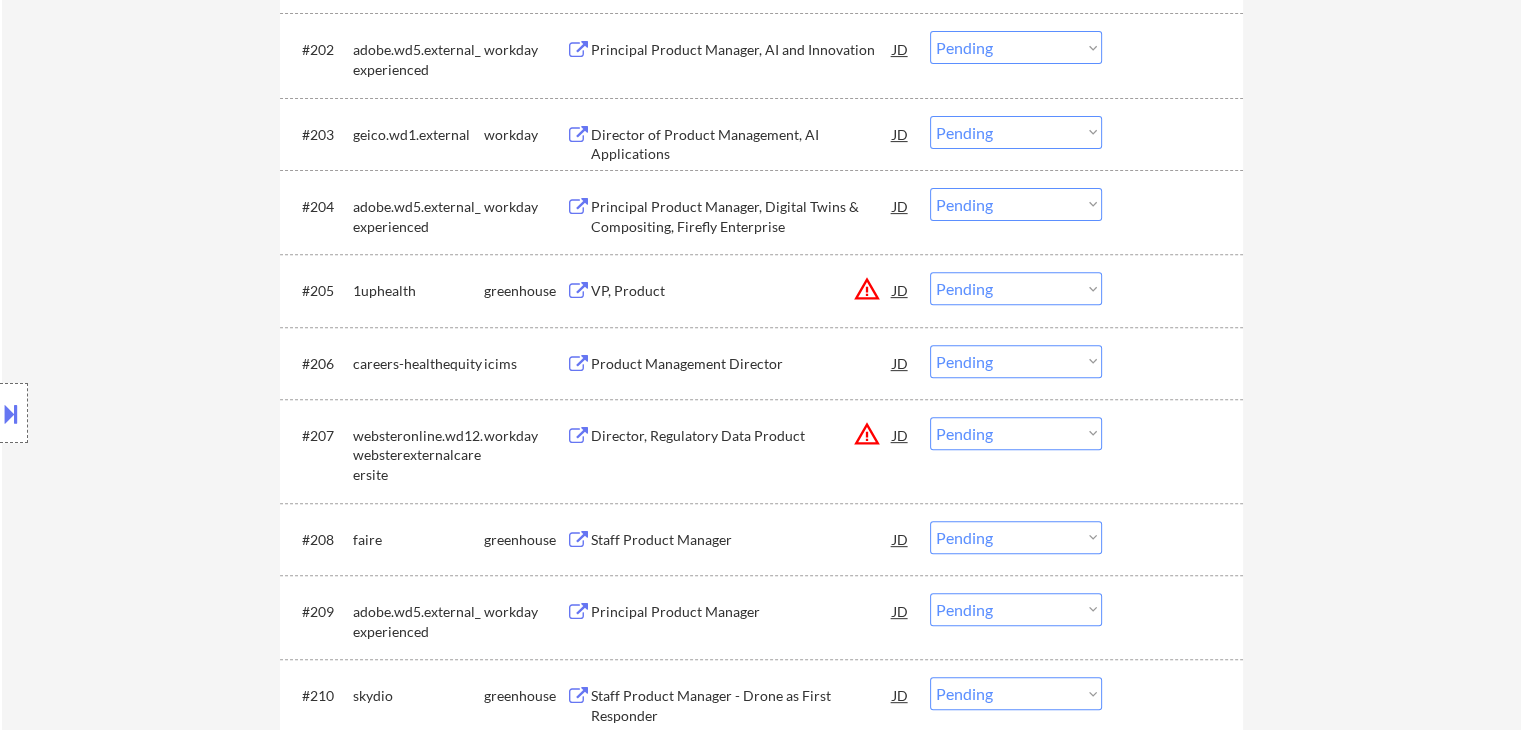 click on "VP, Product" at bounding box center (742, 291) 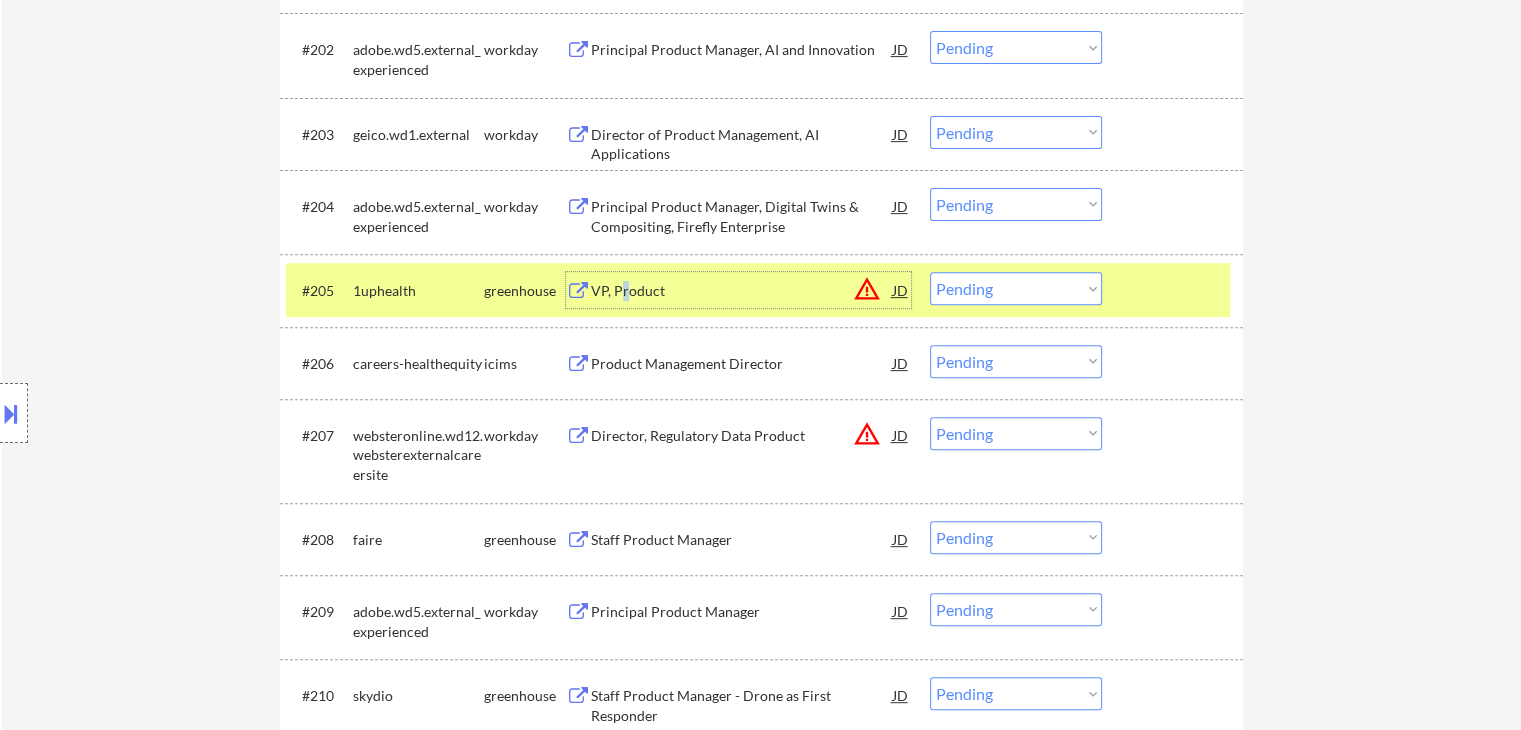 click on "Choose an option... Pending Applied Excluded (Questions) Excluded (Expired) Excluded (Location) Excluded (Bad Match) Excluded (Blocklist) Excluded (Salary) Excluded (Other)" at bounding box center [1016, 288] 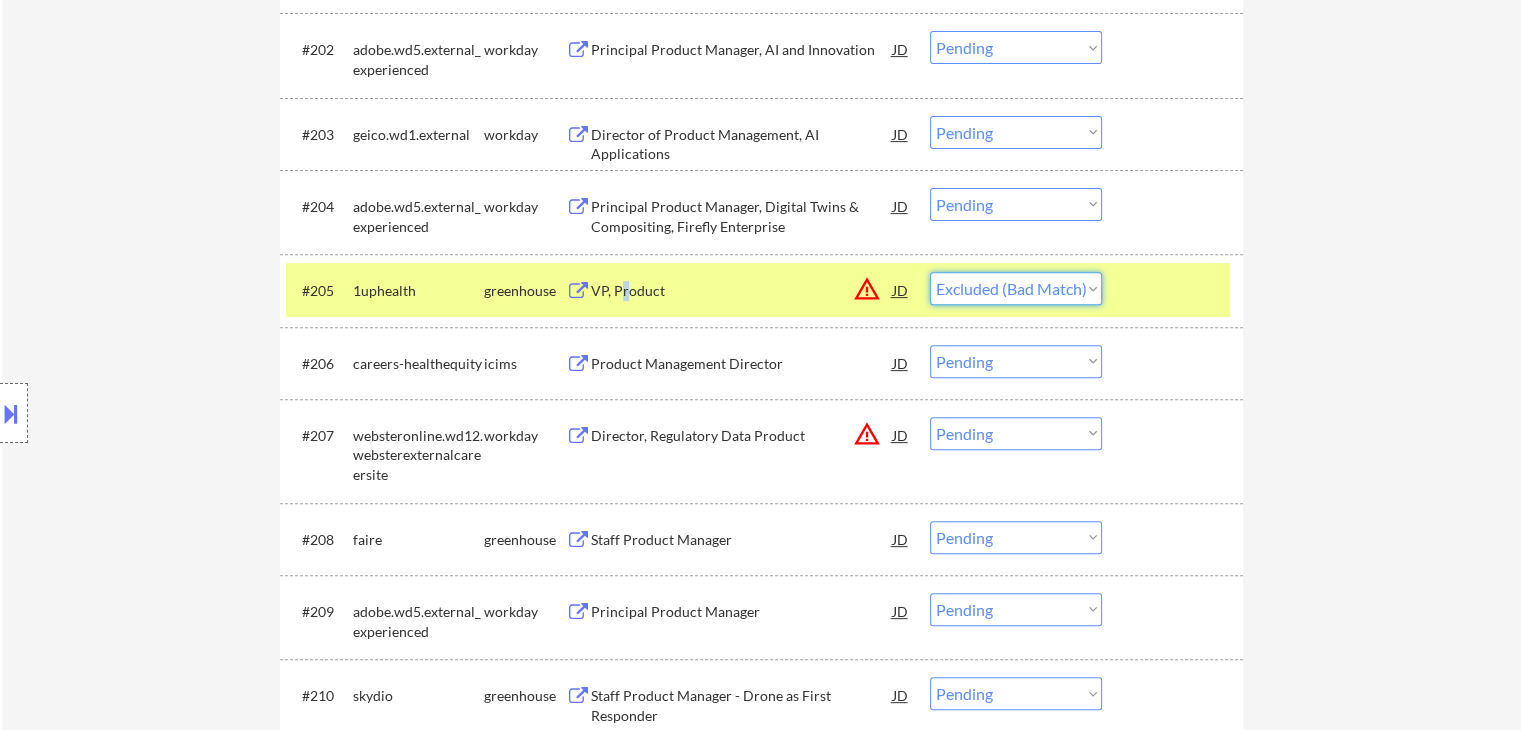 click on "Choose an option... Pending Applied Excluded (Questions) Excluded (Expired) Excluded (Location) Excluded (Bad Match) Excluded (Blocklist) Excluded (Salary) Excluded (Other)" at bounding box center (1016, 288) 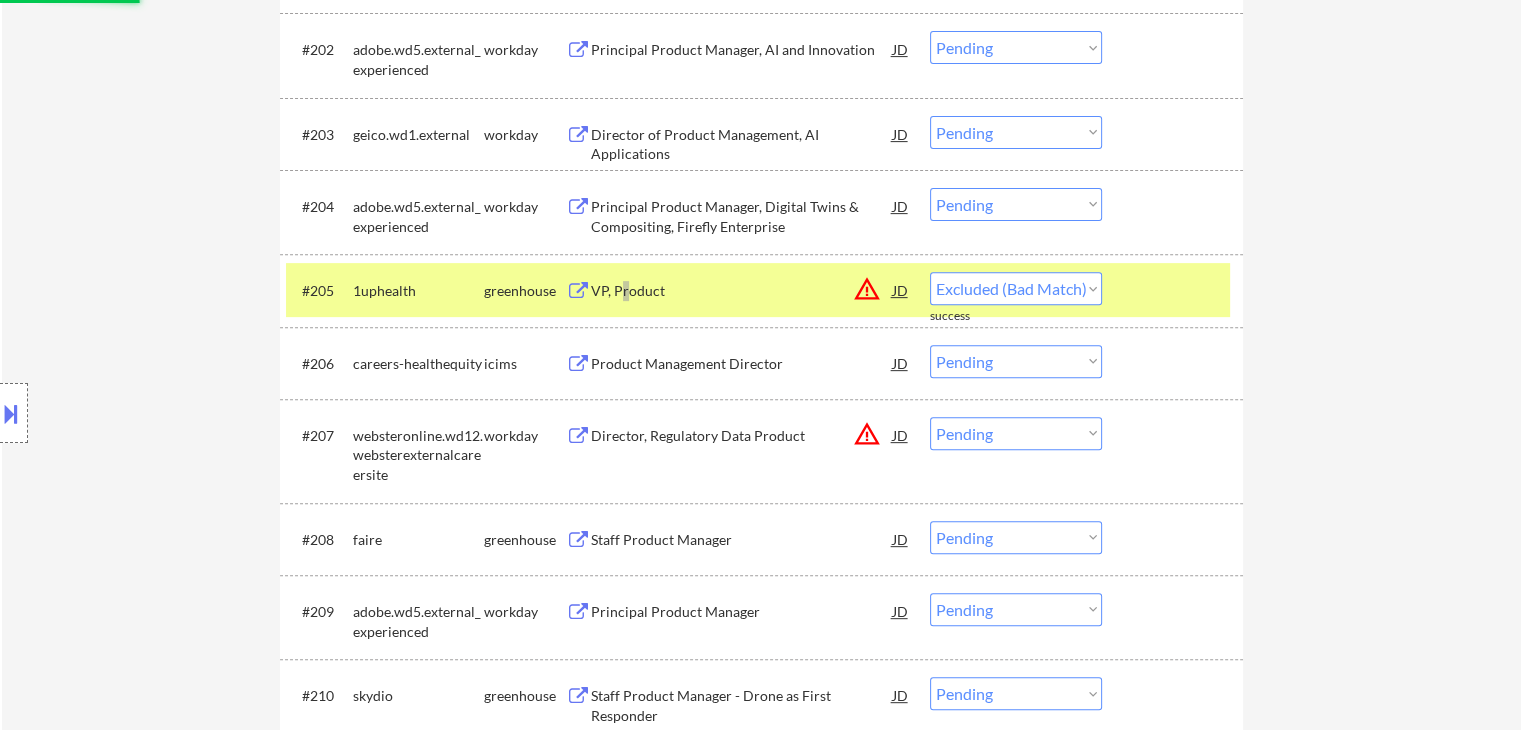 select on ""pending"" 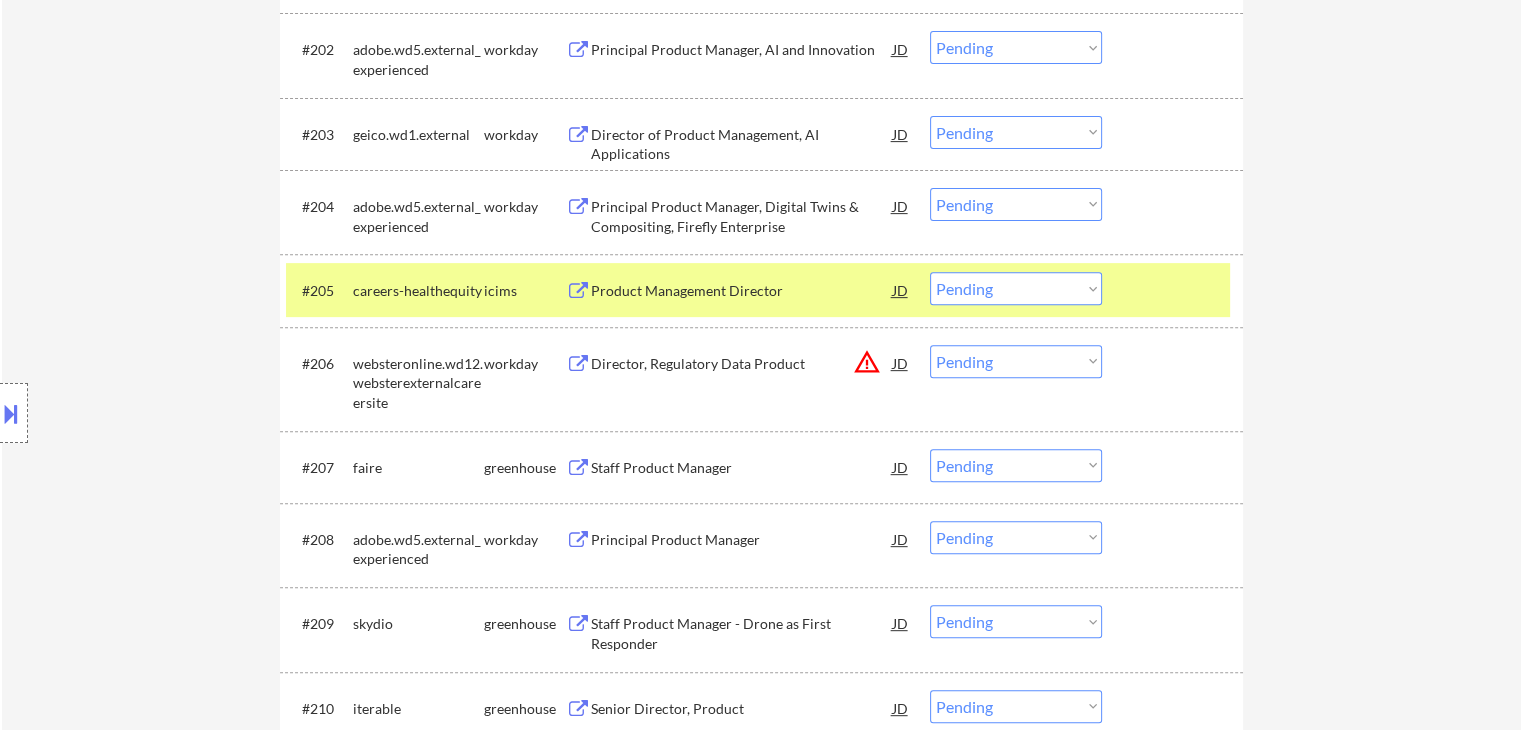 click on "Product Management Director" at bounding box center (742, 291) 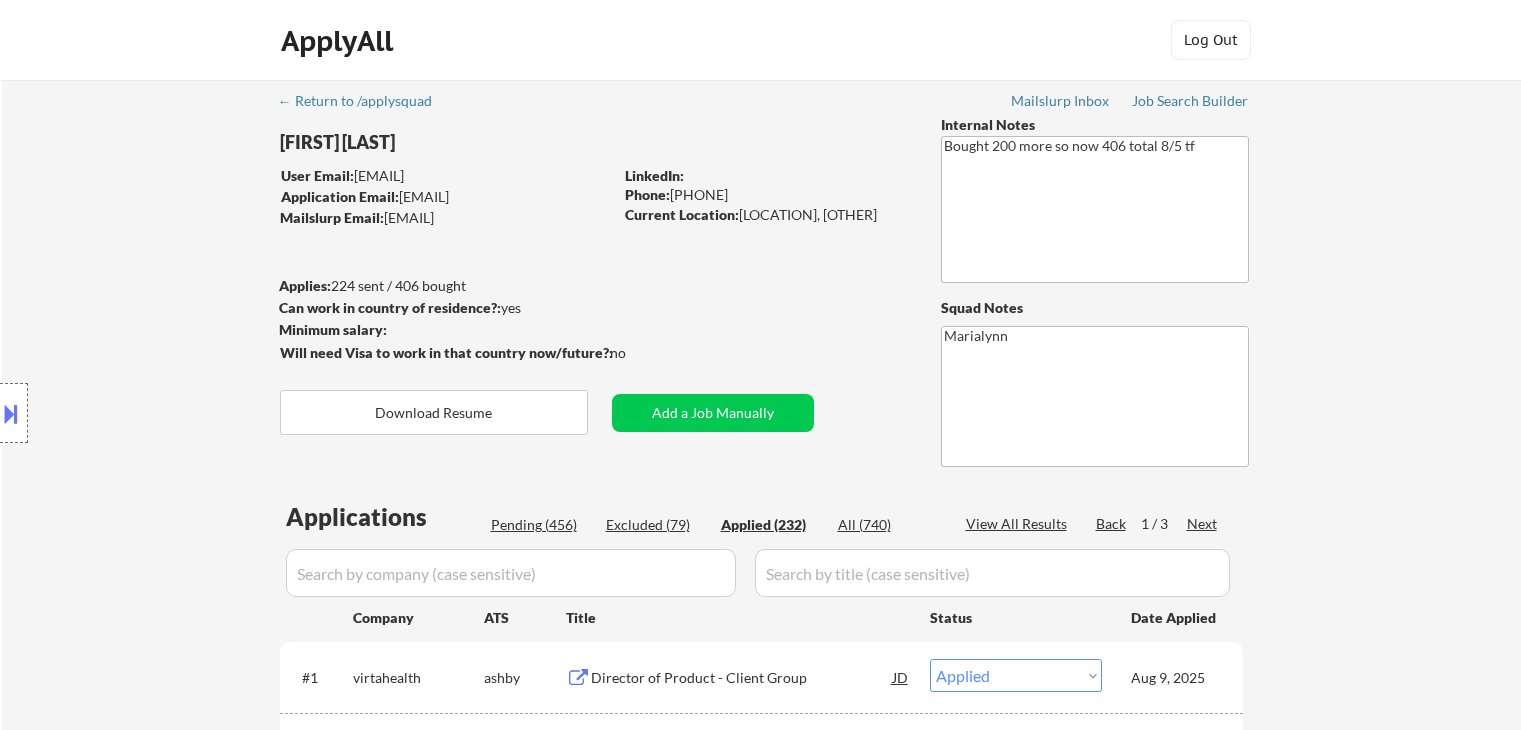 select on ""applied"" 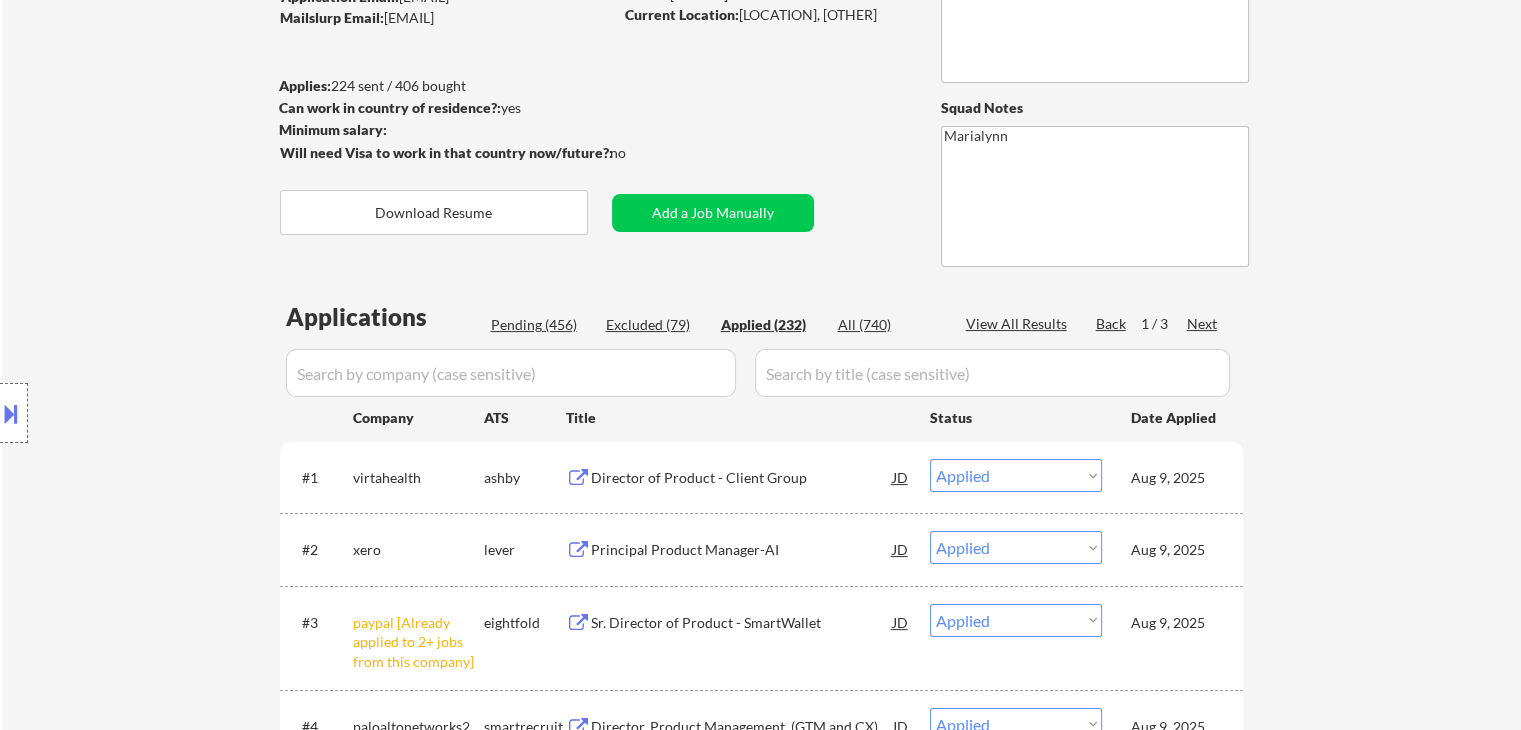 drag, startPoint x: 0, startPoint y: 0, endPoint x: 23, endPoint y: 386, distance: 386.68463 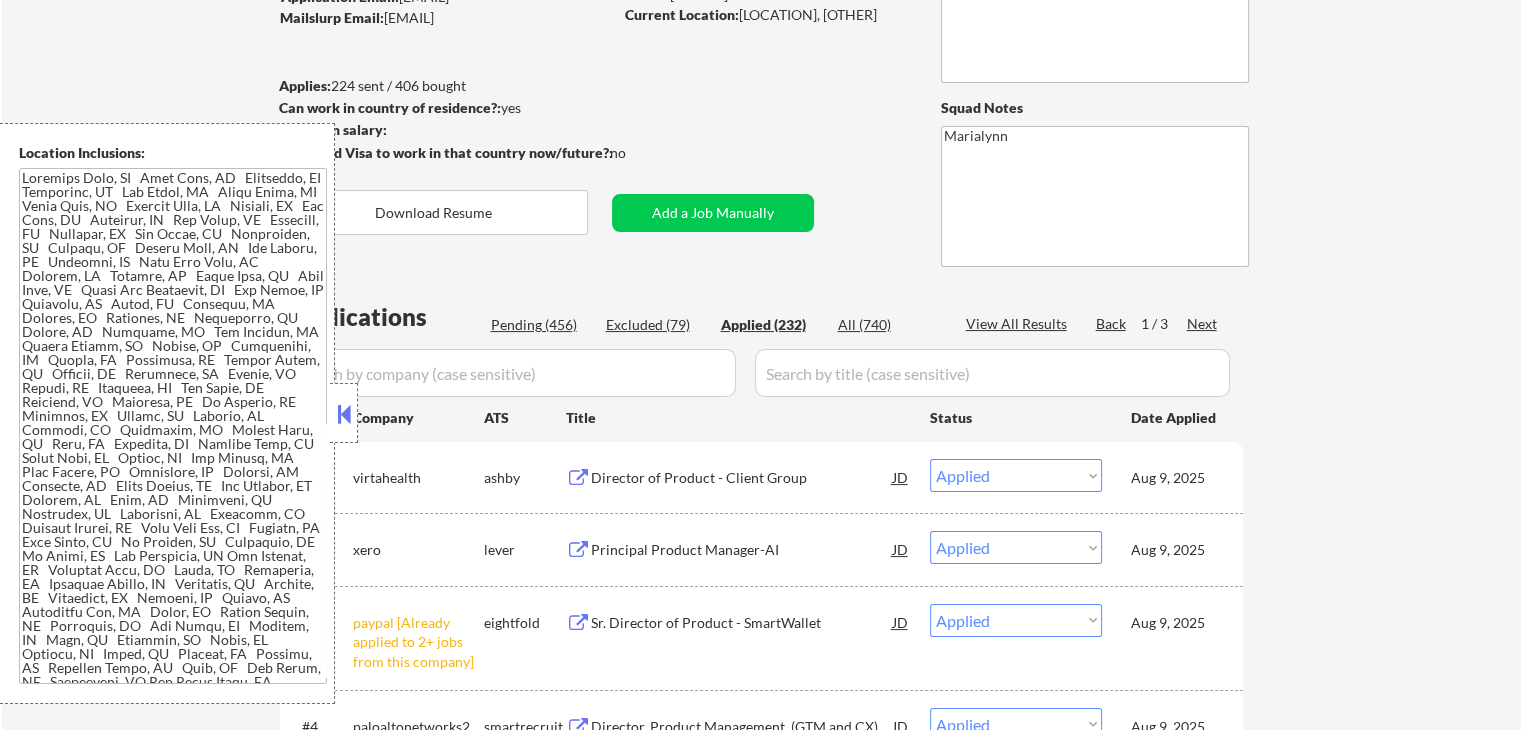 click at bounding box center [344, 414] 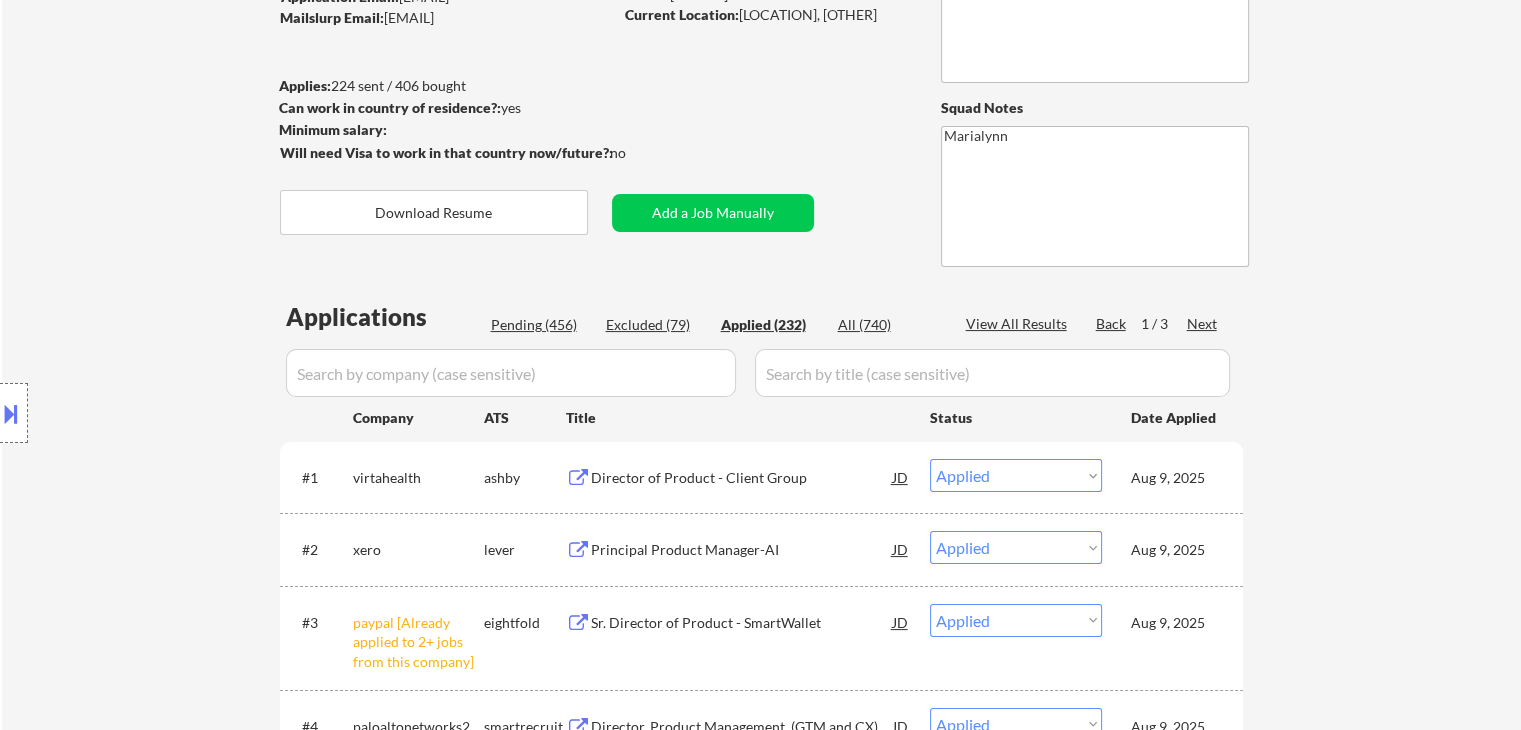 click at bounding box center (511, 373) 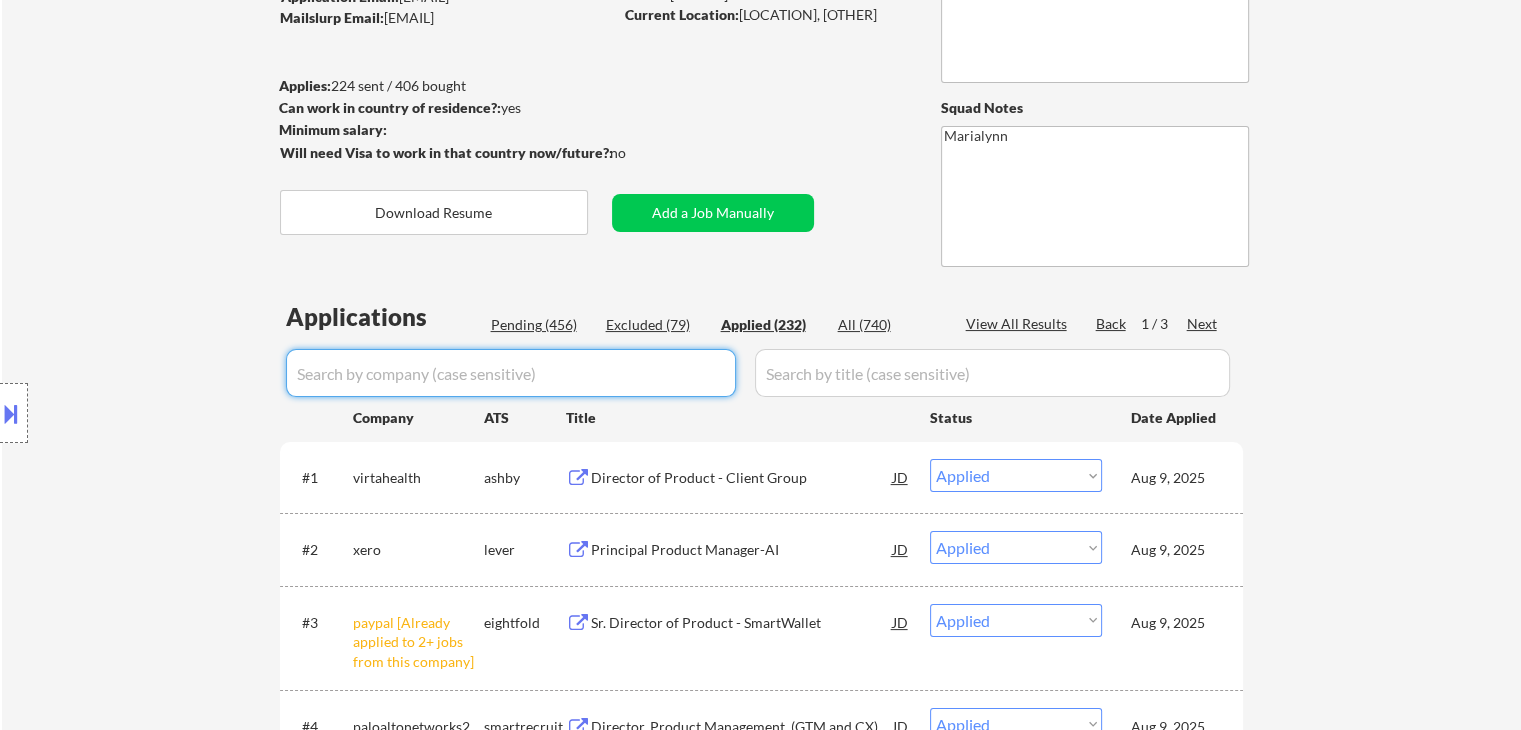 paste on "bitgo" 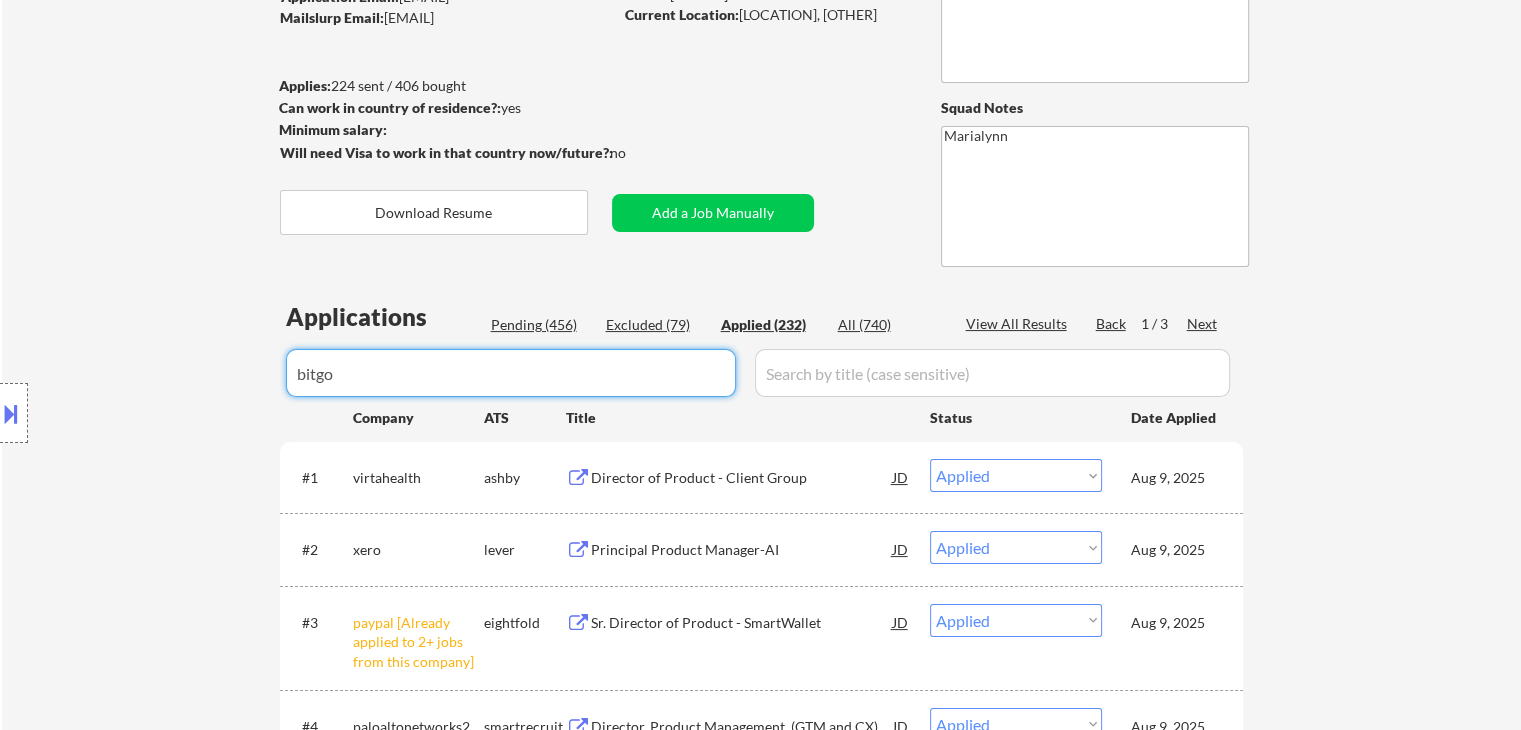 type on "bitgo" 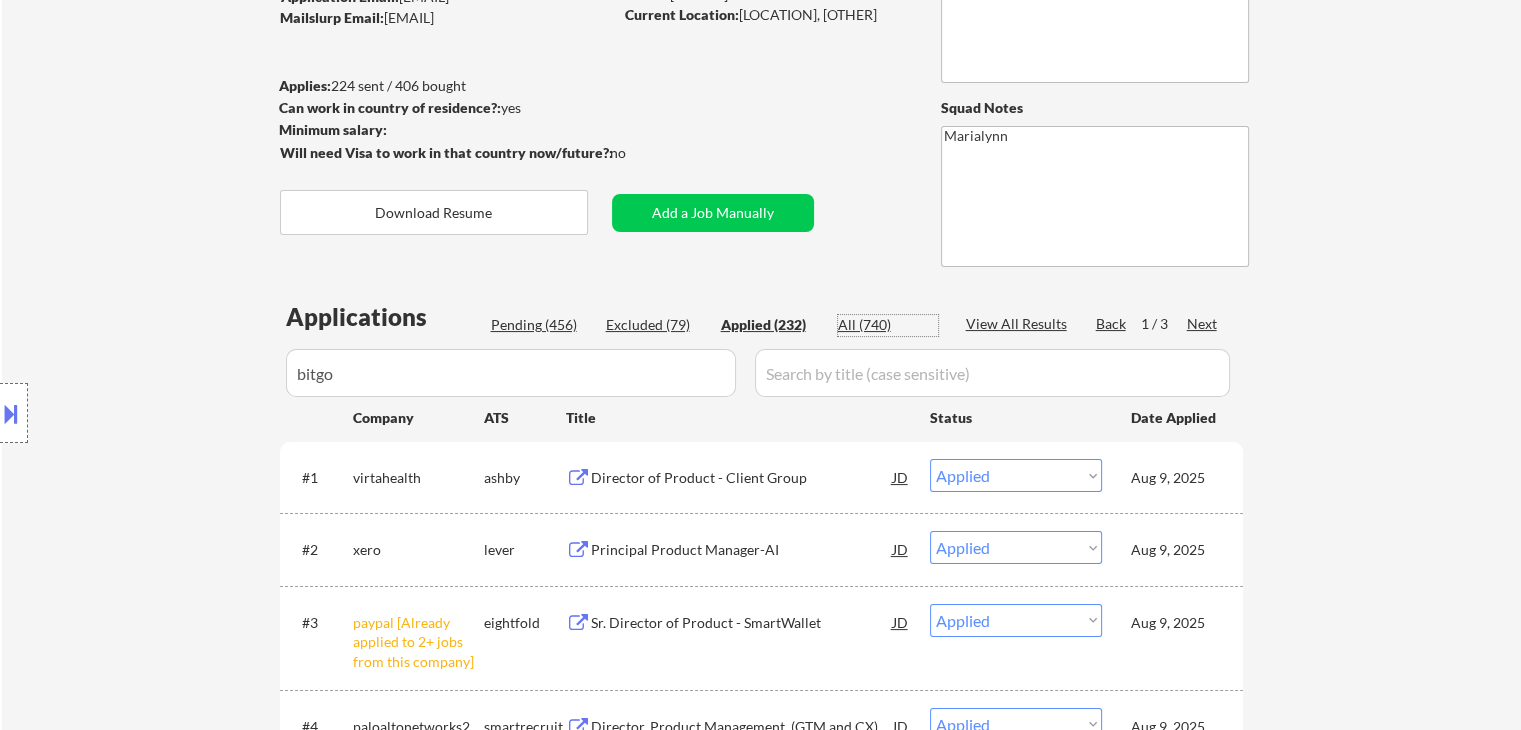 click on "All (740)" at bounding box center [888, 325] 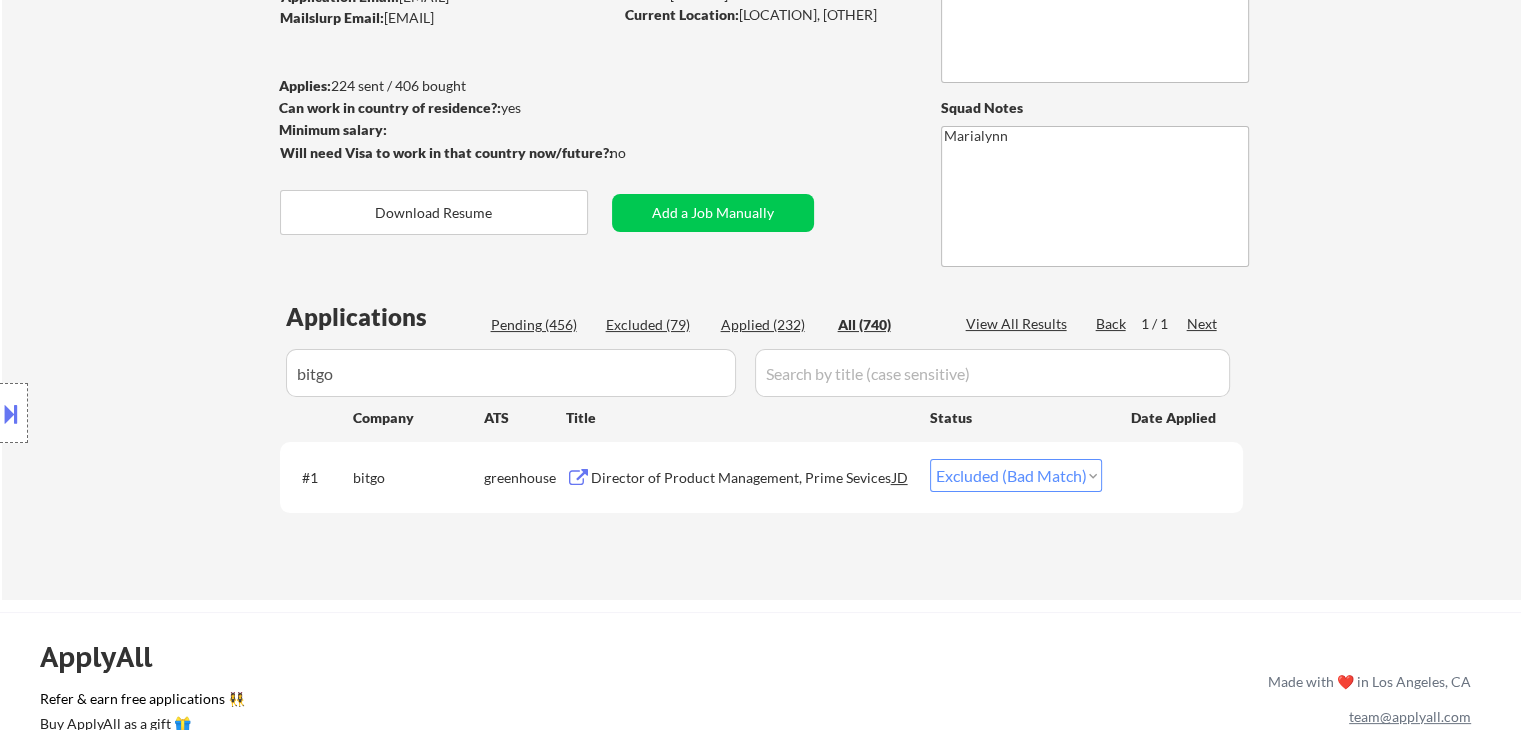 drag, startPoint x: 988, startPoint y: 479, endPoint x: 991, endPoint y: 493, distance: 14.3178215 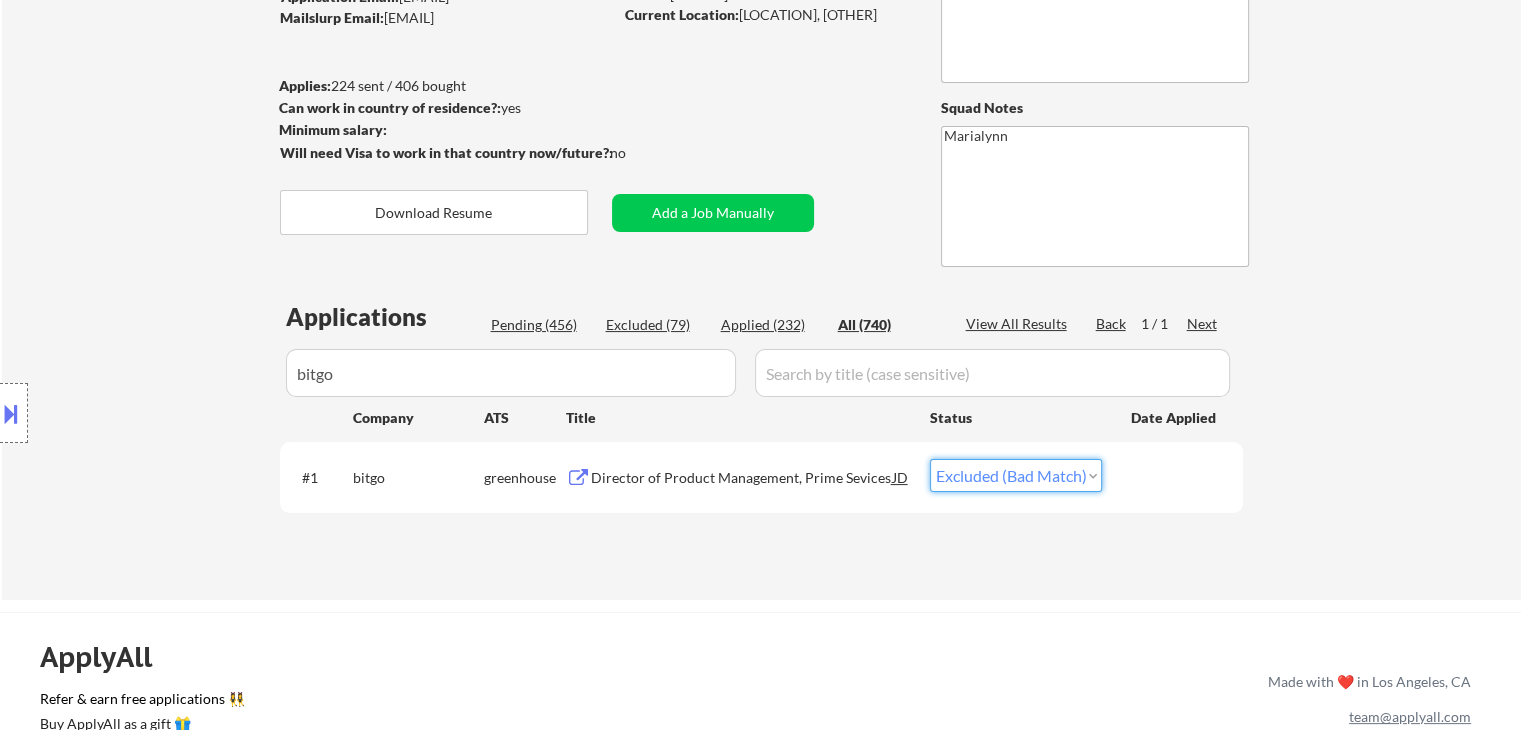 select on ""applied"" 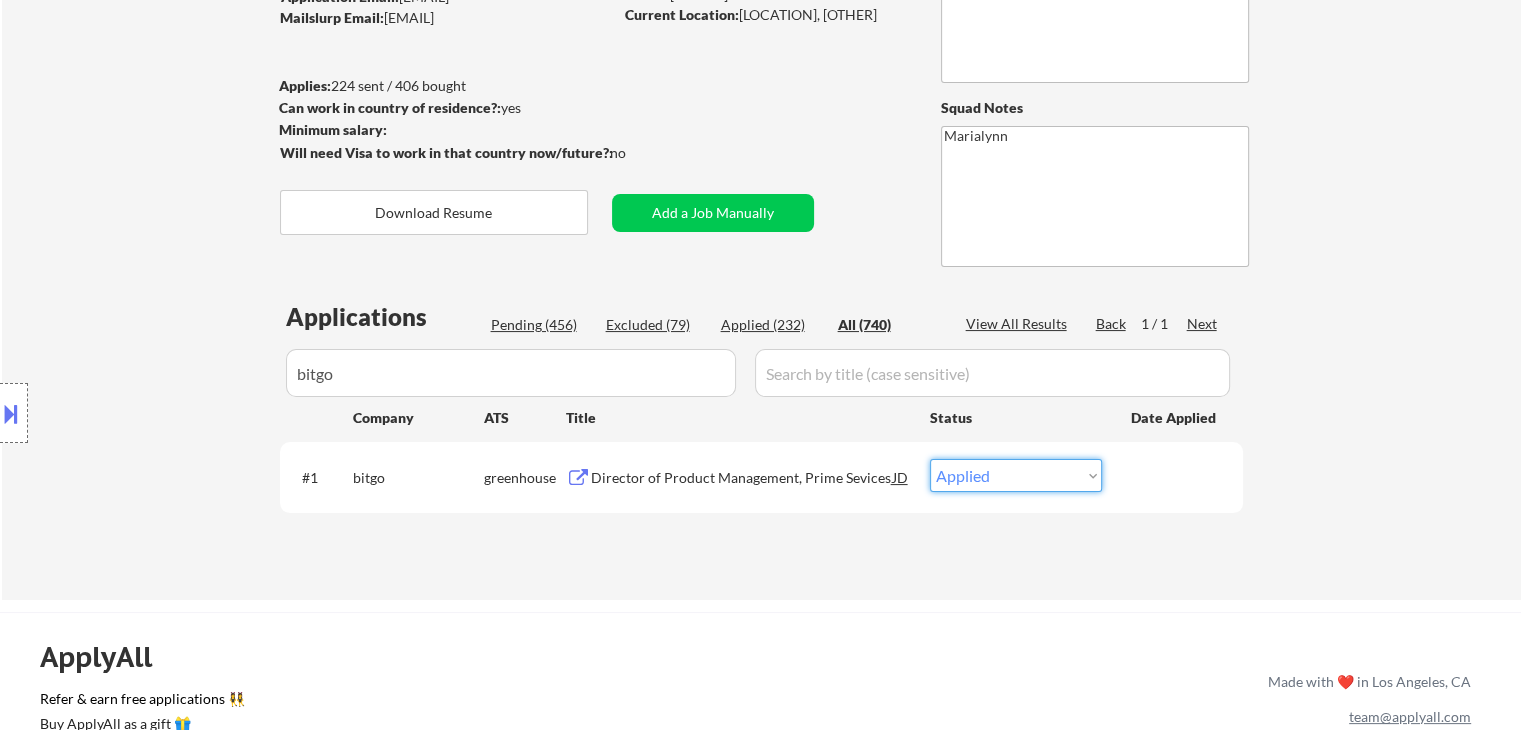 click on "Choose an option... Pending Applied Excluded (Questions) Excluded (Expired) Excluded (Location) Excluded (Bad Match) Excluded (Blocklist) Excluded (Salary) Excluded (Other)" at bounding box center [1016, 475] 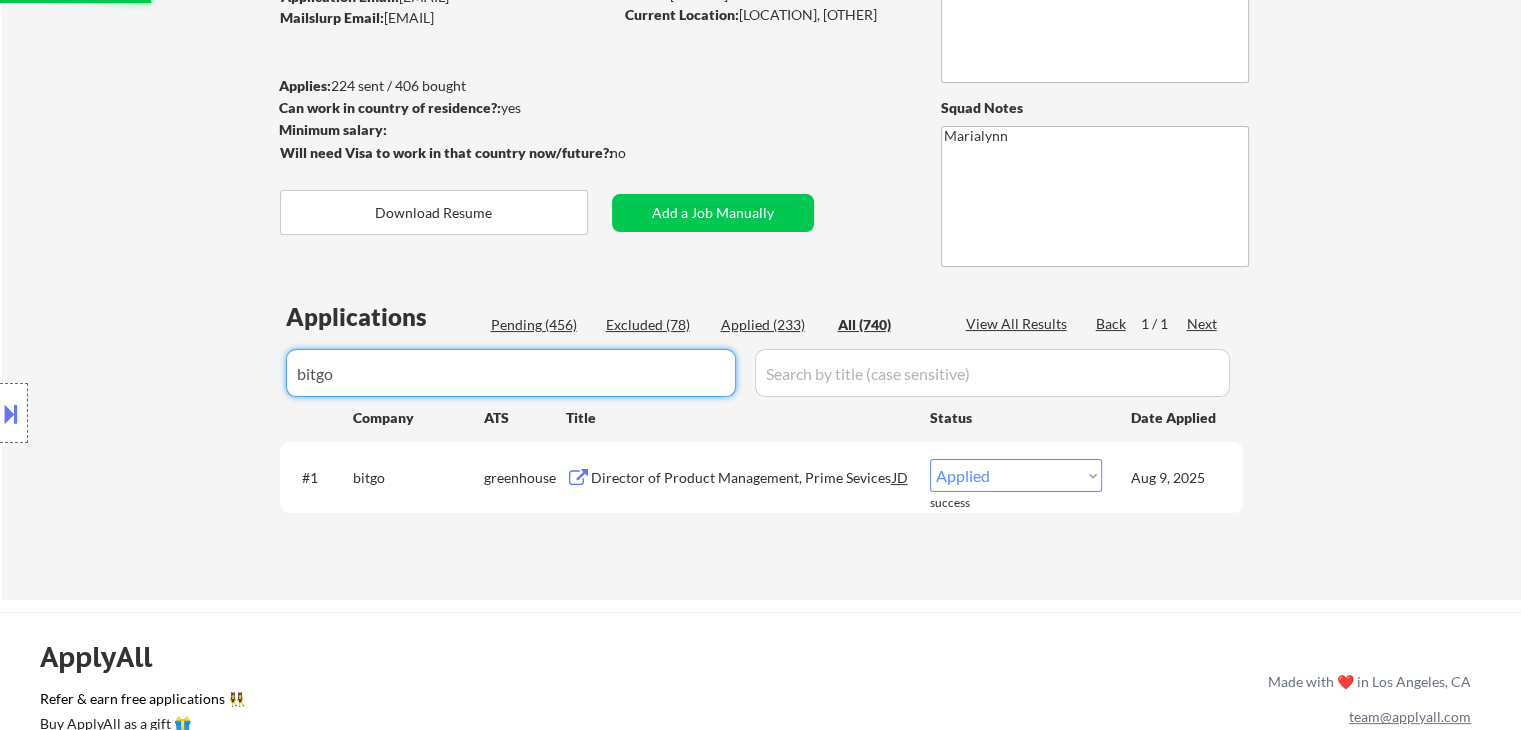 drag, startPoint x: 212, startPoint y: 345, endPoint x: 127, endPoint y: 270, distance: 113.35784 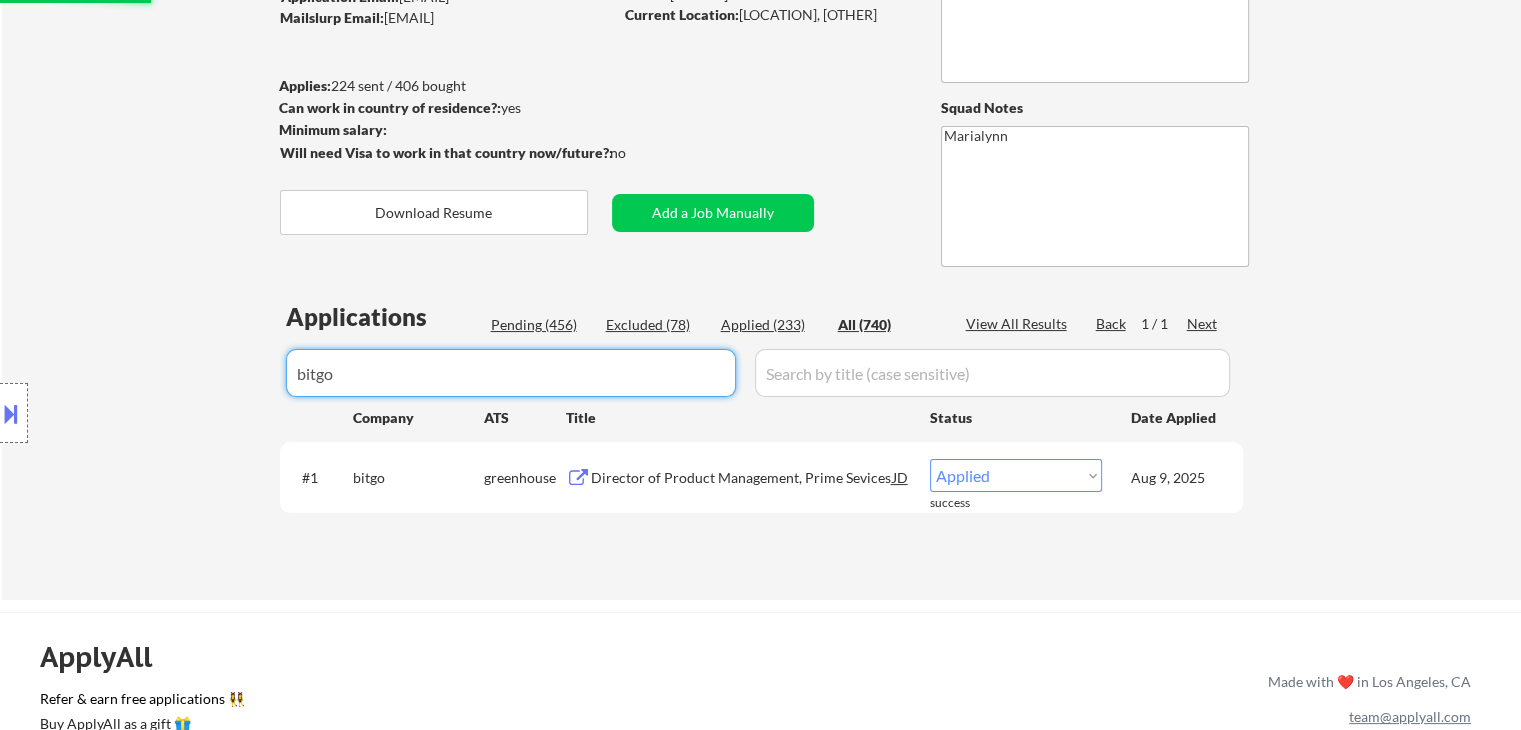 click on "← Return to /applysquad Mailslurp Inbox Job Search Builder [FIRST] [LAST] User Email: [EMAIL] Application Email: [EMAIL] Mailslurp Email: [EMAIL] LinkedIn: Phone: [PHONE] Current Location: [LOCATION], [OTHER] Applies: 224 sent / 406 bought Internal Notes Bought 200 more so now 406 total 8/5 tf Can work in country of residence?: yes Squad Notes Minimum salary: Will need Visa to work in that country now/future?: no Download Resume Add a Job Manually Marialynn Applications Pending (456) Excluded (78) Applied (233) All (740) View All Results Back 1 / 1 Next Company ATS Title Status Date Applied #1 bitgo greenhouse [TITLE] JD Choose an option... Pending Applied Excluded (Questions) Excluded (Expired) Excluded (Location) Excluded (Bad Match) Excluded (Blocklist) Excluded (Salary) Excluded (Other) [DATE] success #2 xero lever [TITLE]-AI JD Choose an option... #3" at bounding box center [760, 165] 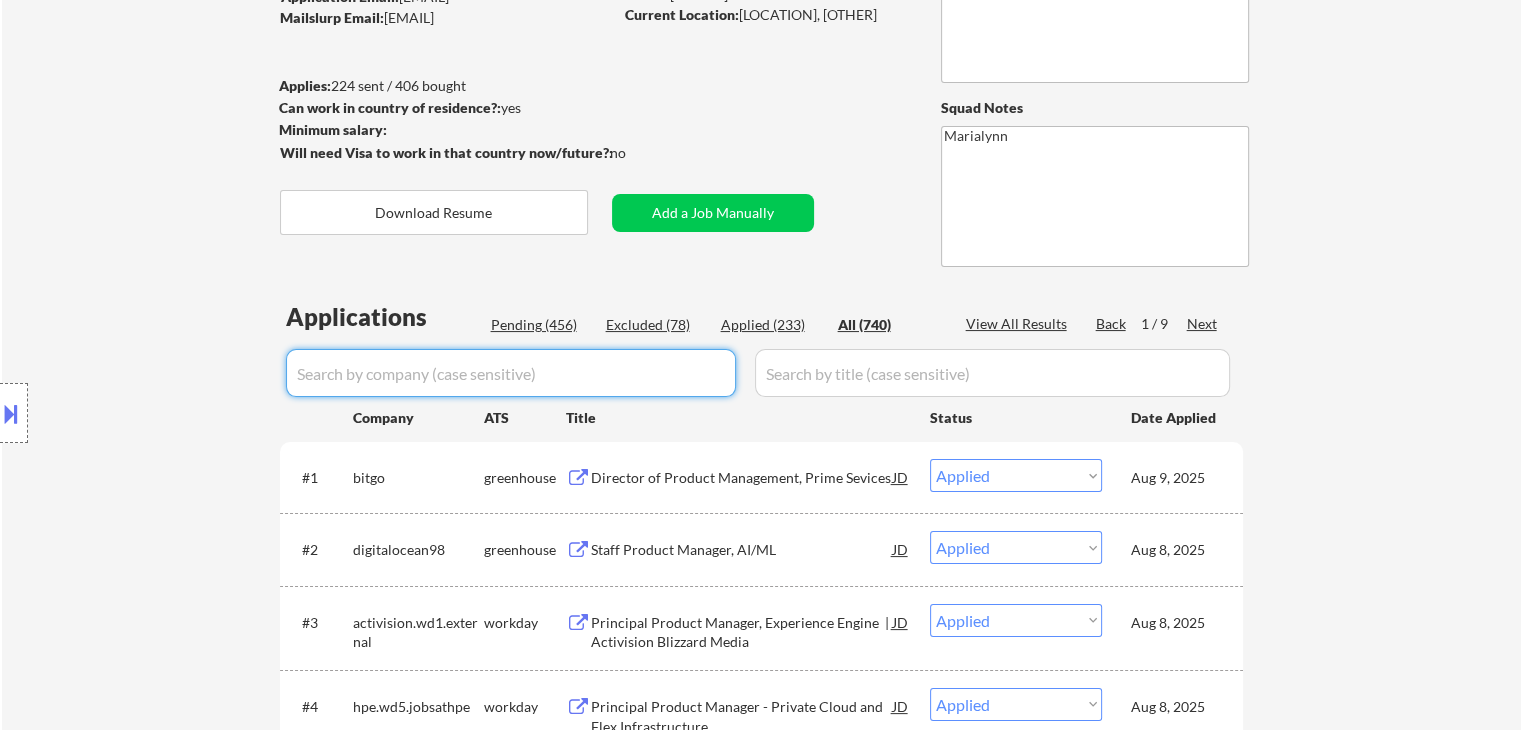 type 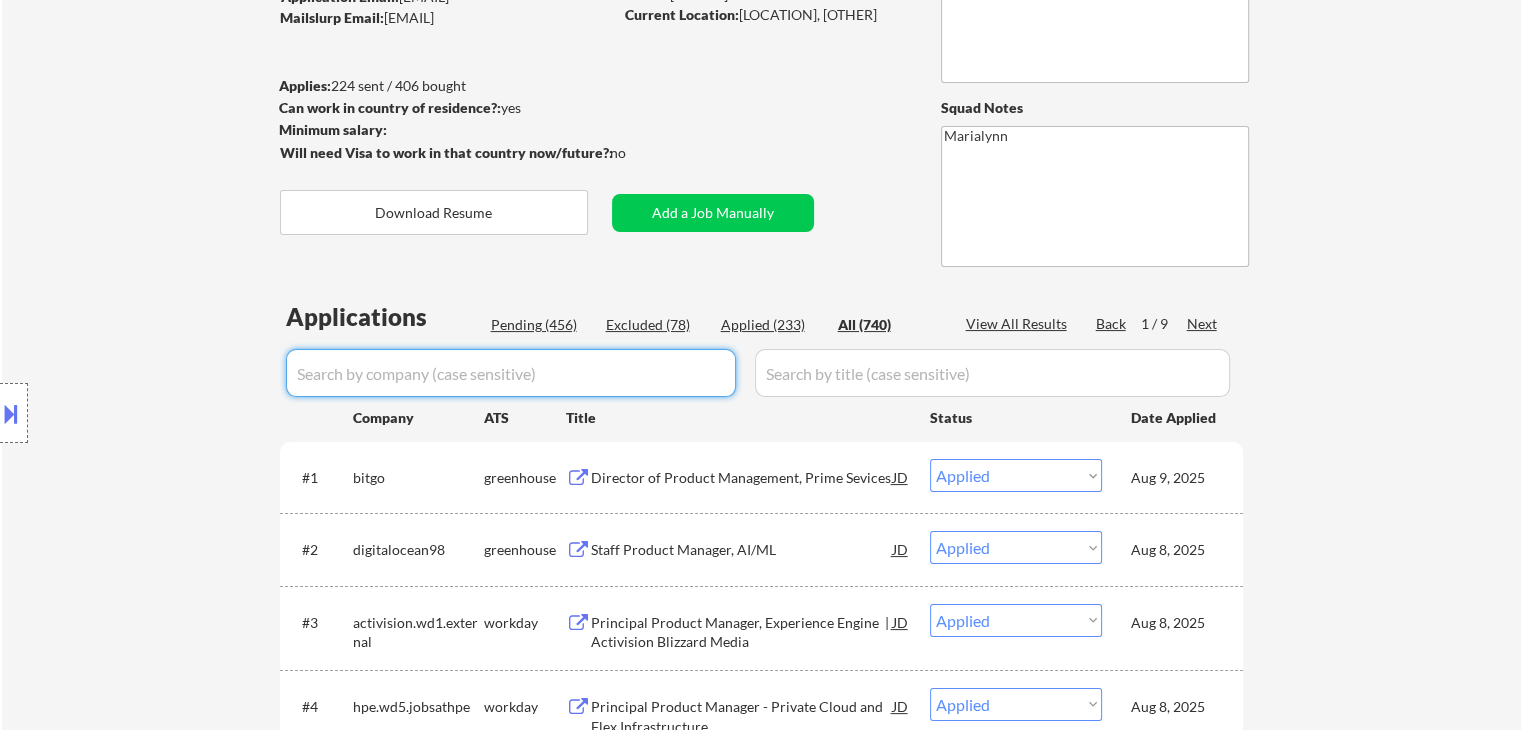 select on ""pending"" 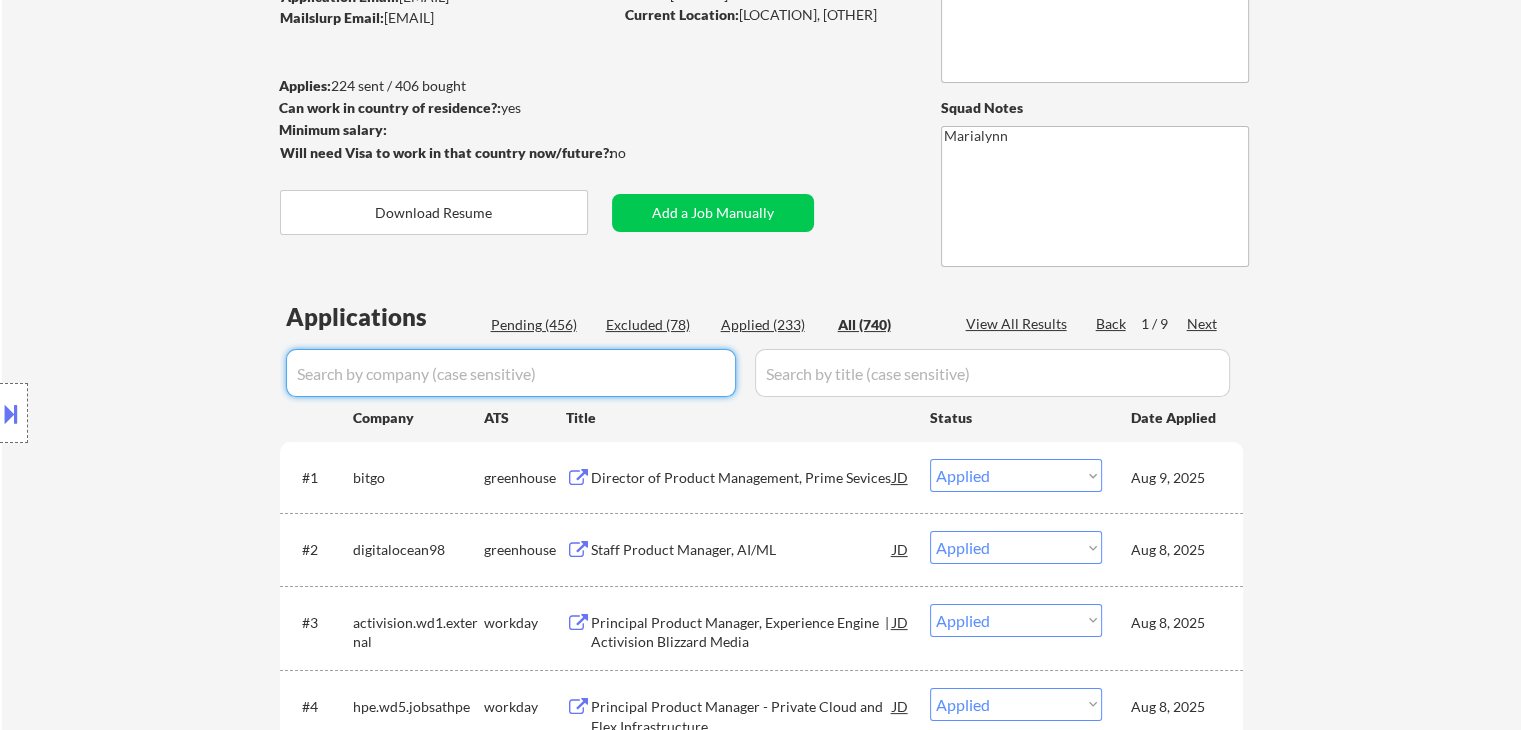 select on ""pending"" 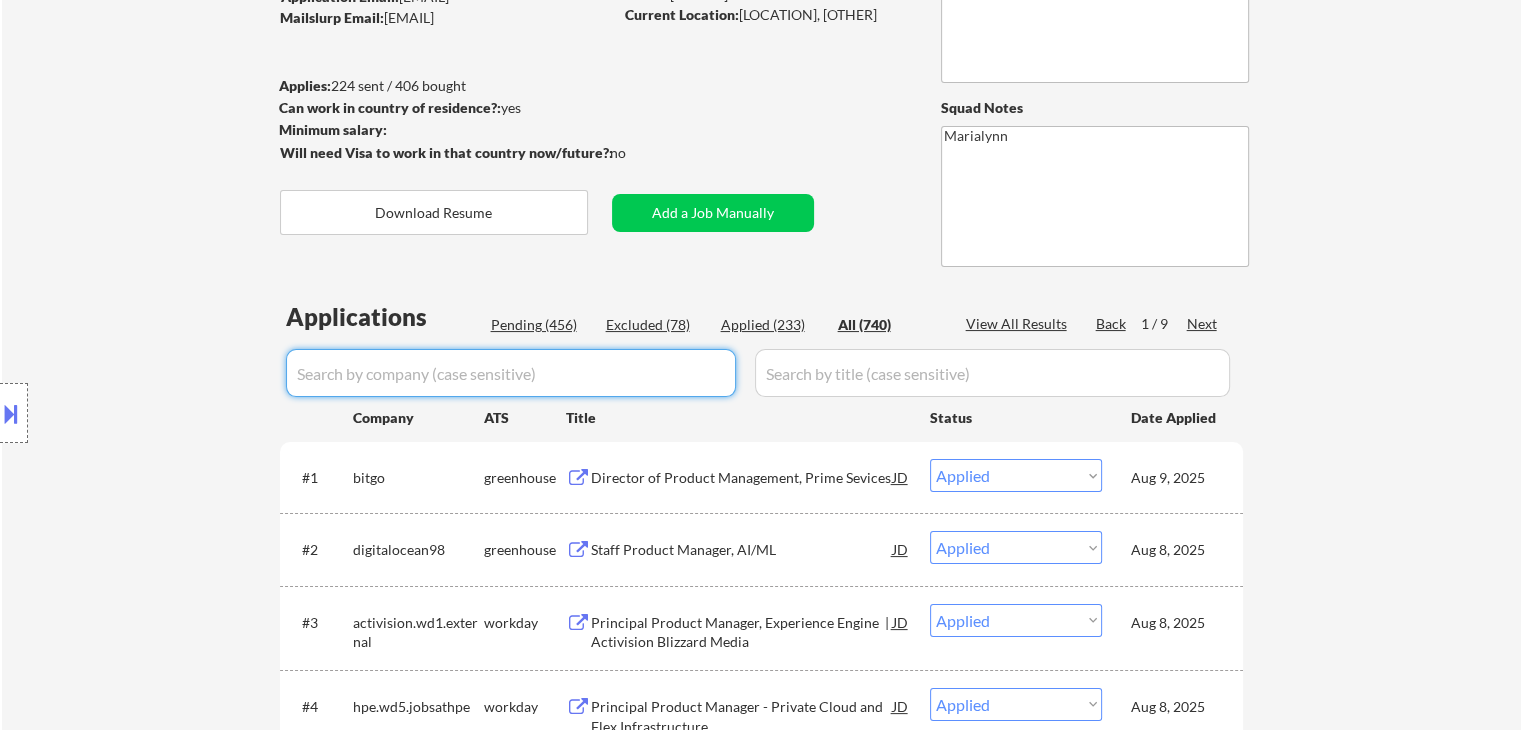 select on ""pending"" 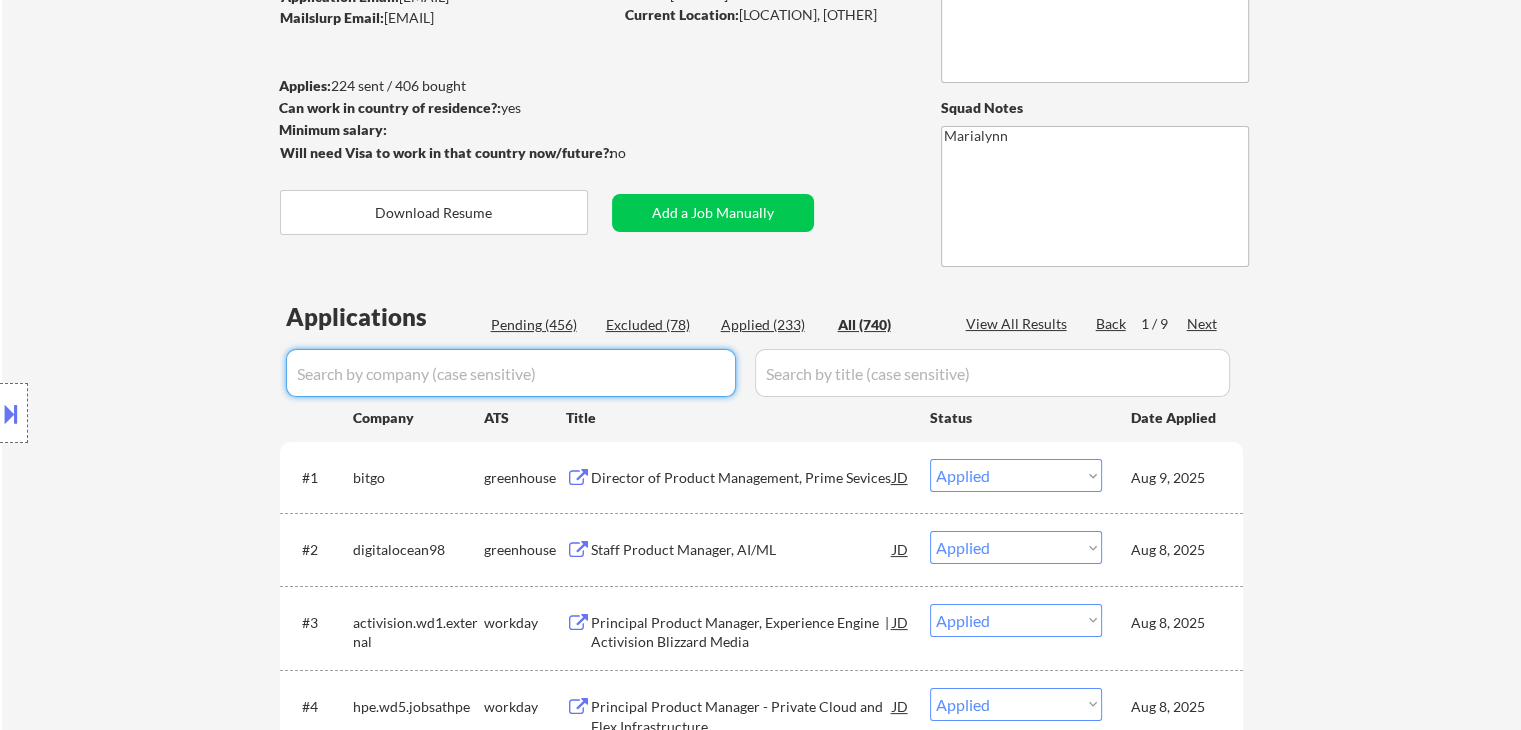 select on ""pending"" 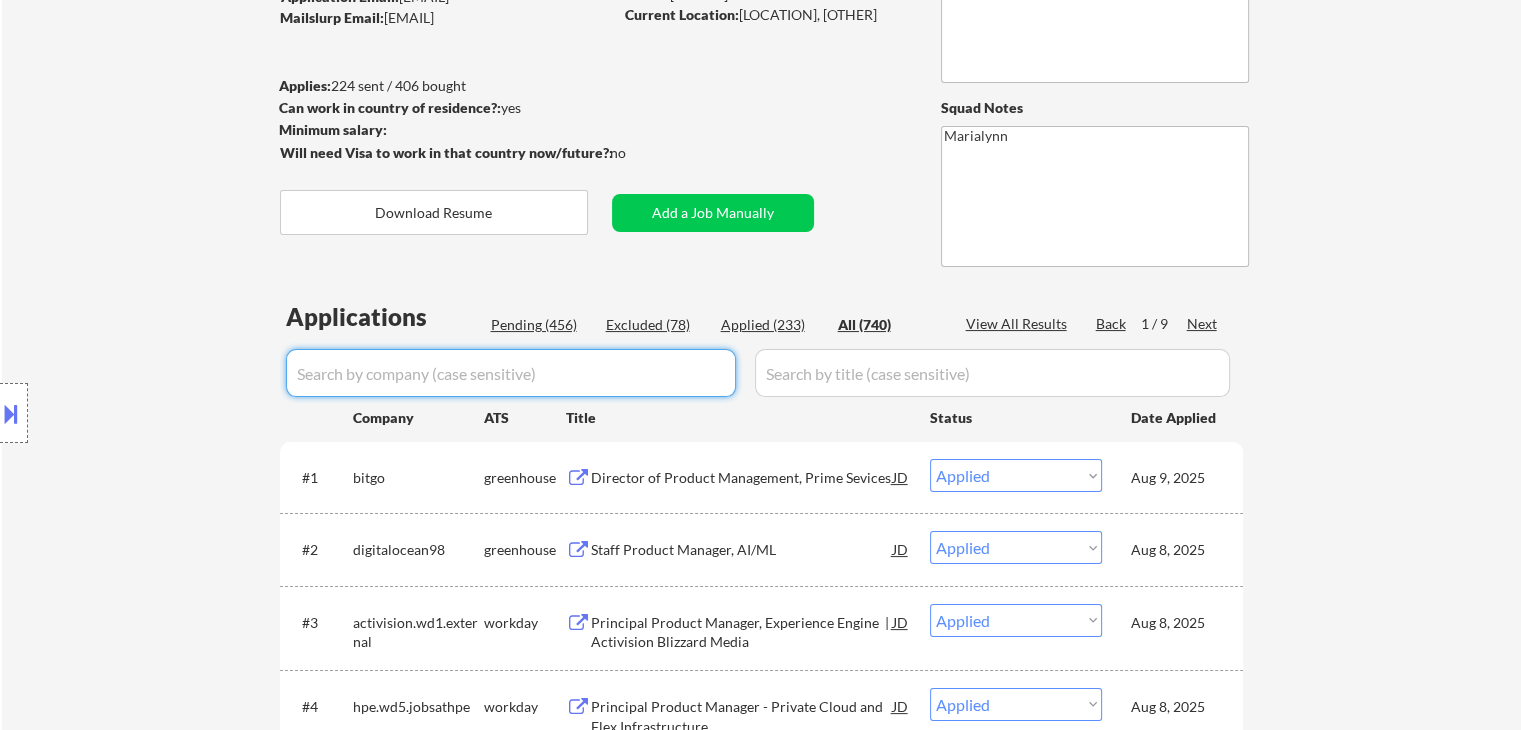 select on ""pending"" 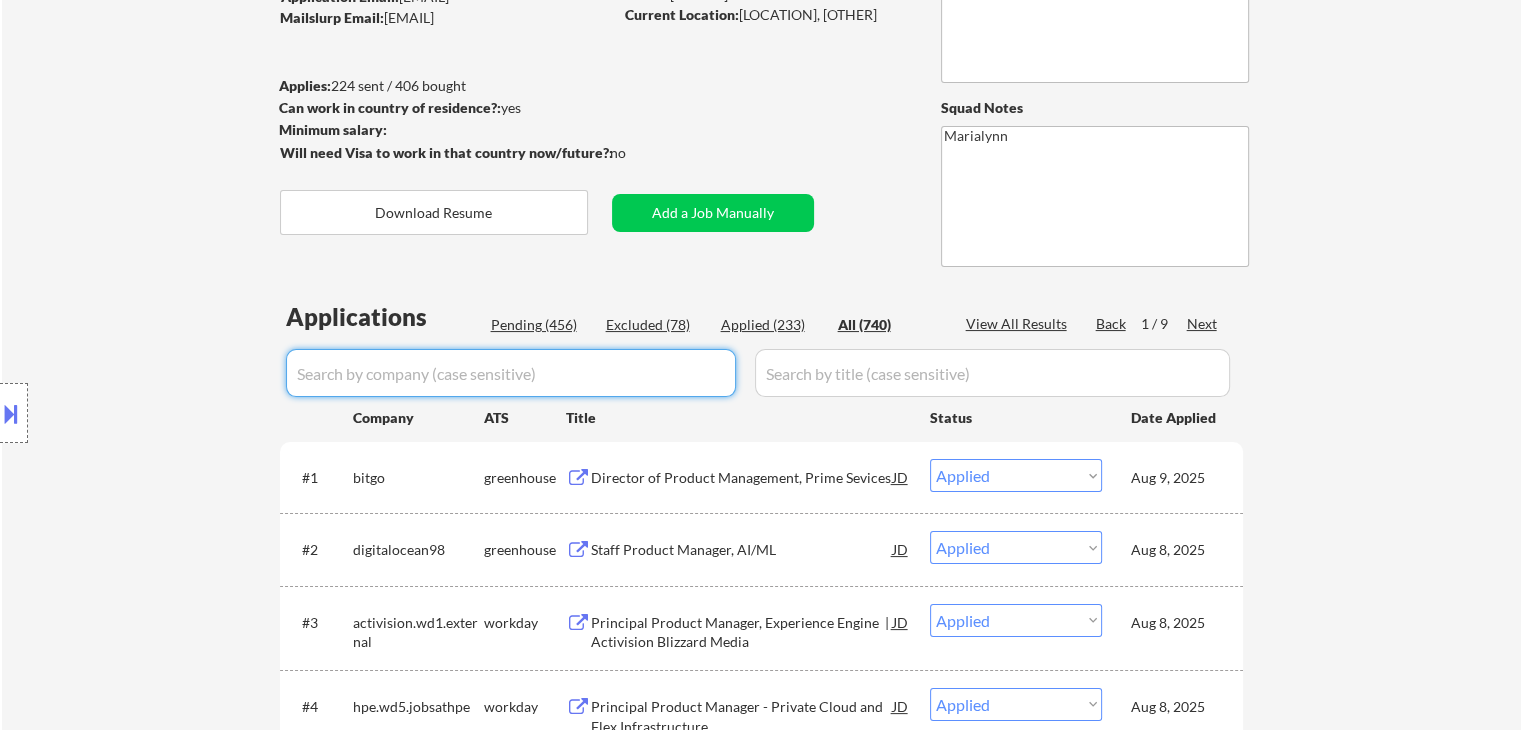 select on ""pending"" 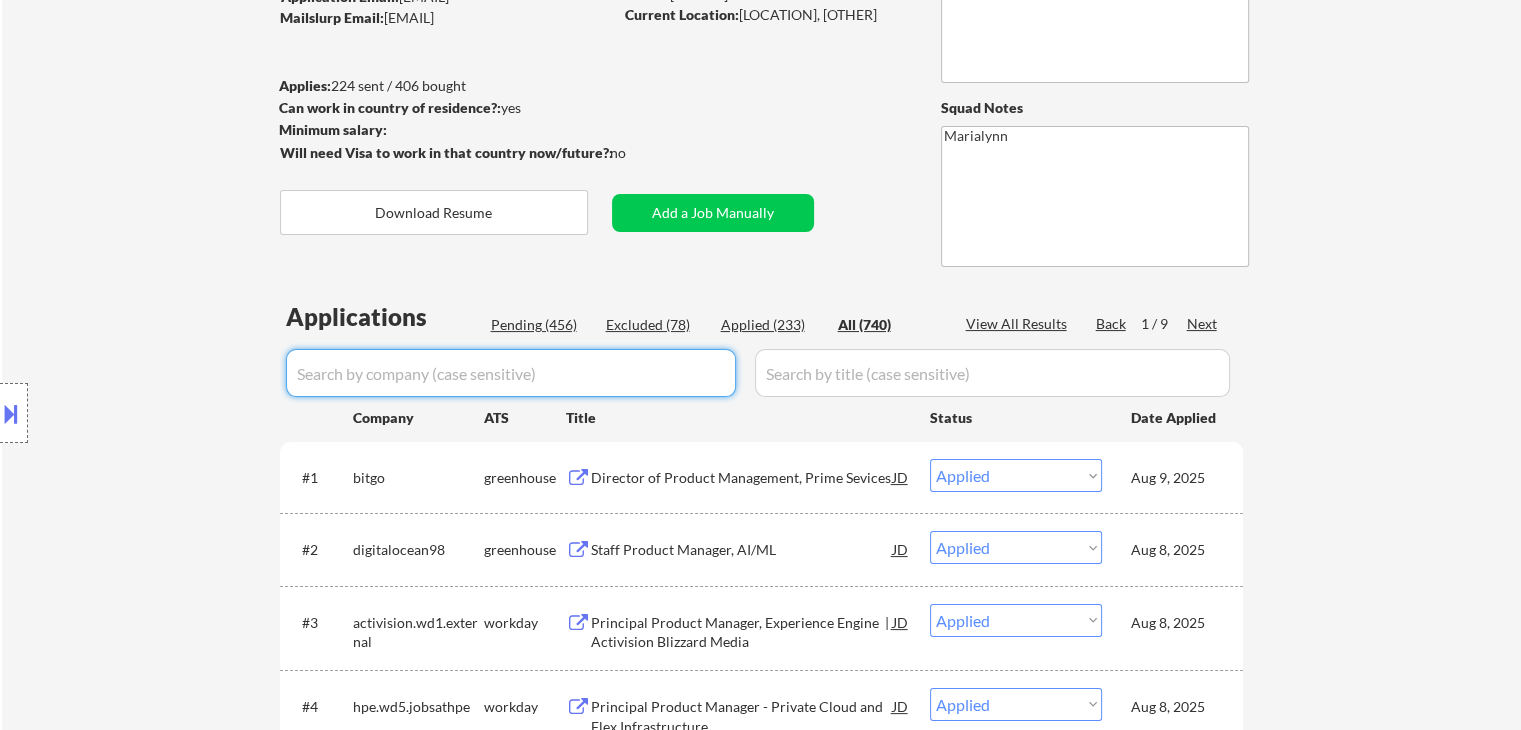 select on ""pending"" 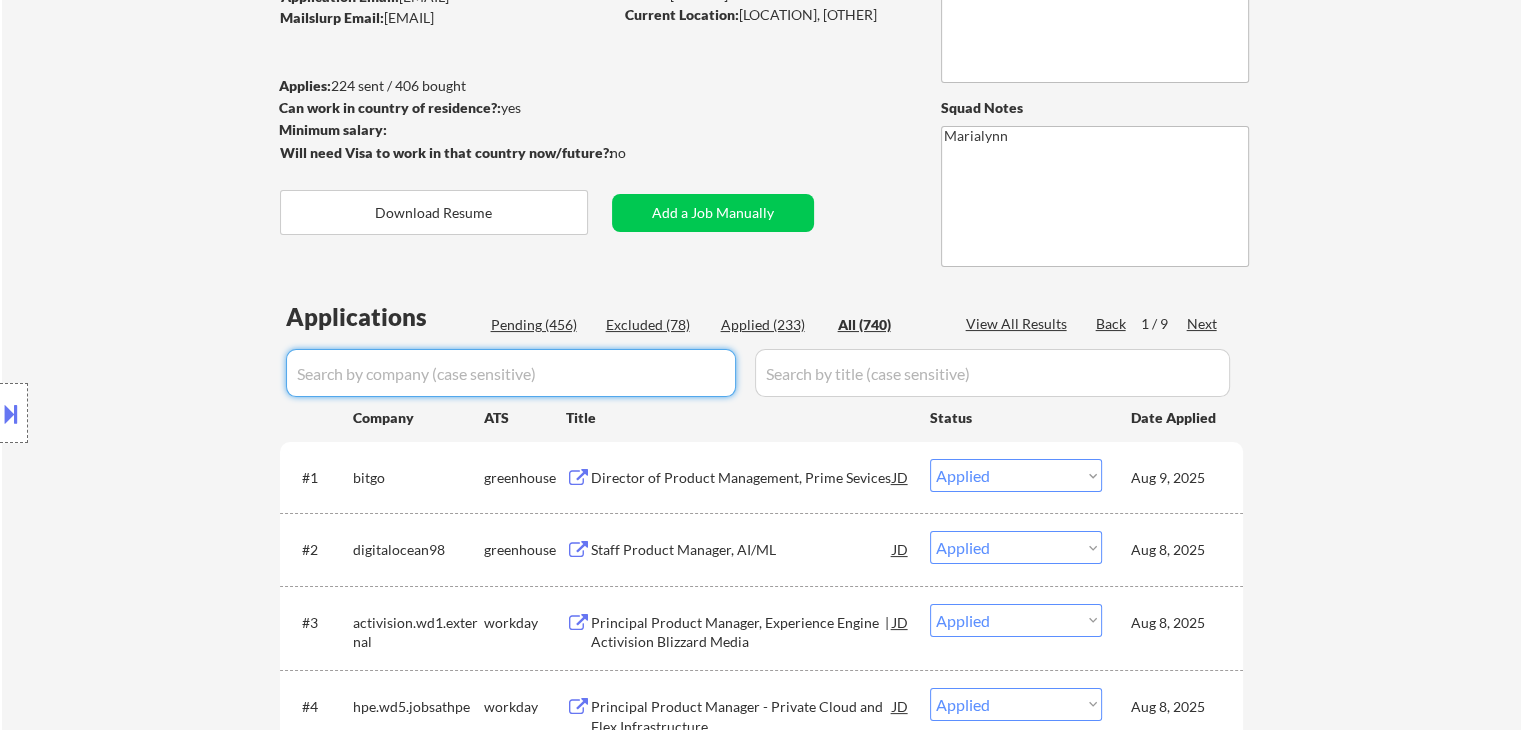 select on ""pending"" 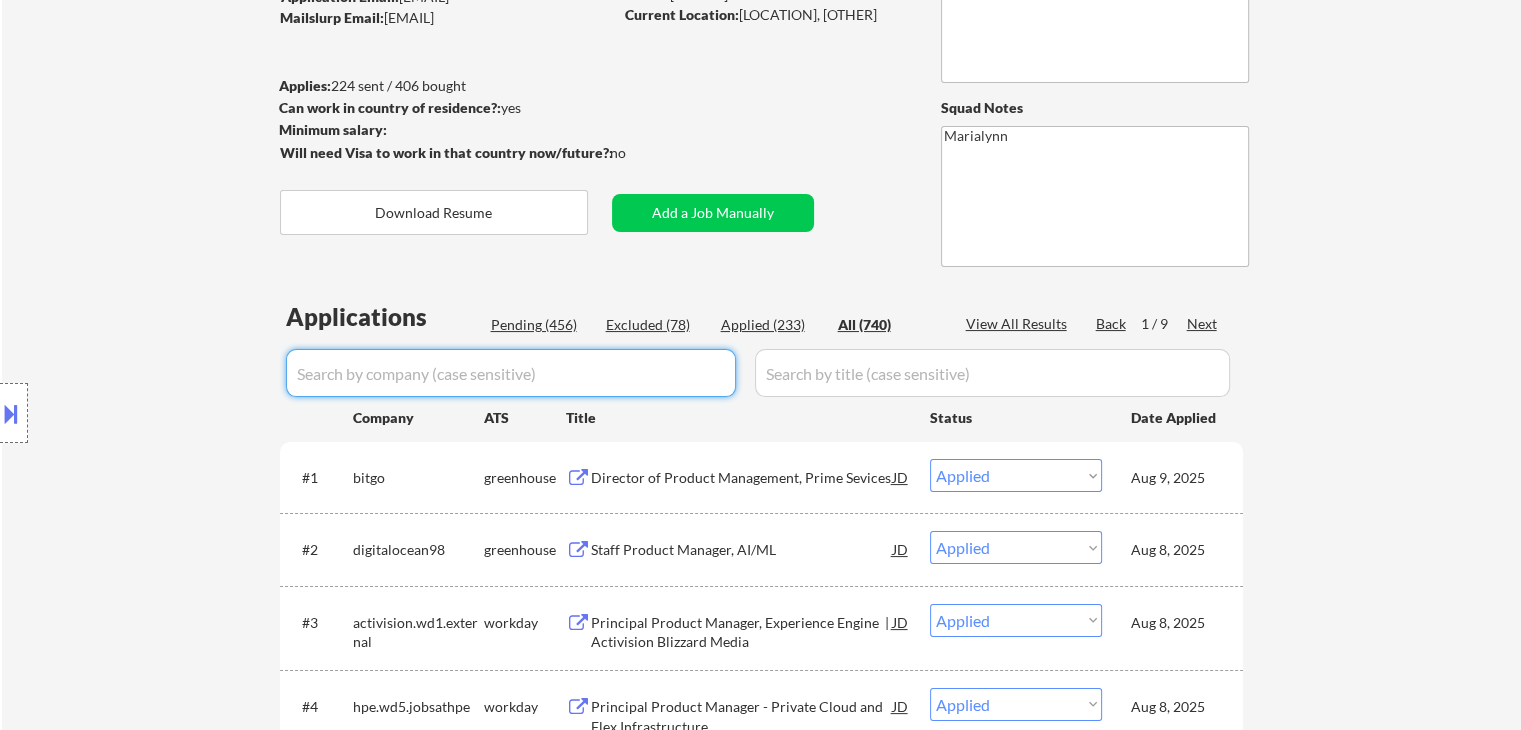 select on ""pending"" 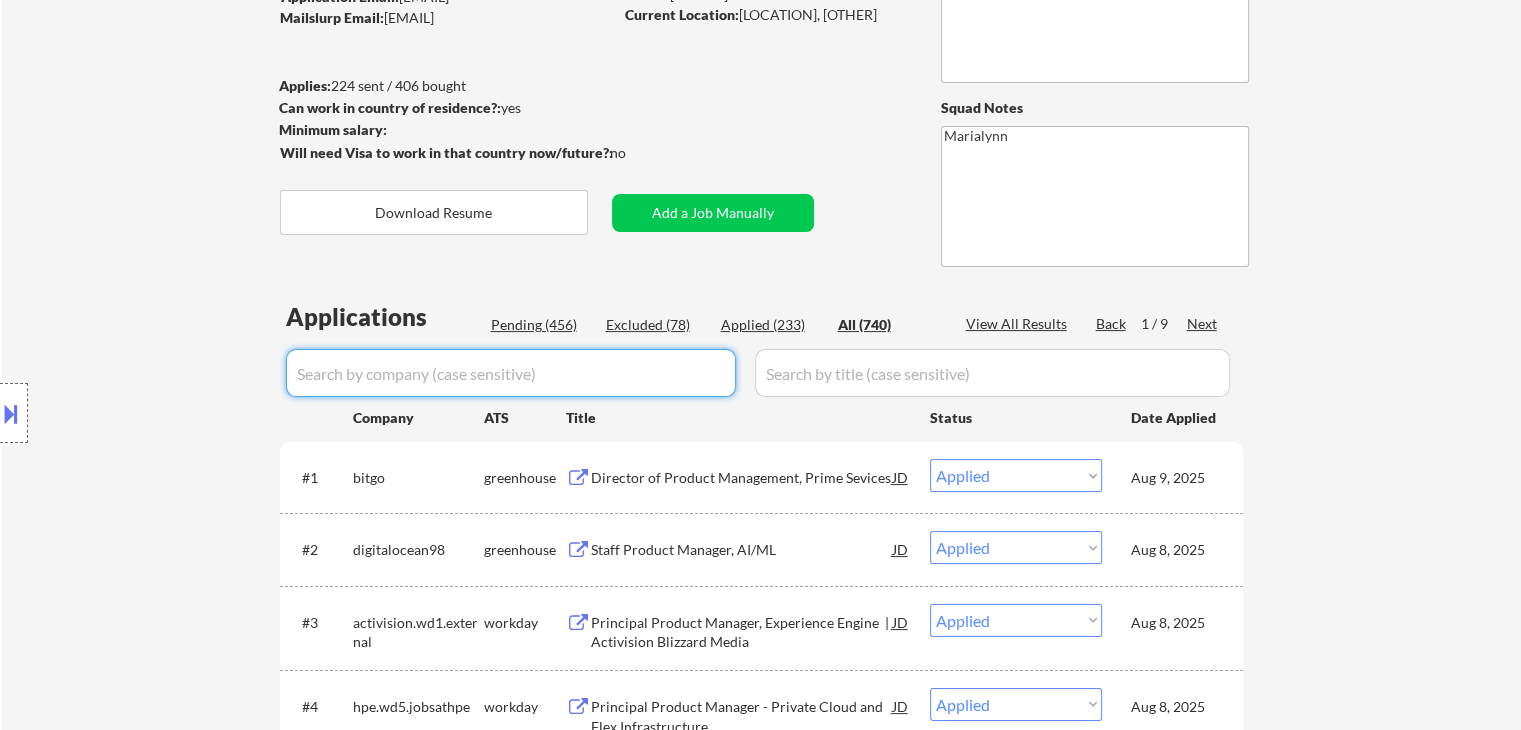 select on ""pending"" 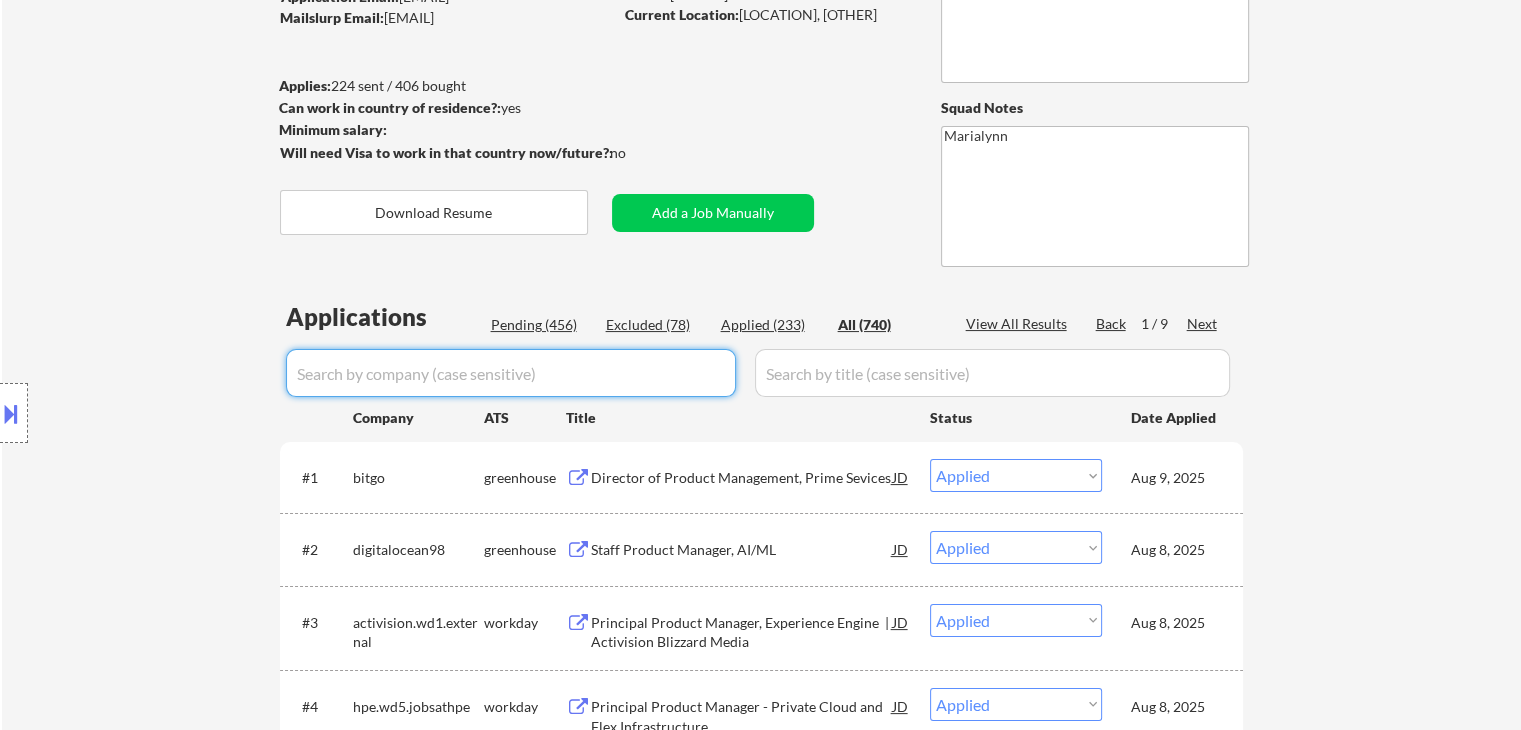 select on ""pending"" 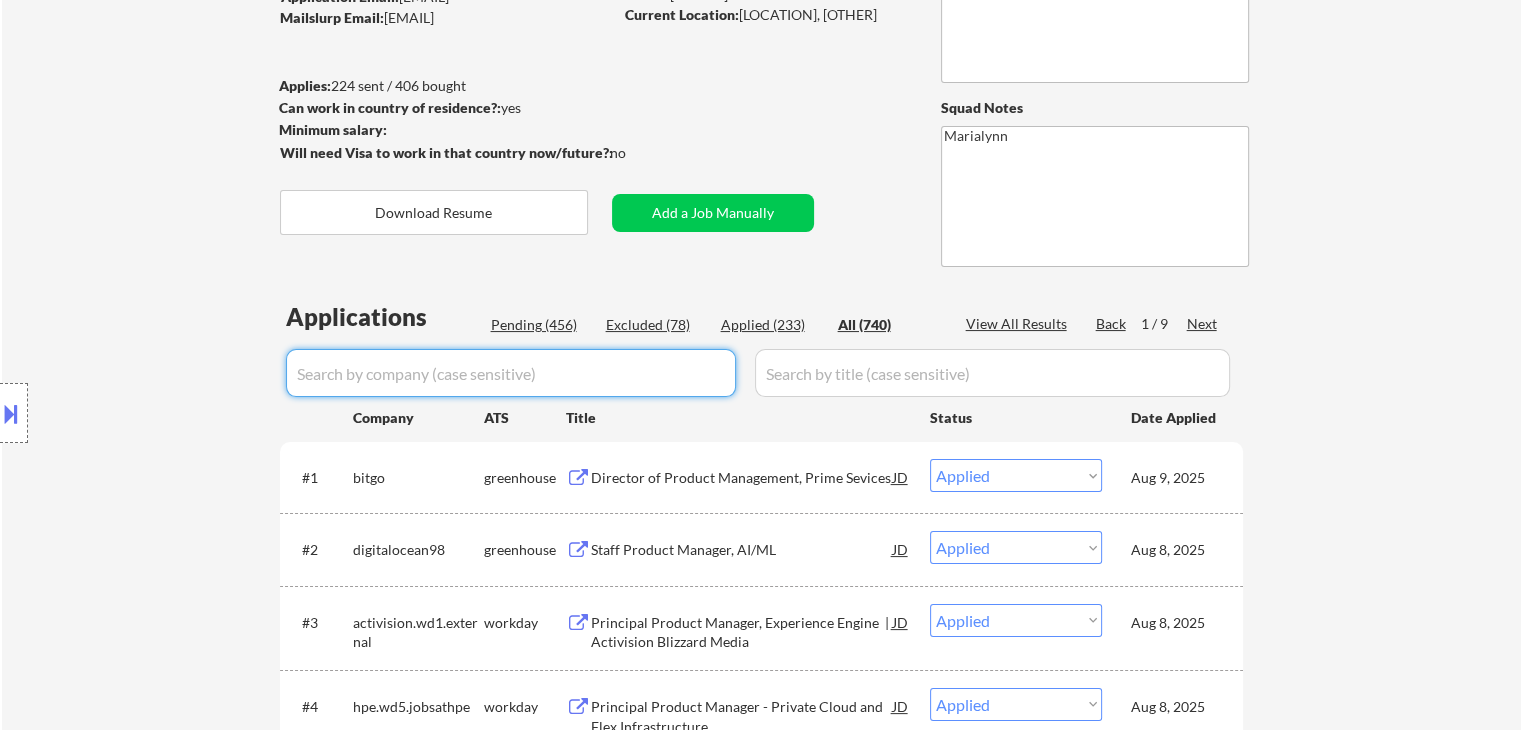 select on ""pending"" 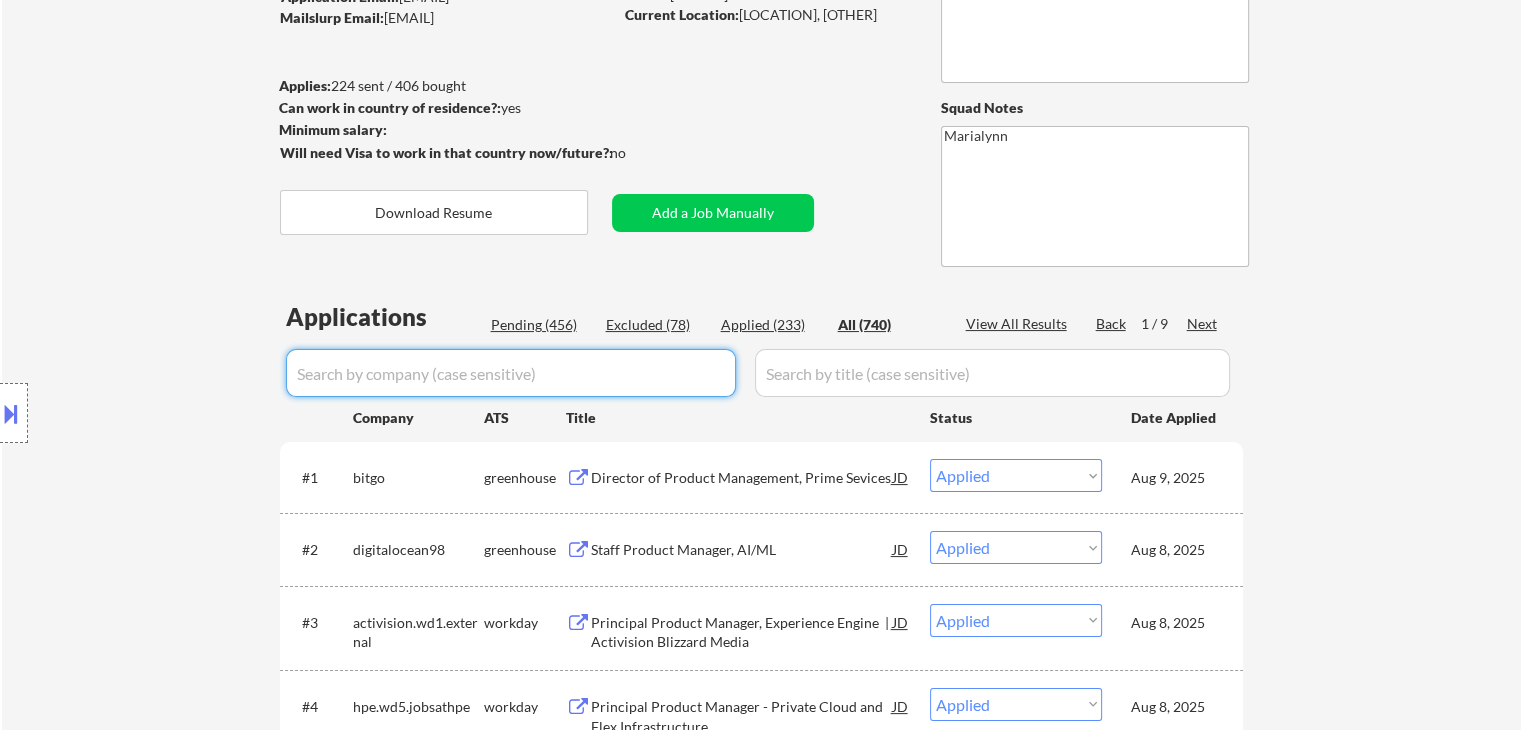 select on ""pending"" 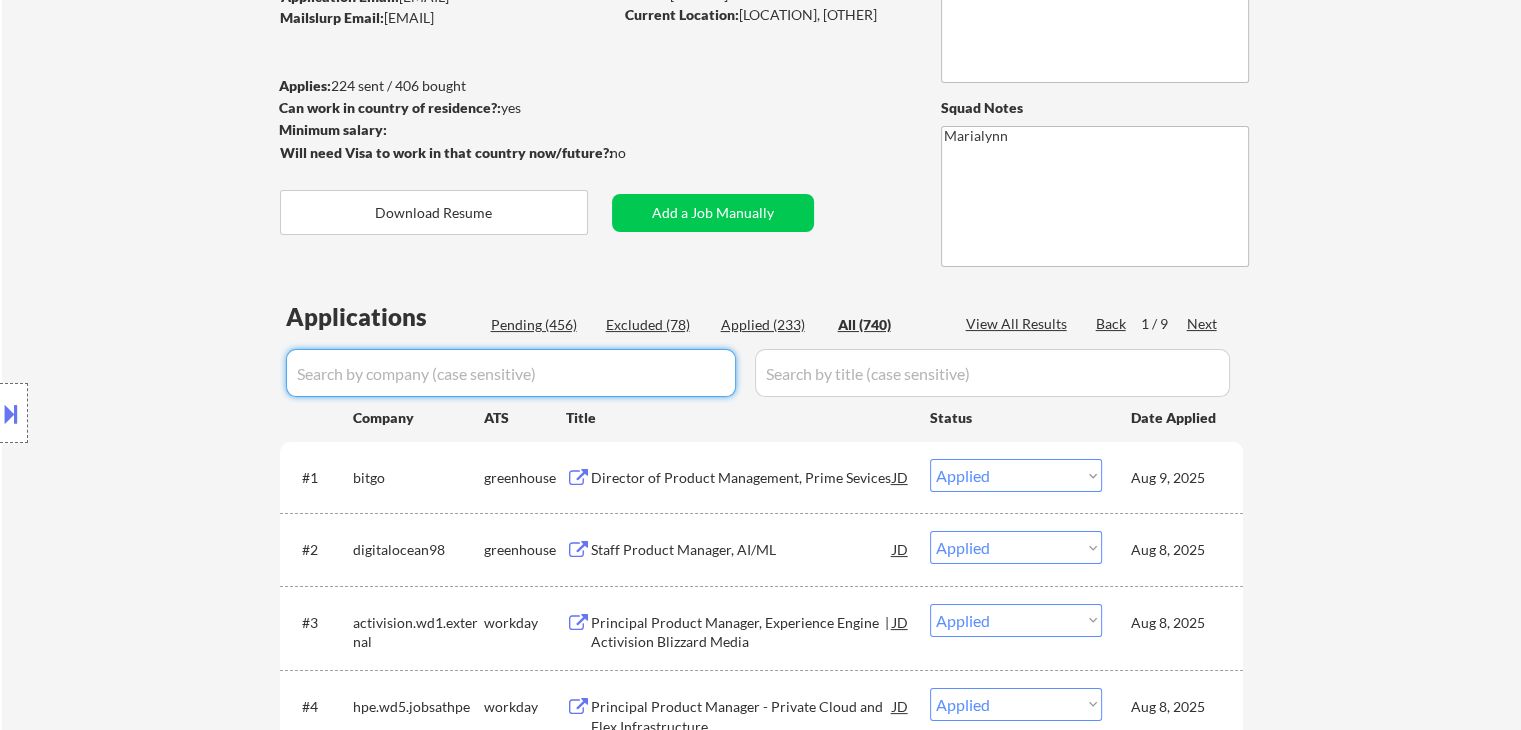 select on ""pending"" 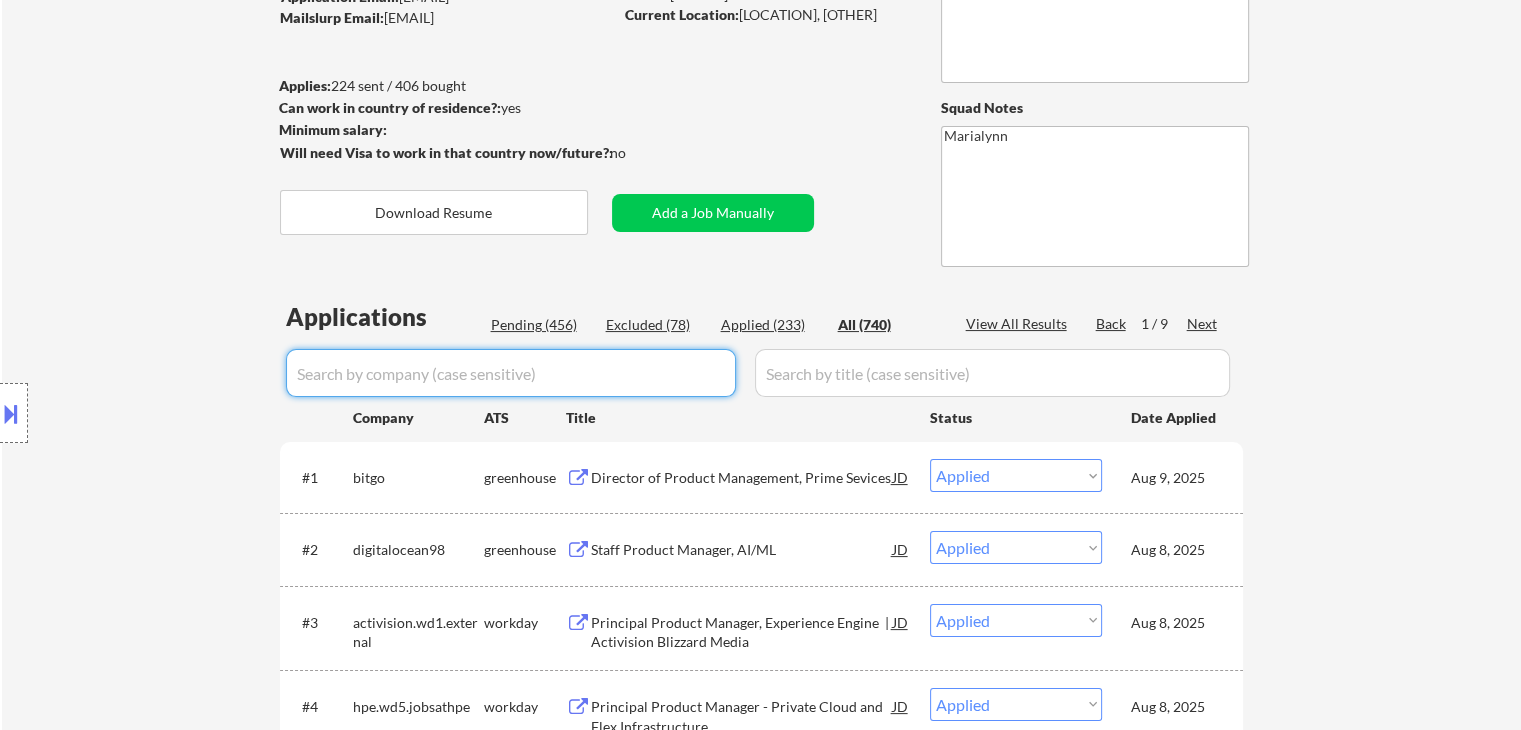 select on ""pending"" 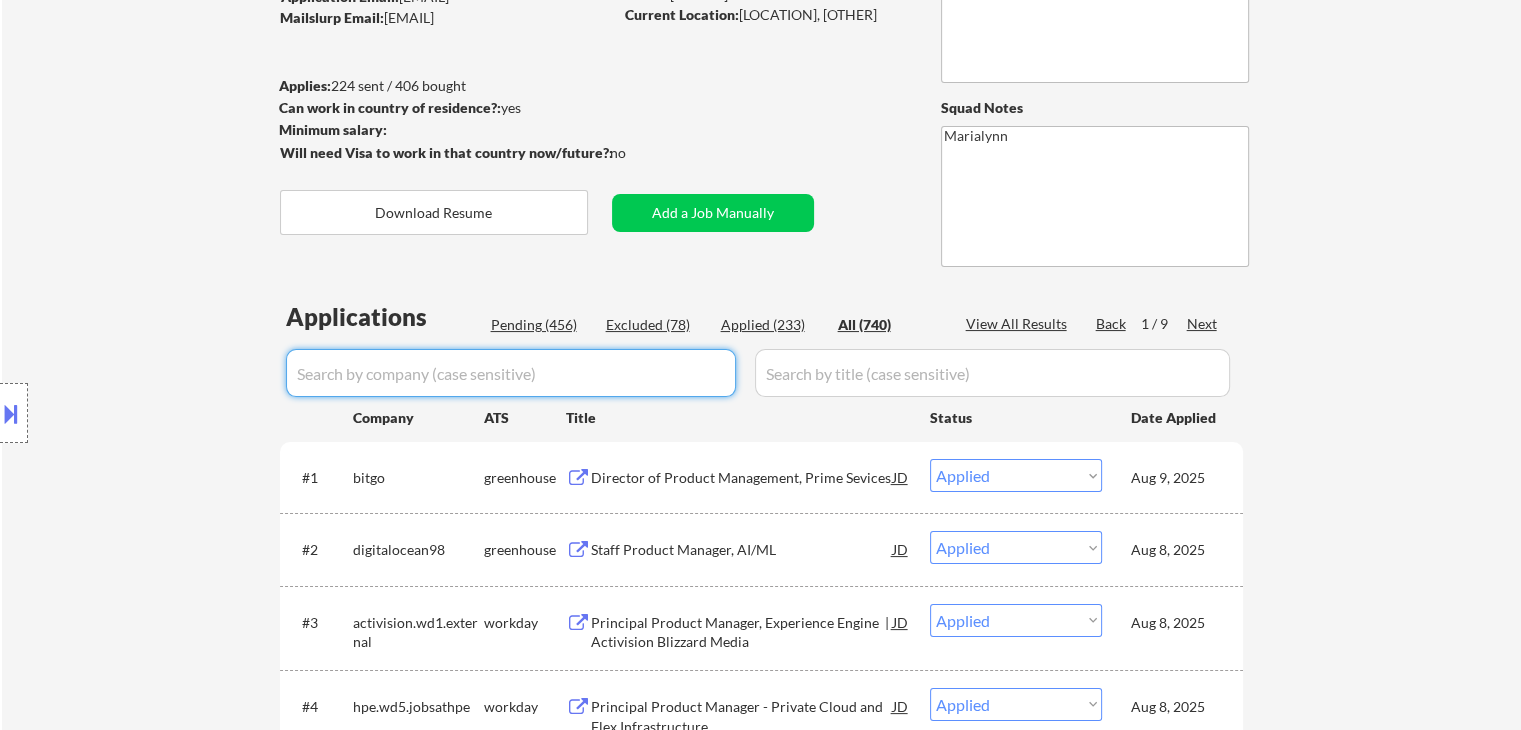 select on ""pending"" 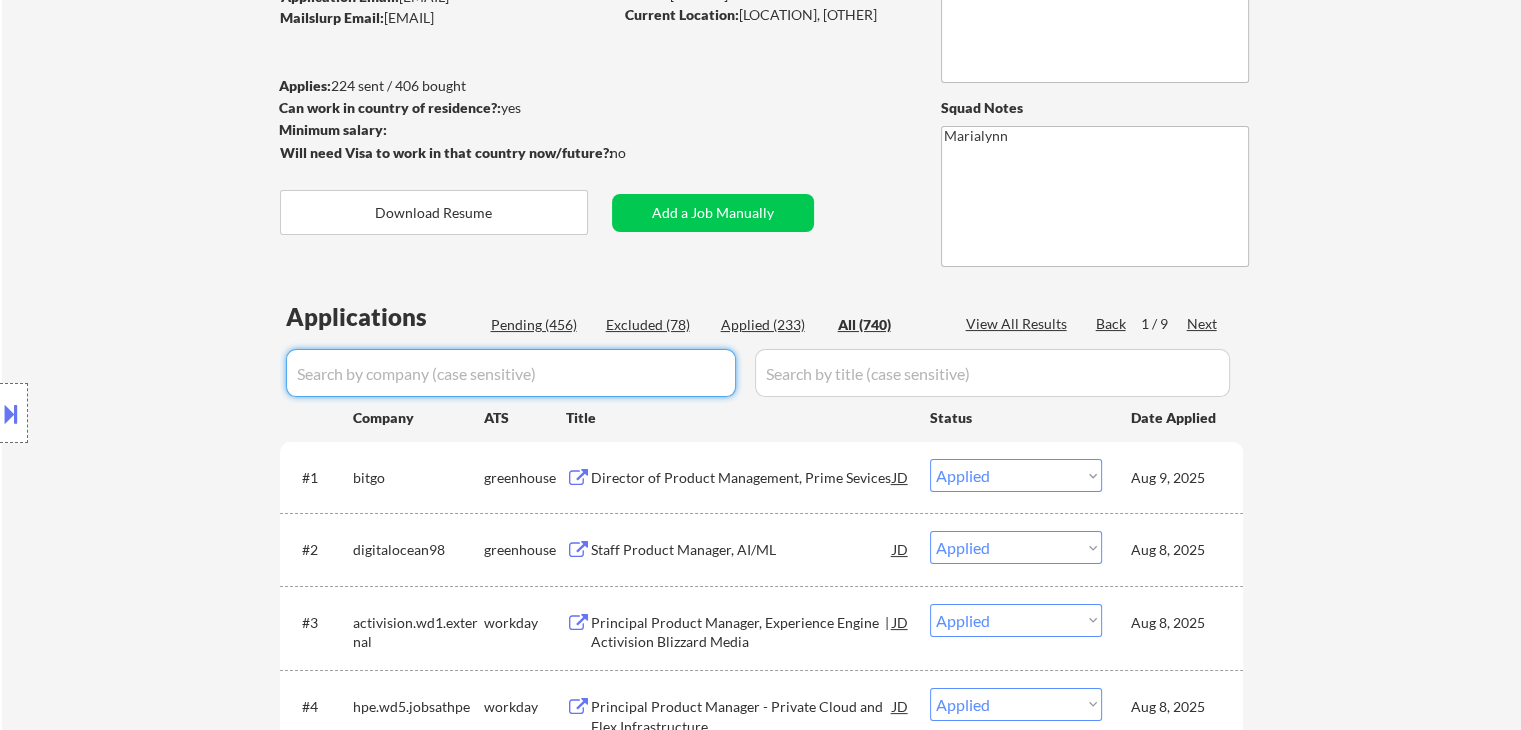 select on ""pending"" 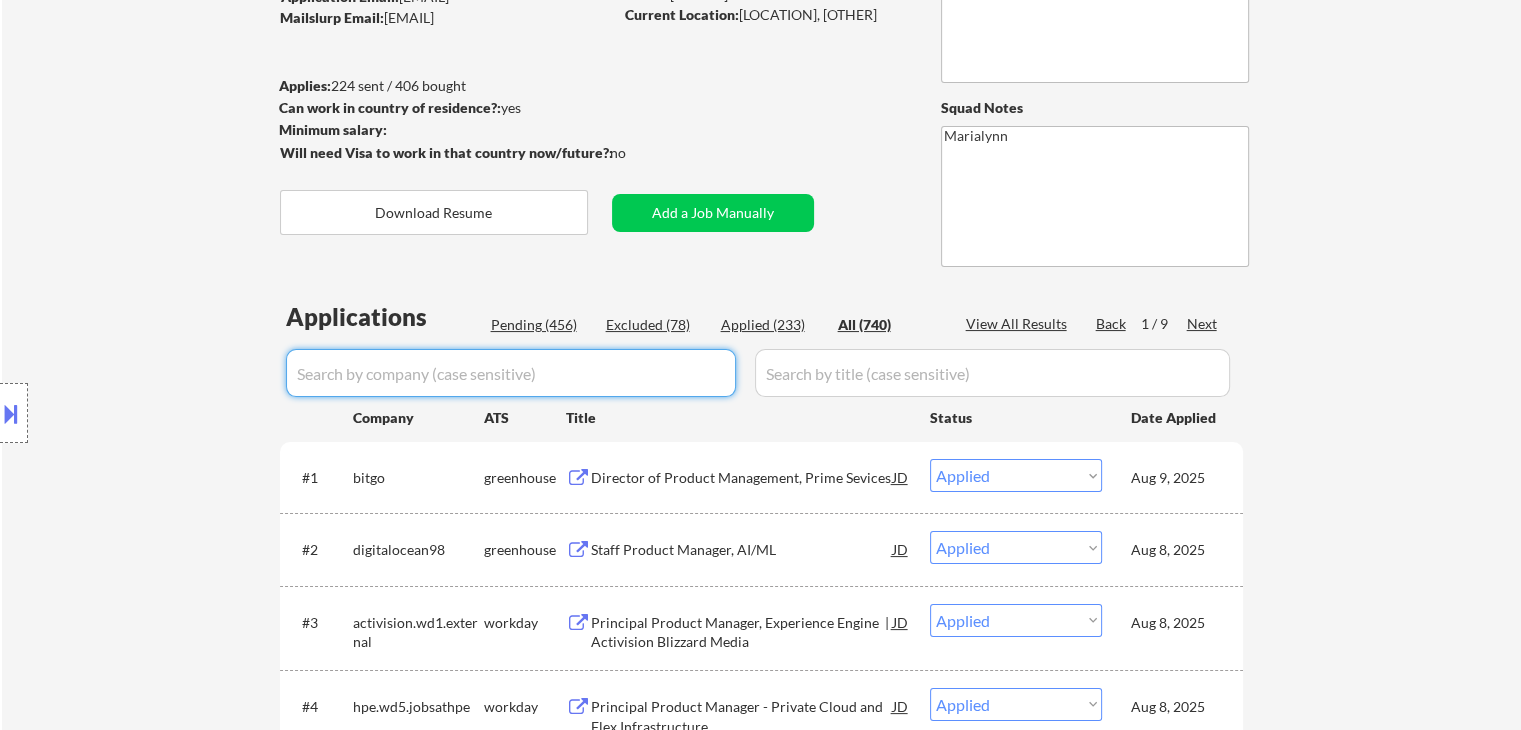select on ""pending"" 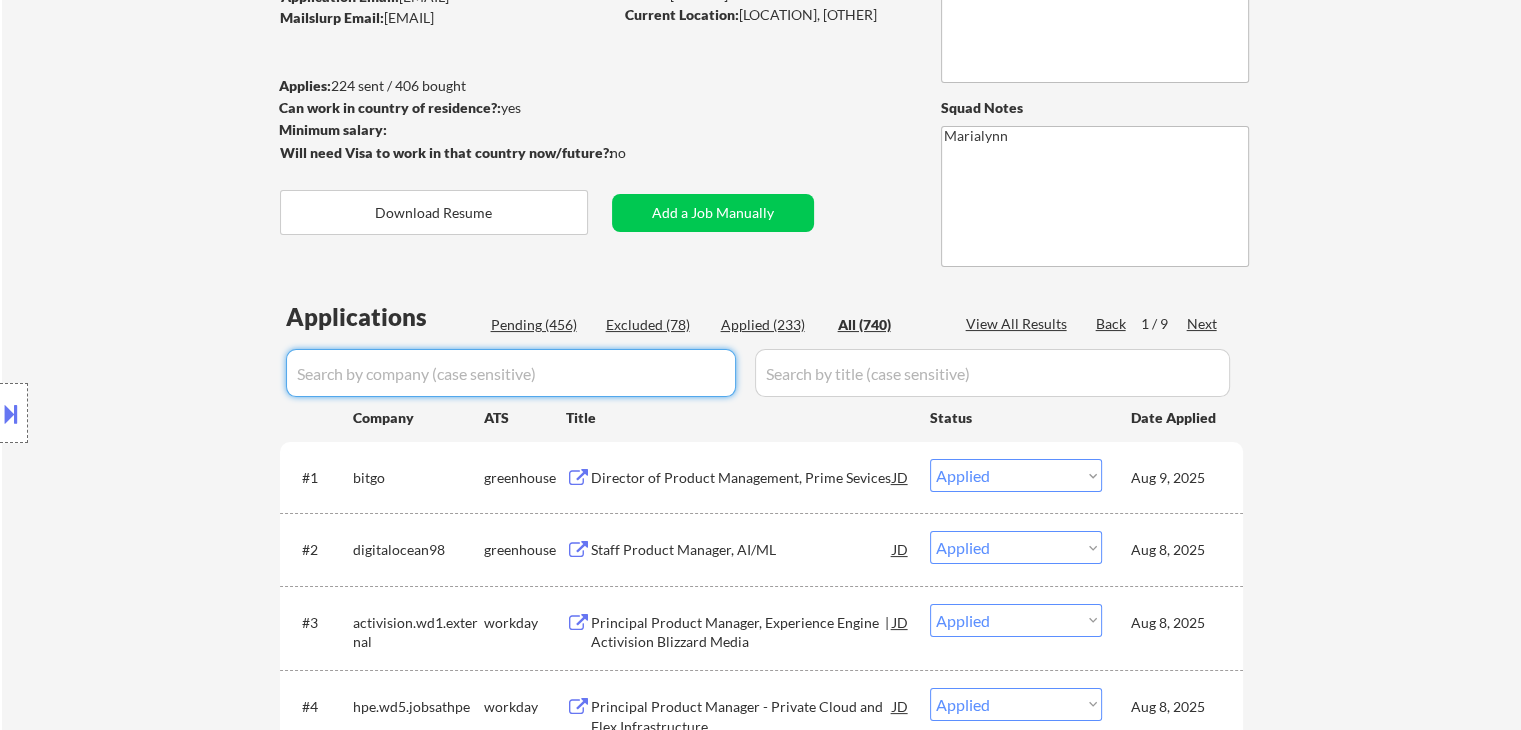select on ""pending"" 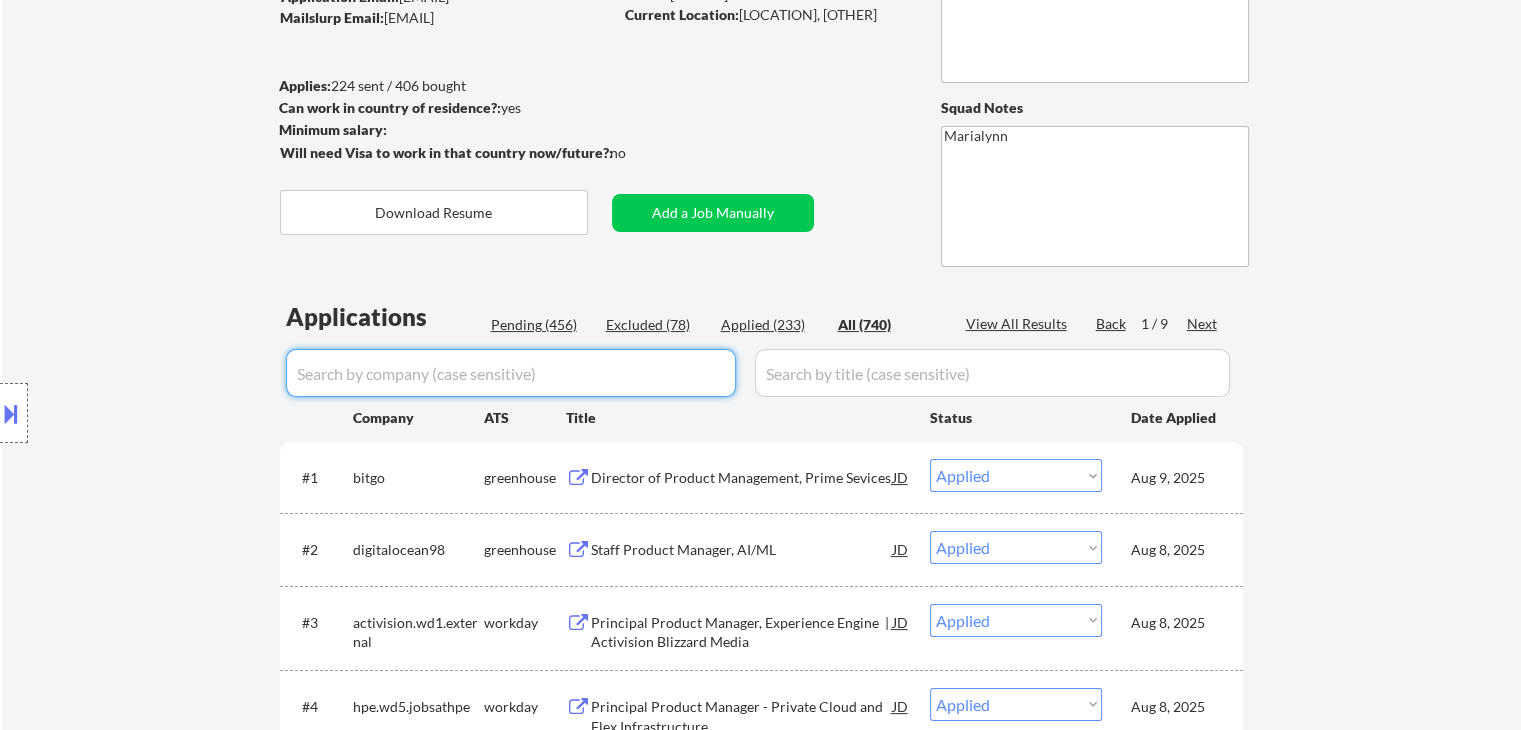 select on ""pending"" 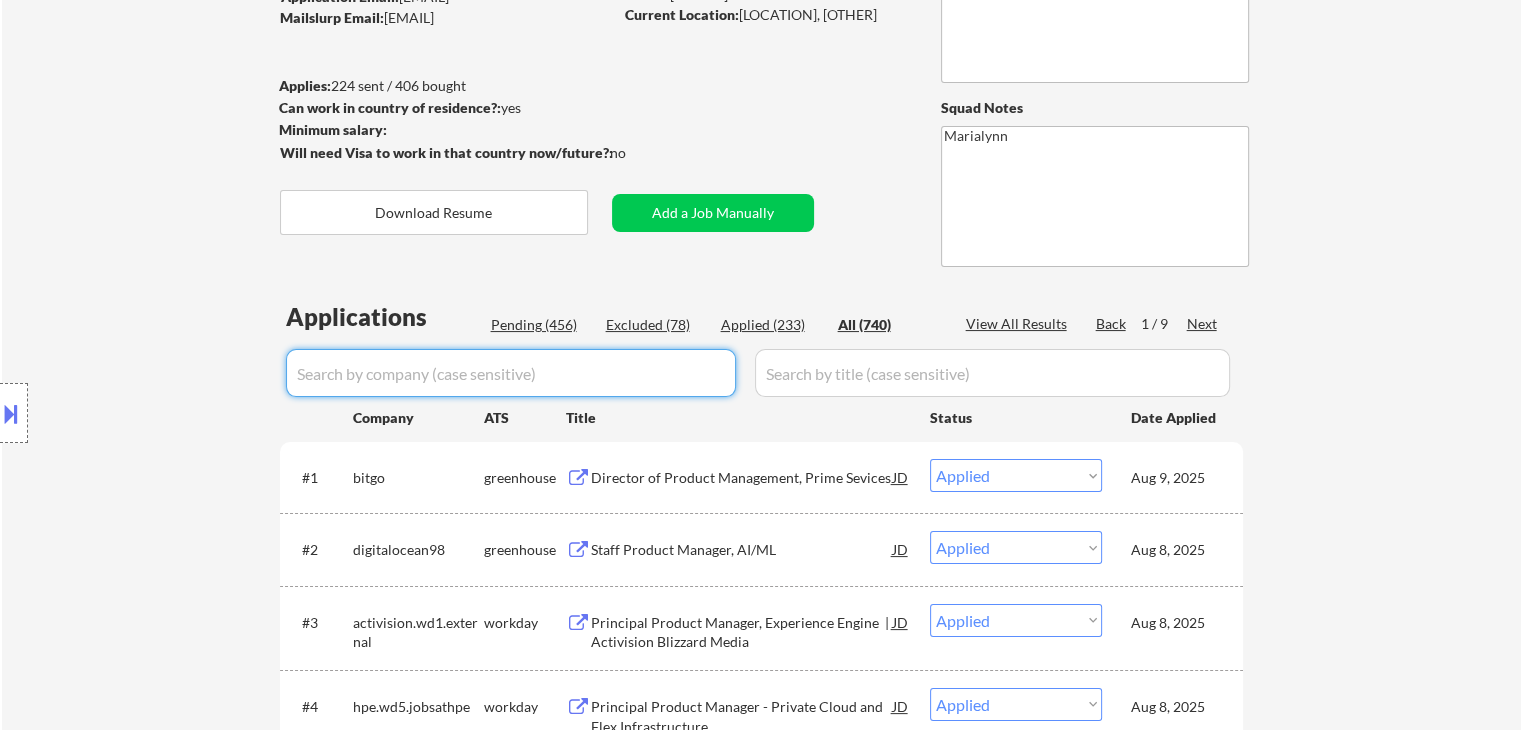 select on ""pending"" 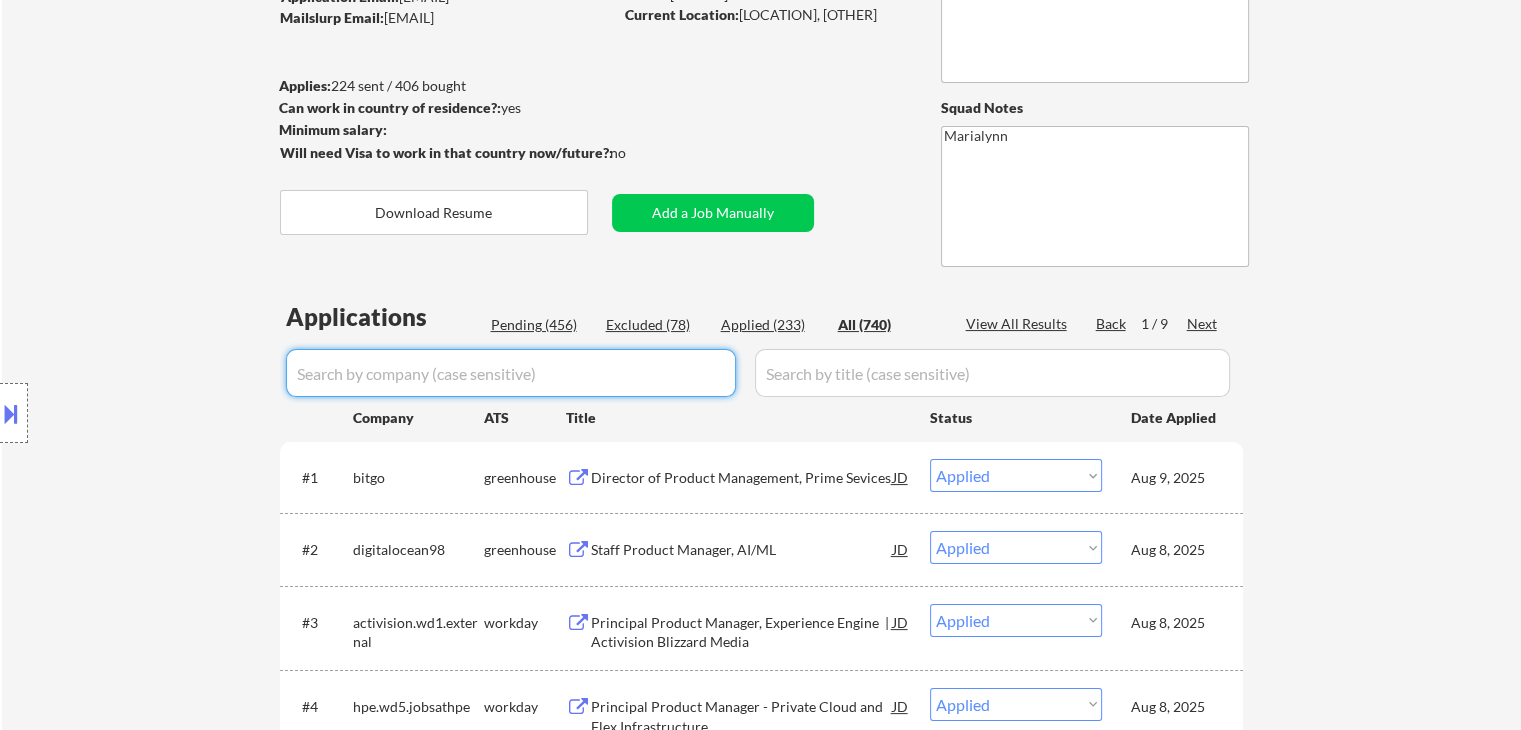 select on ""pending"" 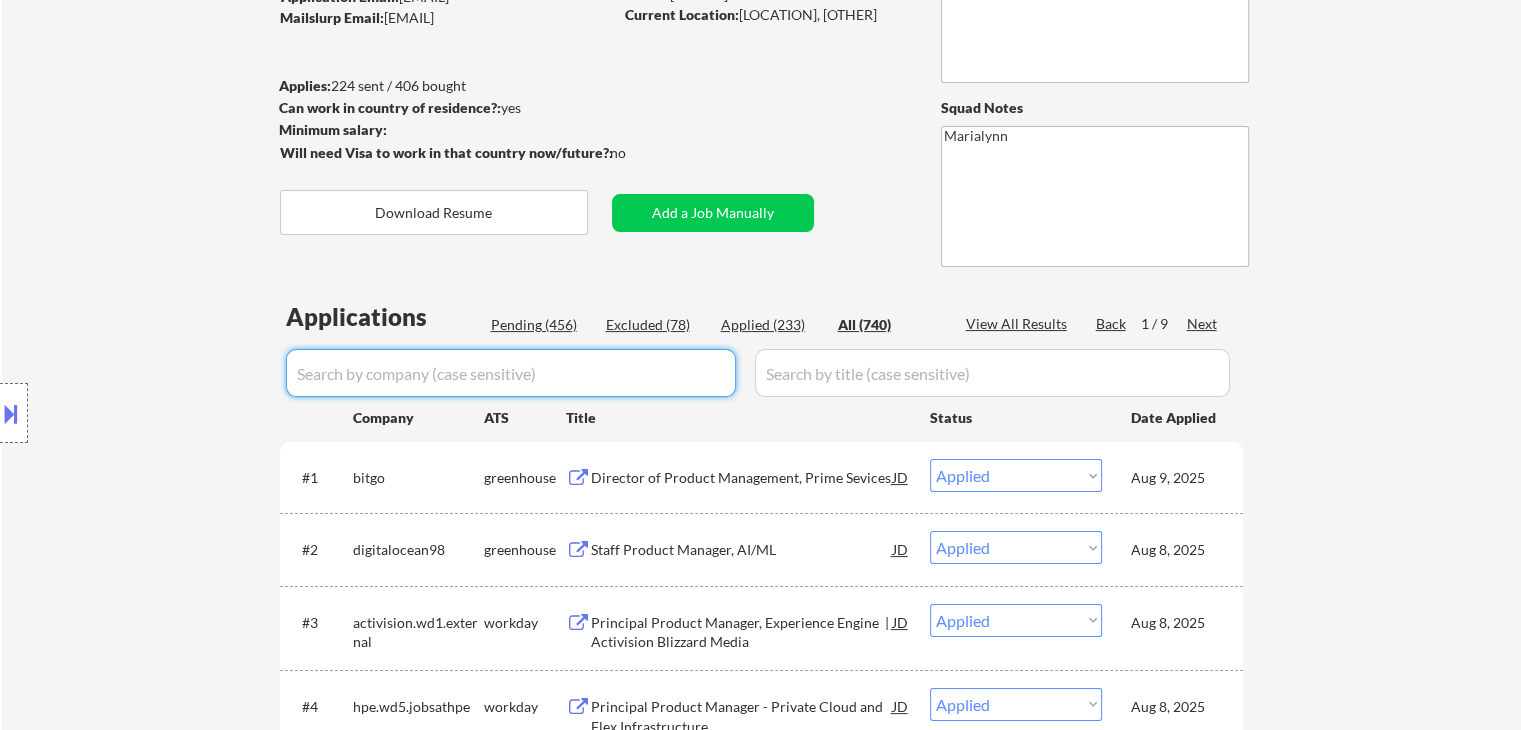select on ""pending"" 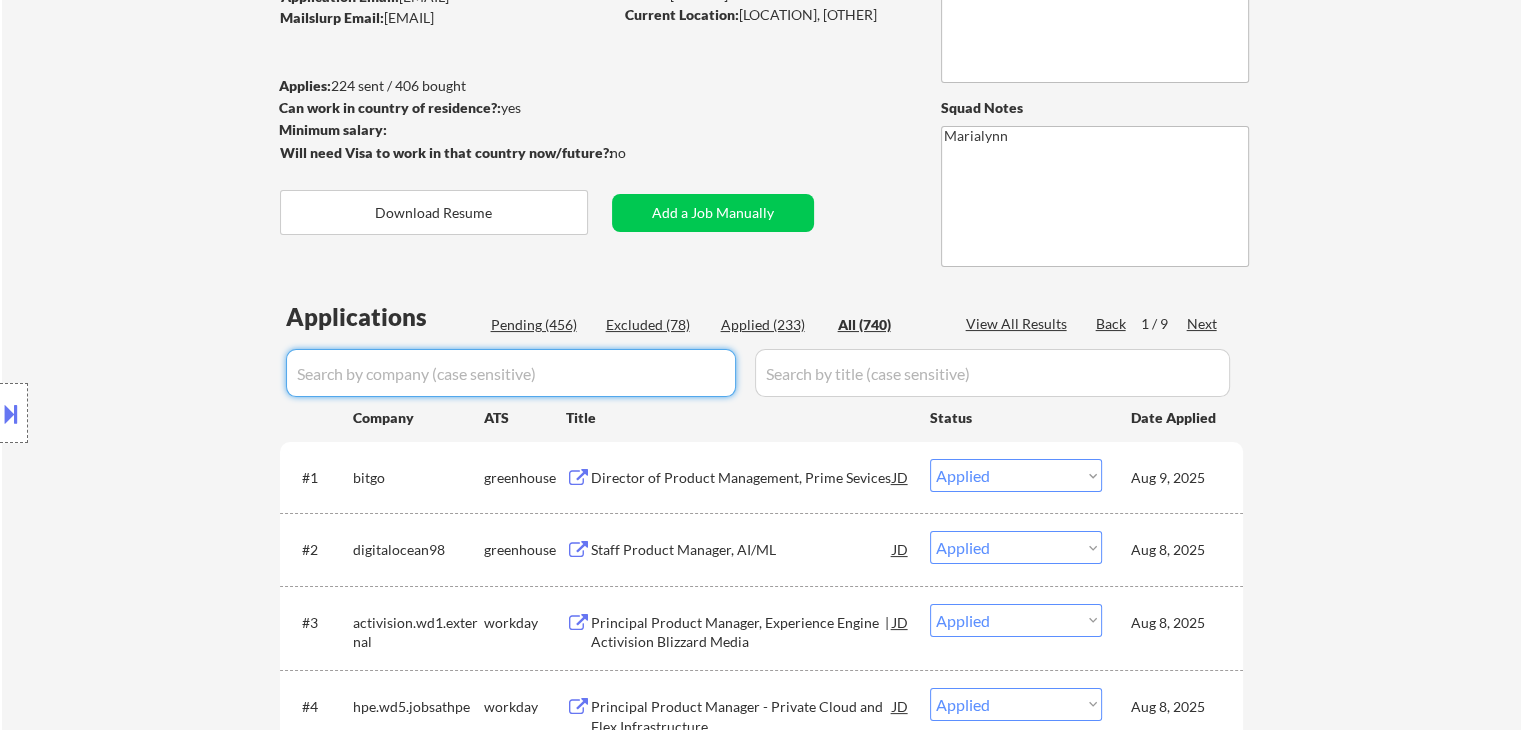 select on ""pending"" 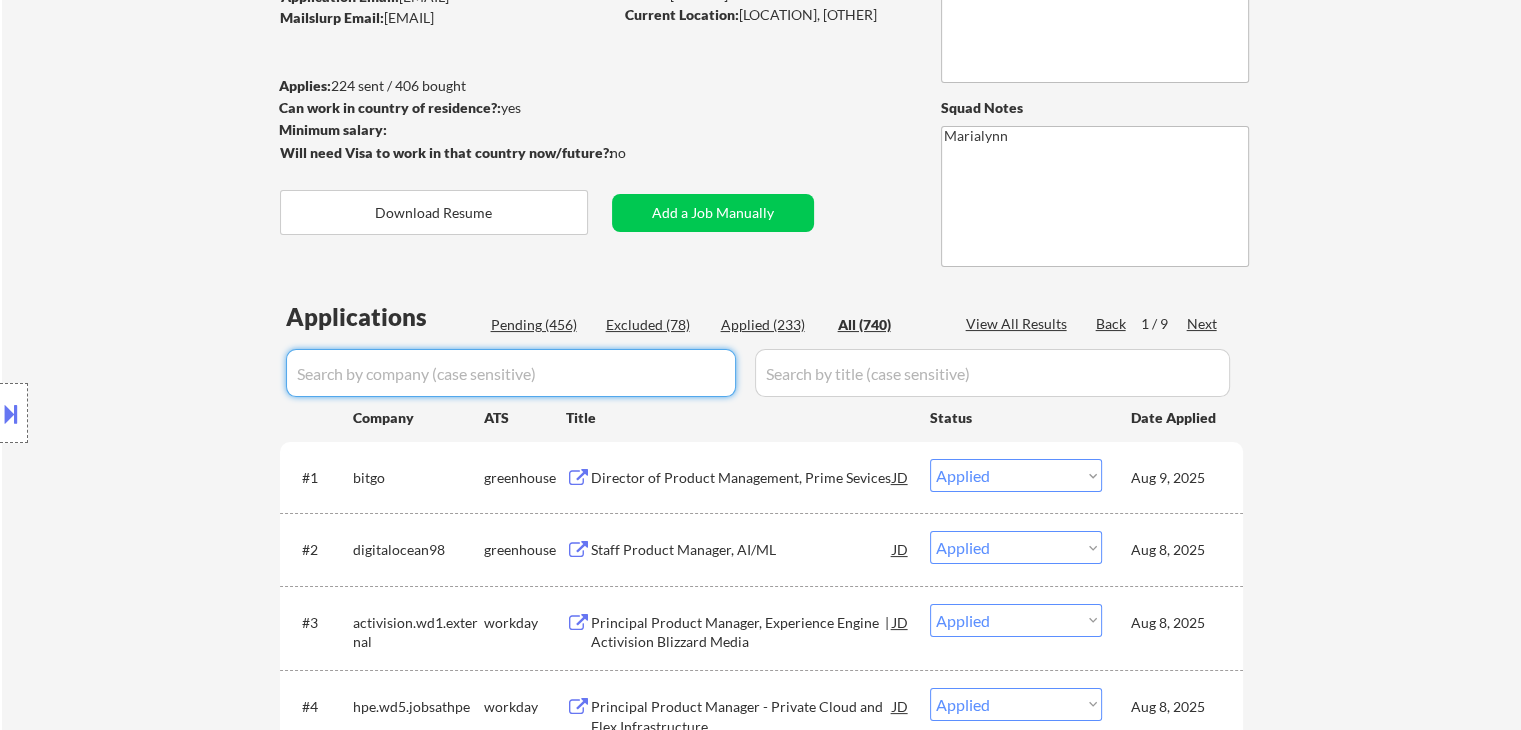 select on ""pending"" 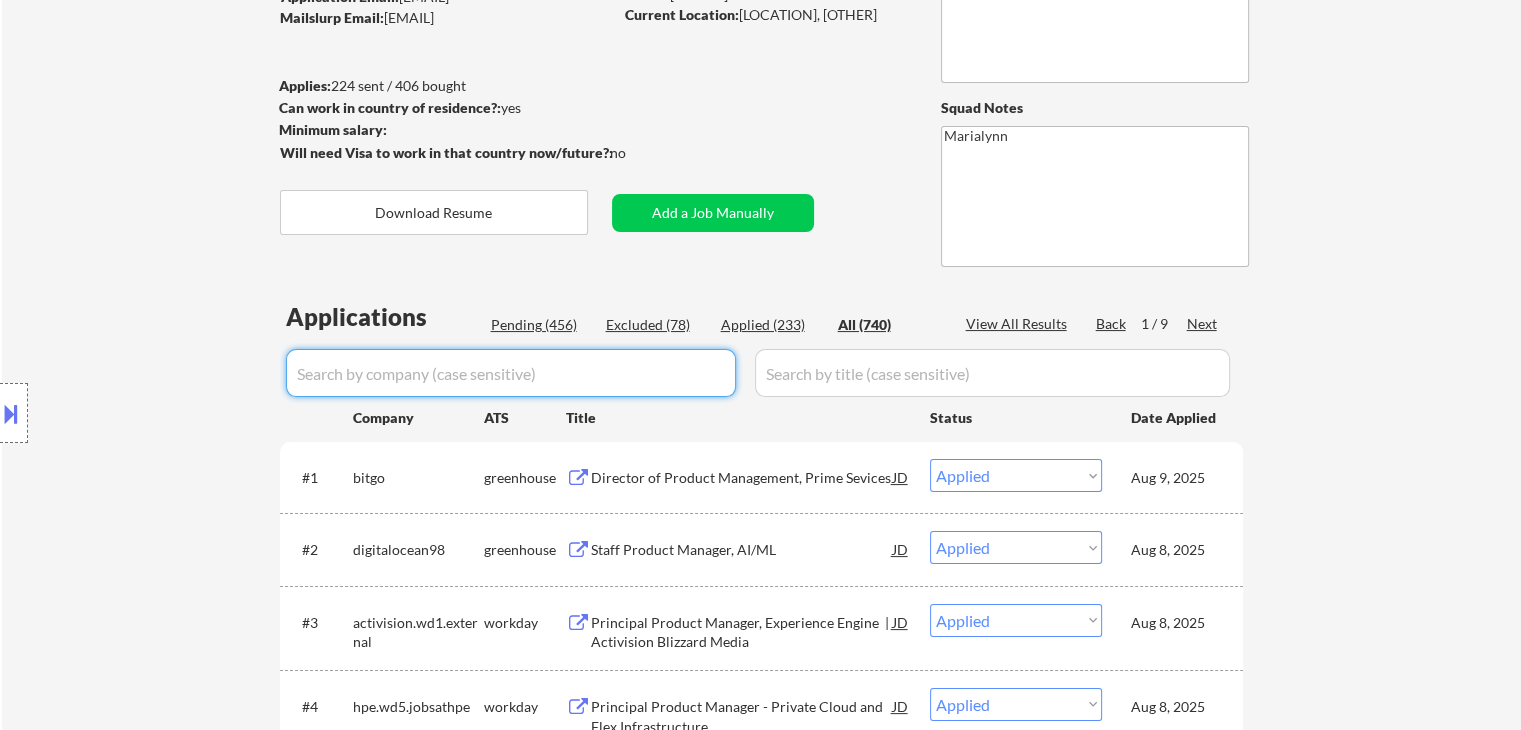 select on ""pending"" 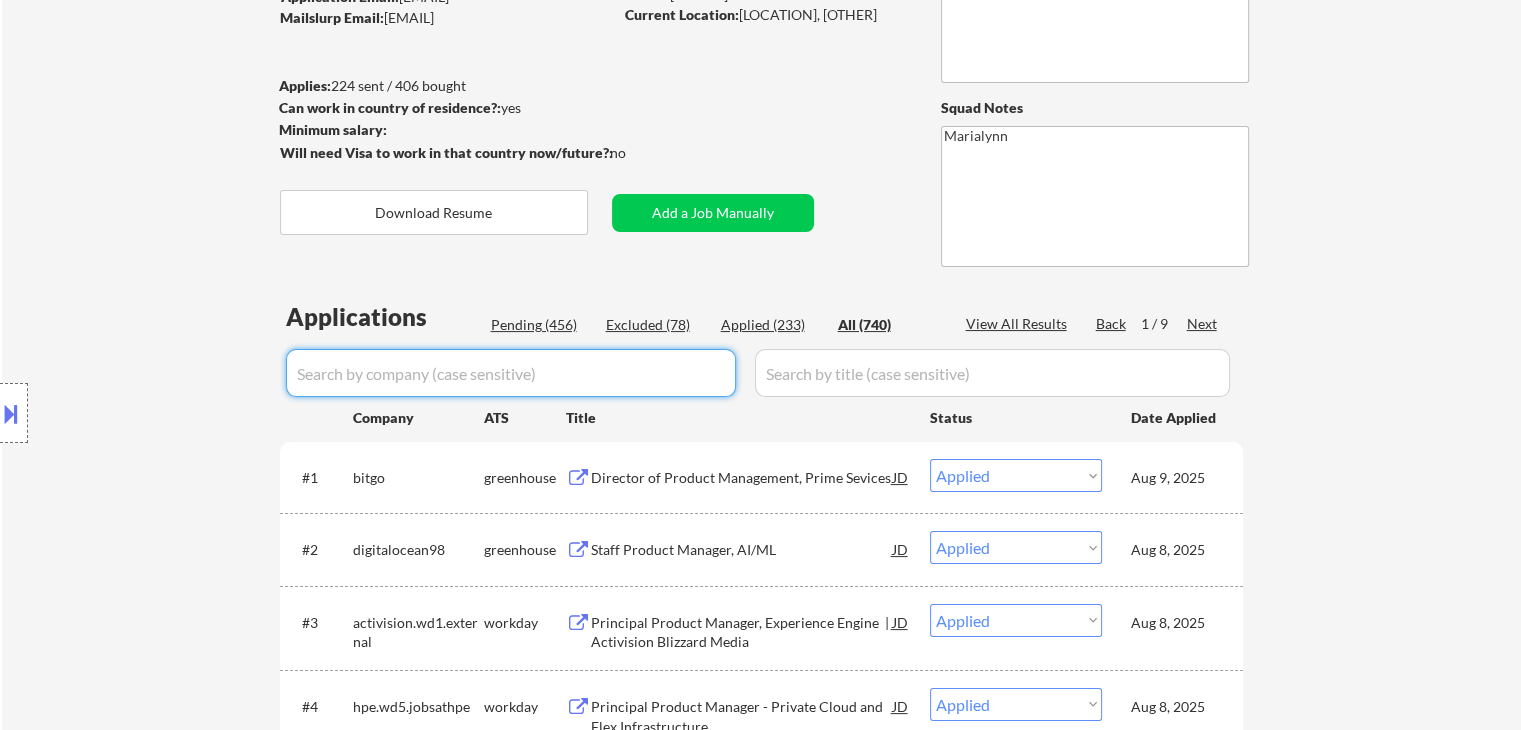 select on ""pending"" 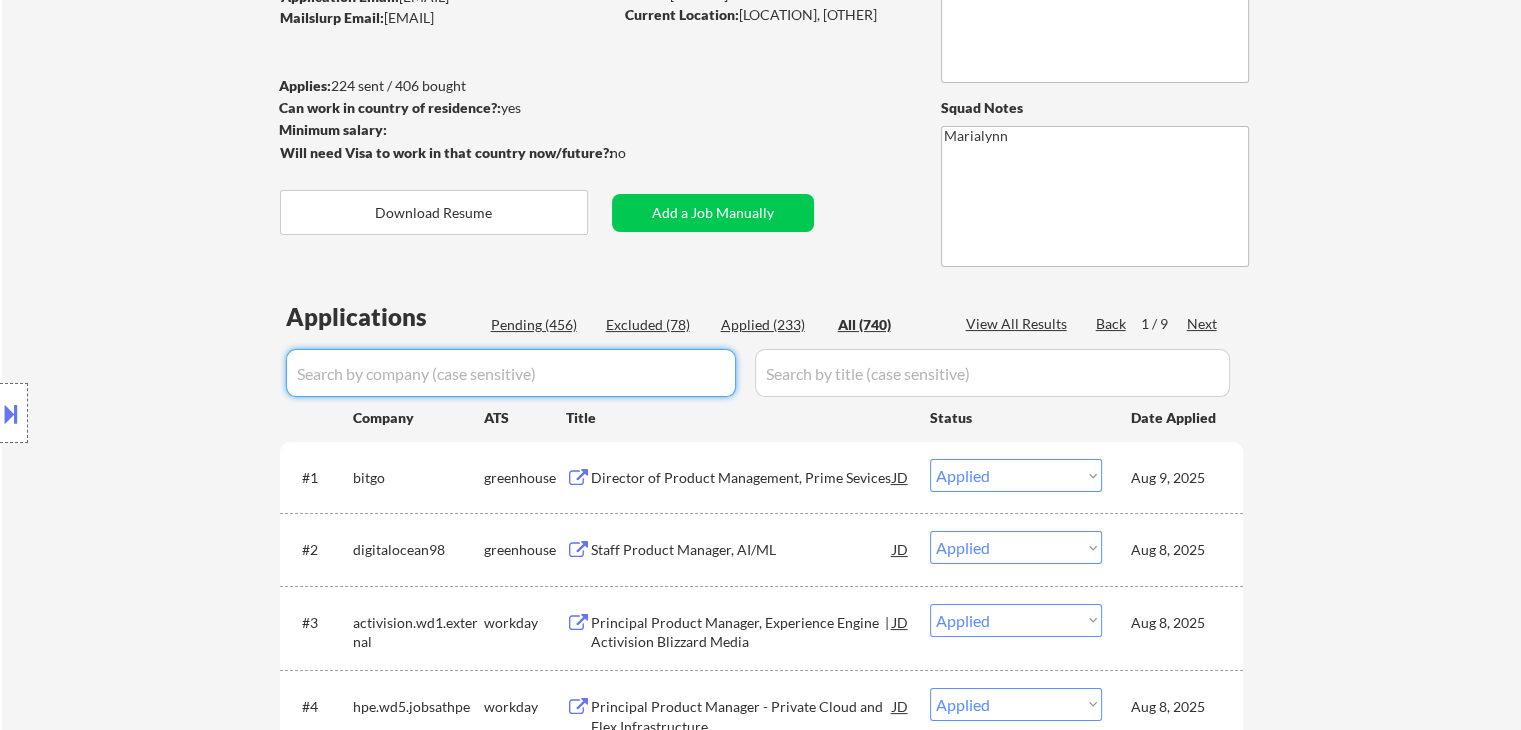 select on ""pending"" 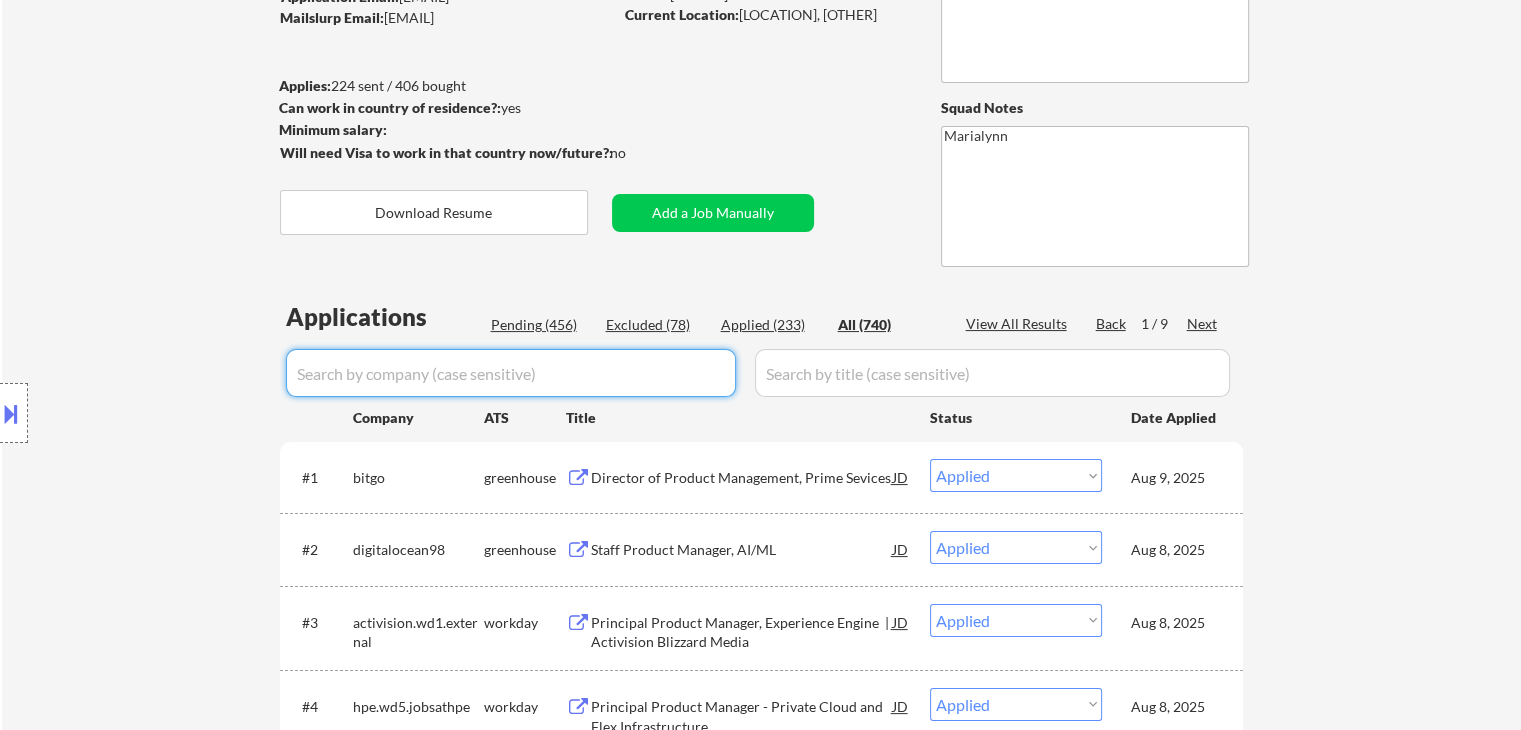 select on ""pending"" 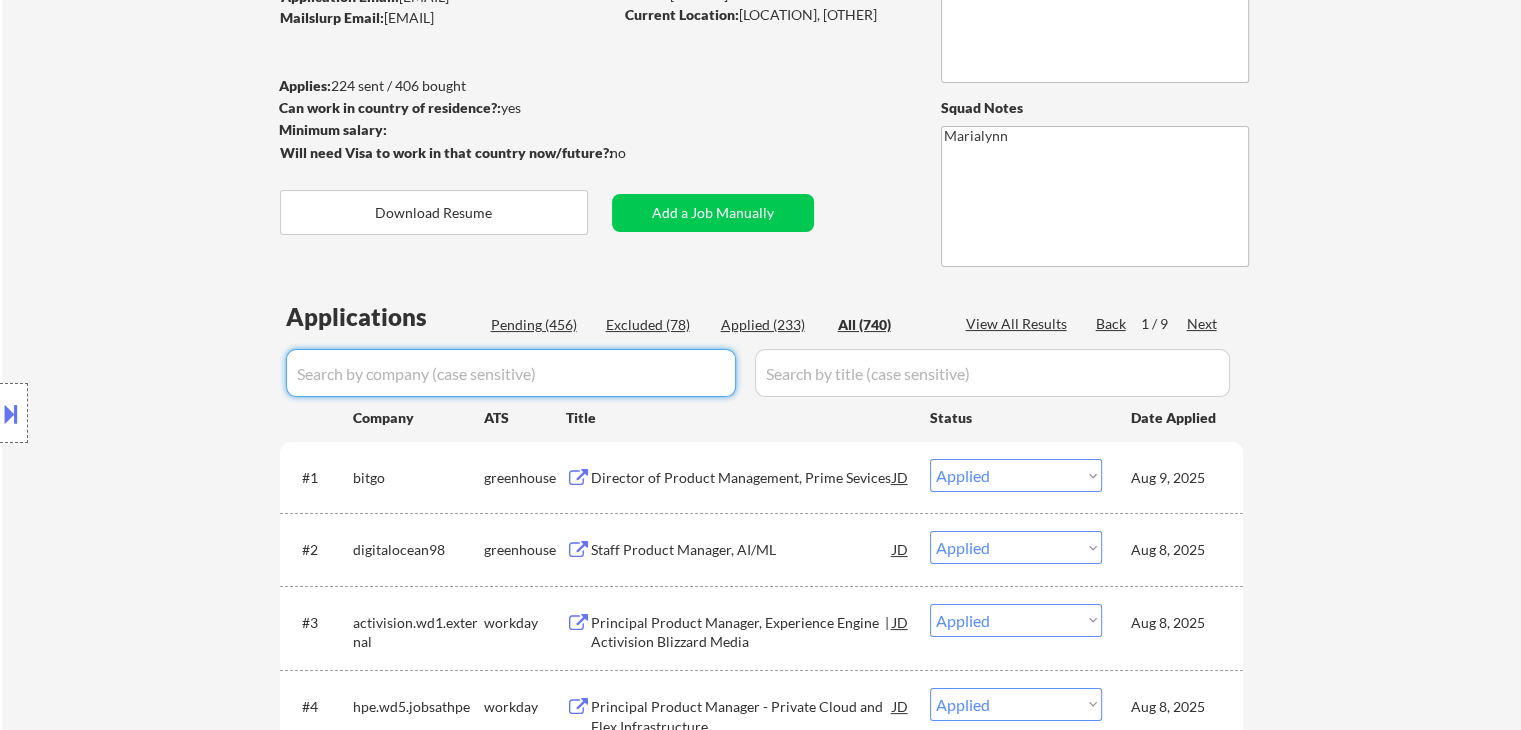 select on ""pending"" 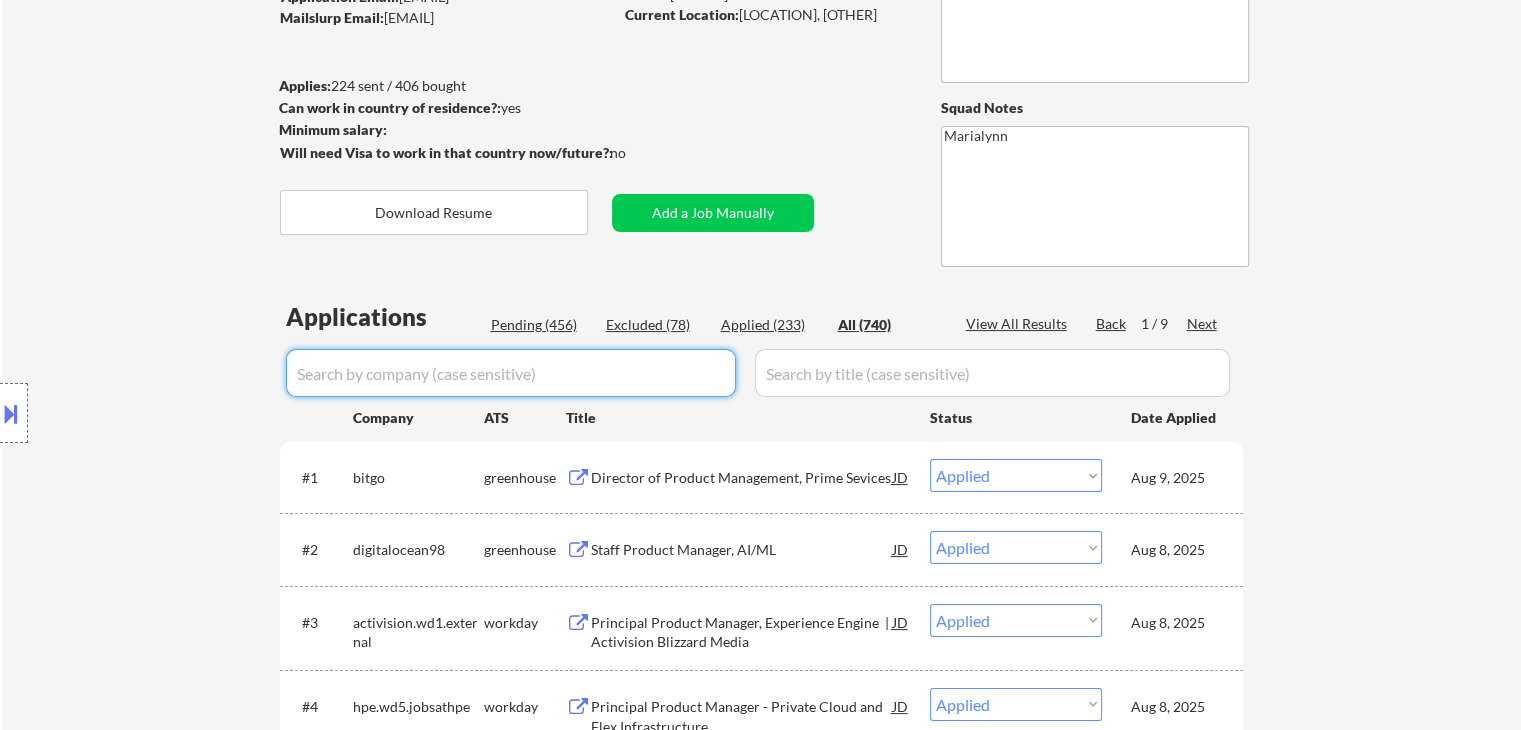 select on ""pending"" 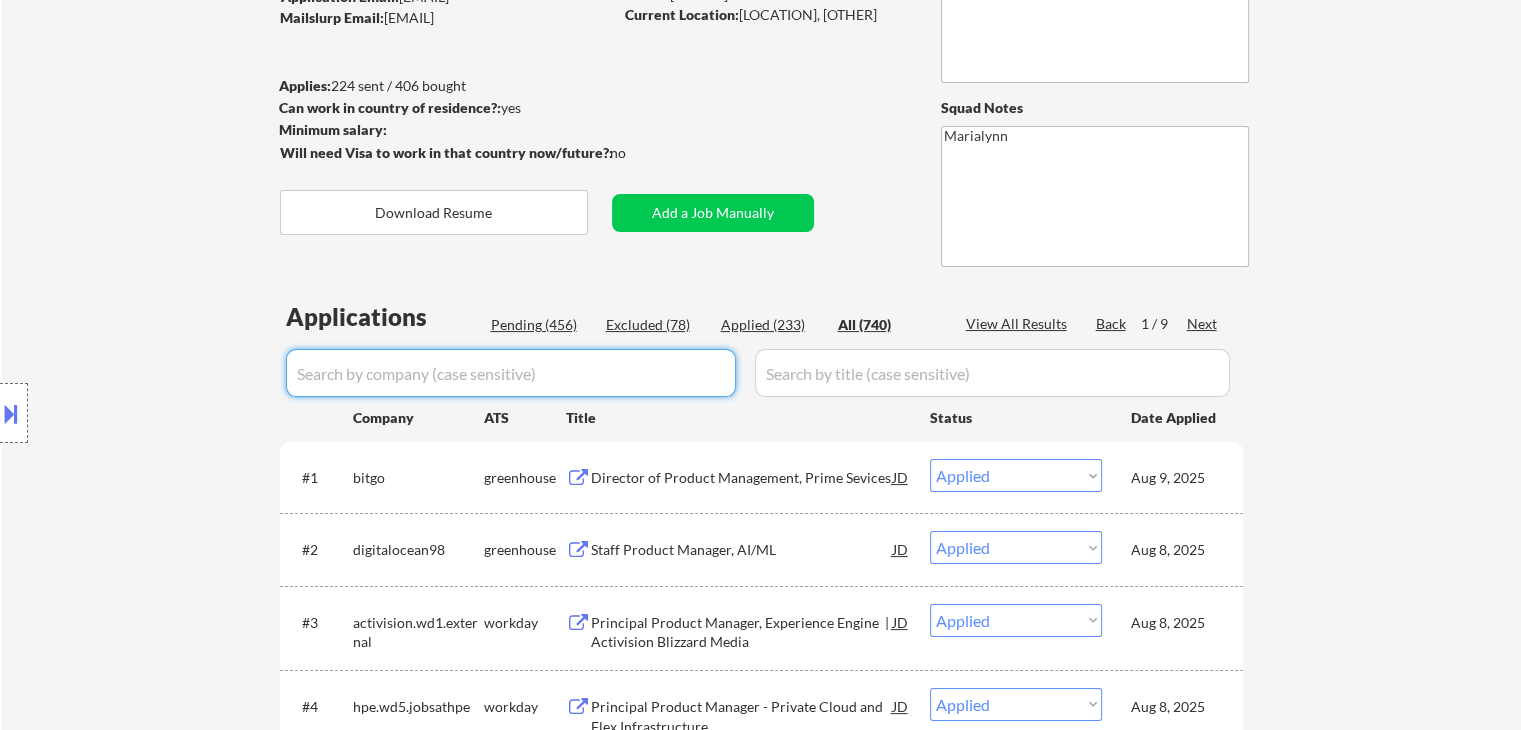 select on ""pending"" 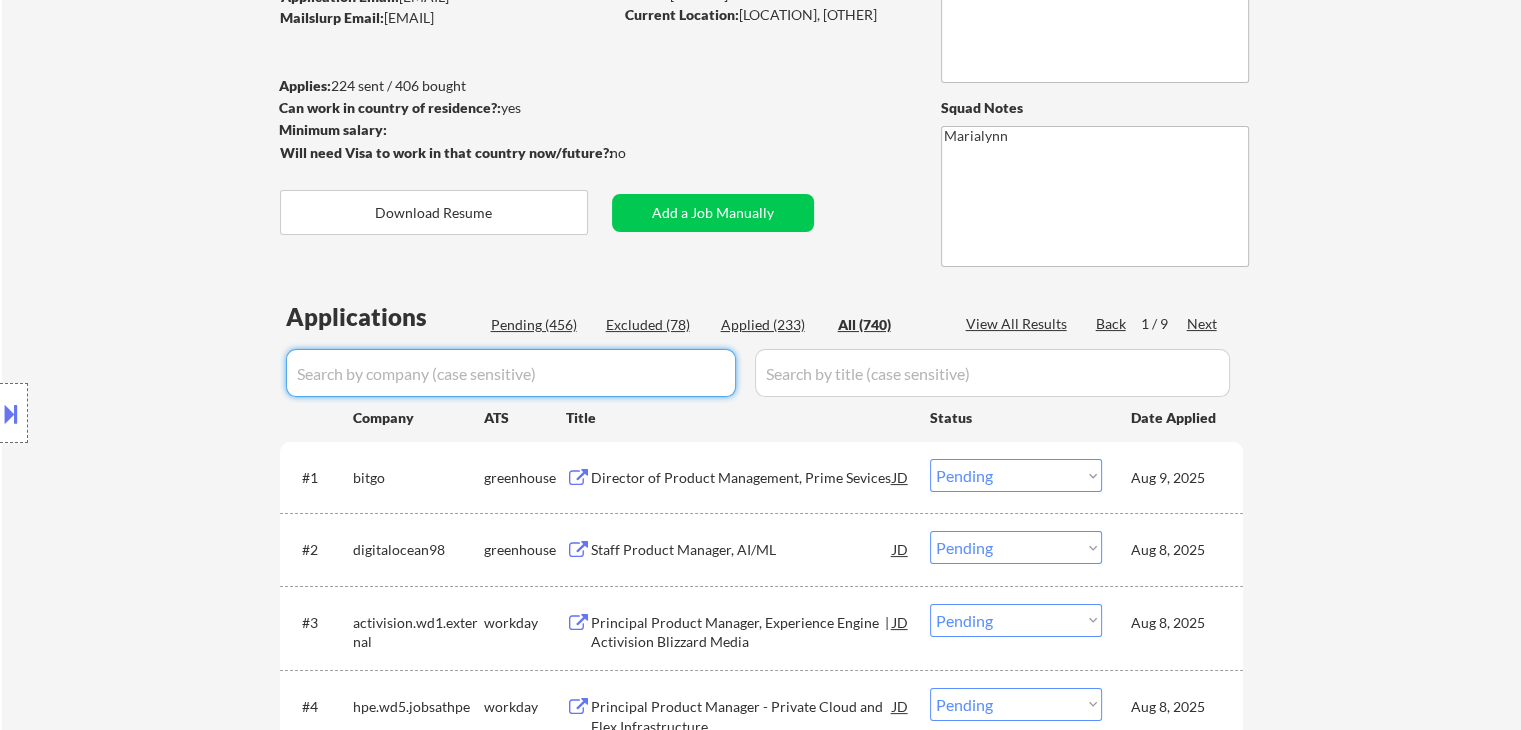 select on ""pending"" 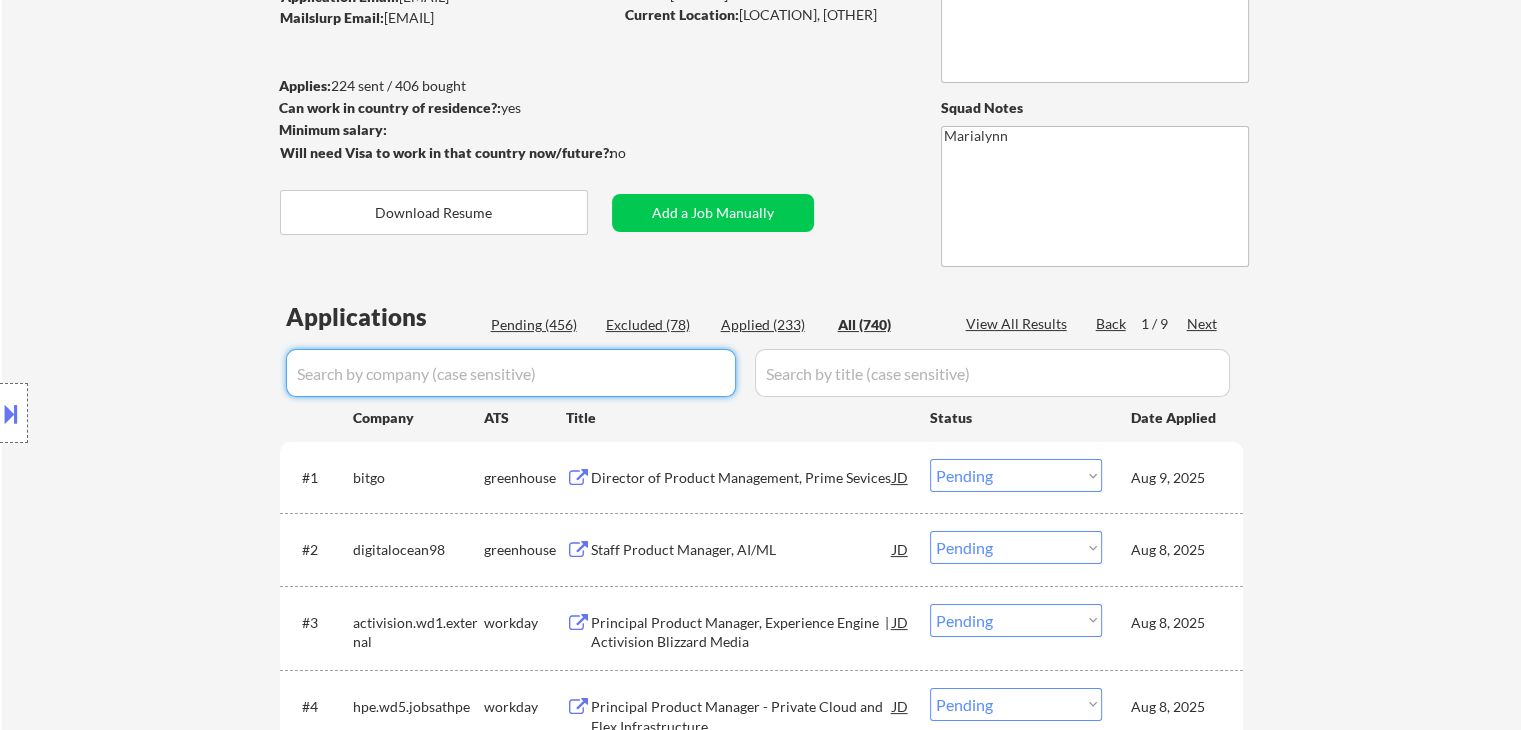 select on ""pending"" 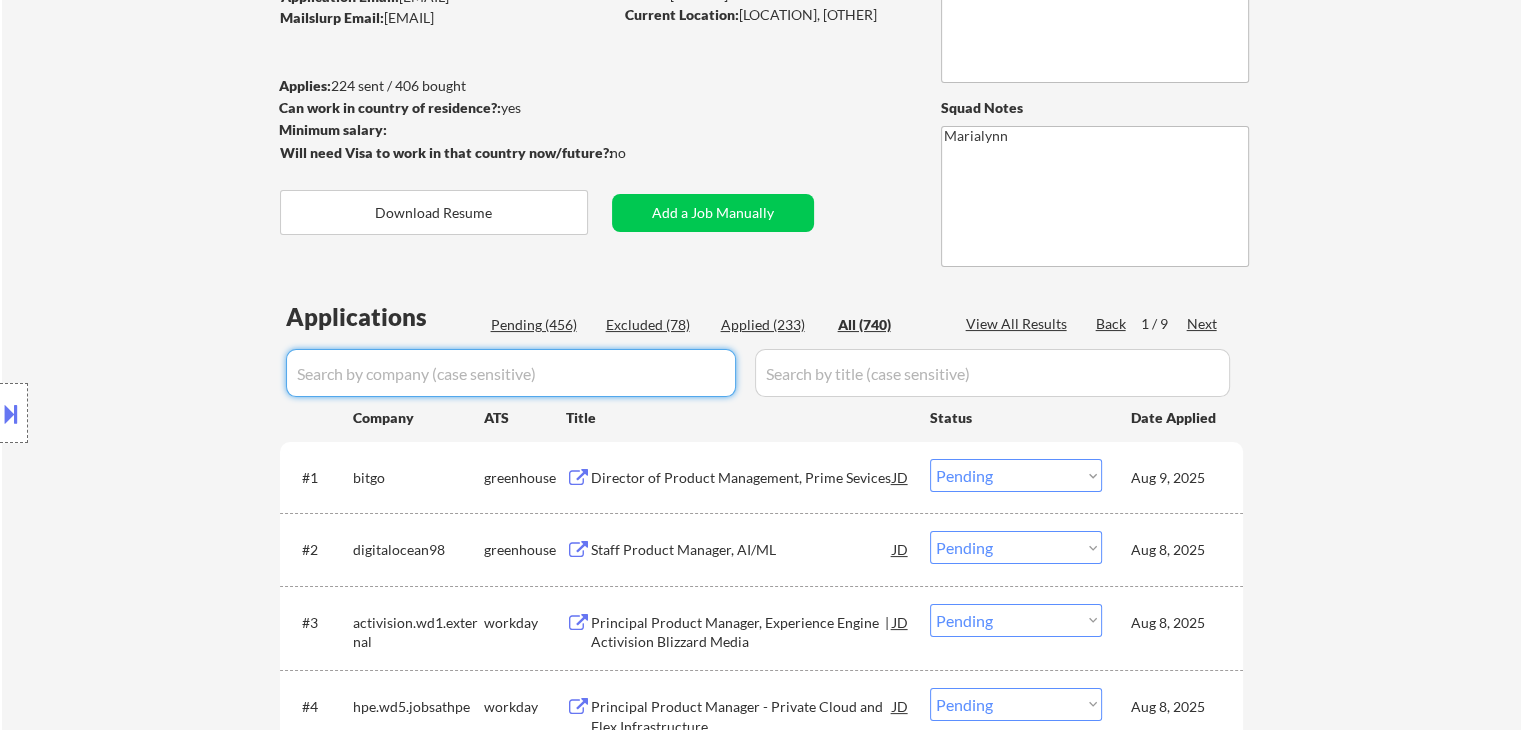 select on ""pending"" 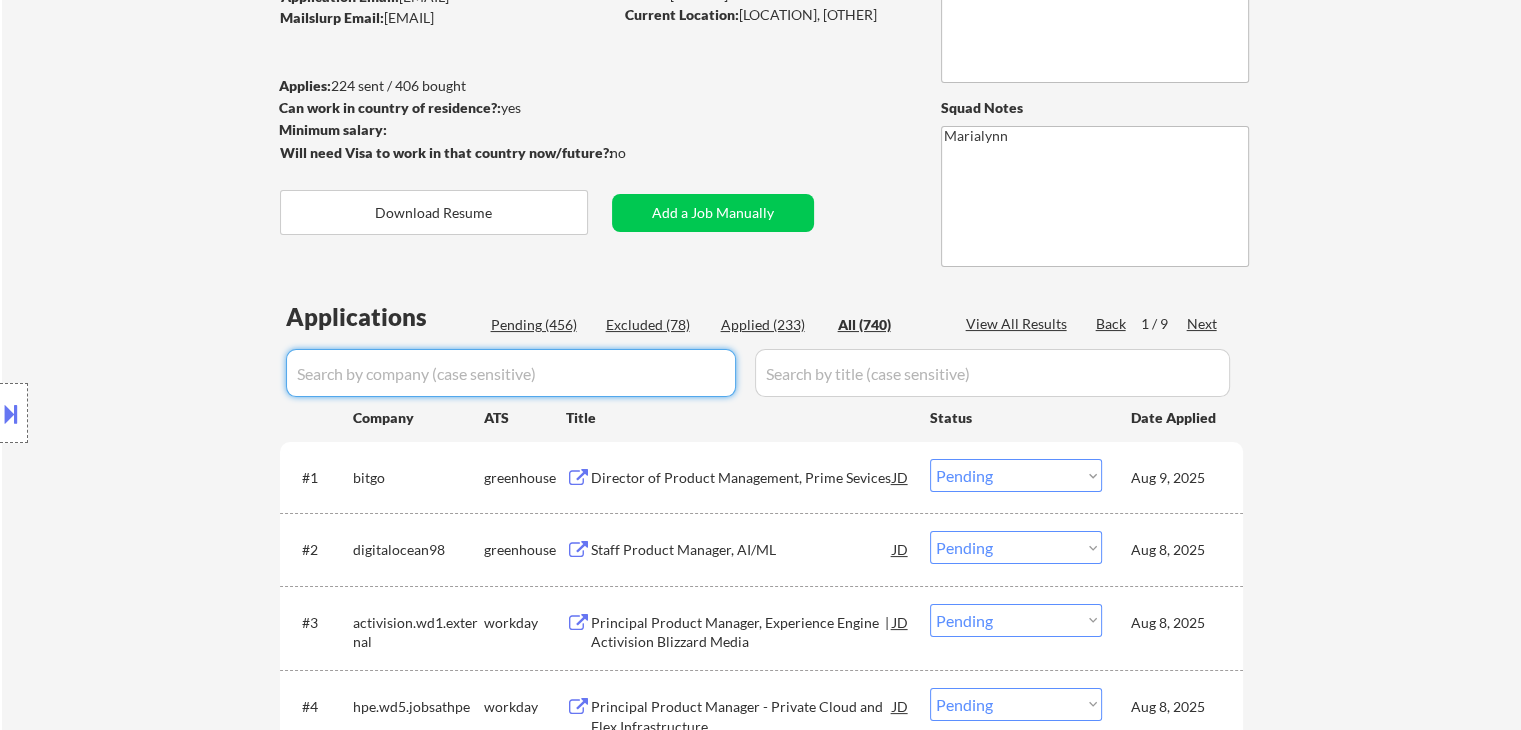 select on ""pending"" 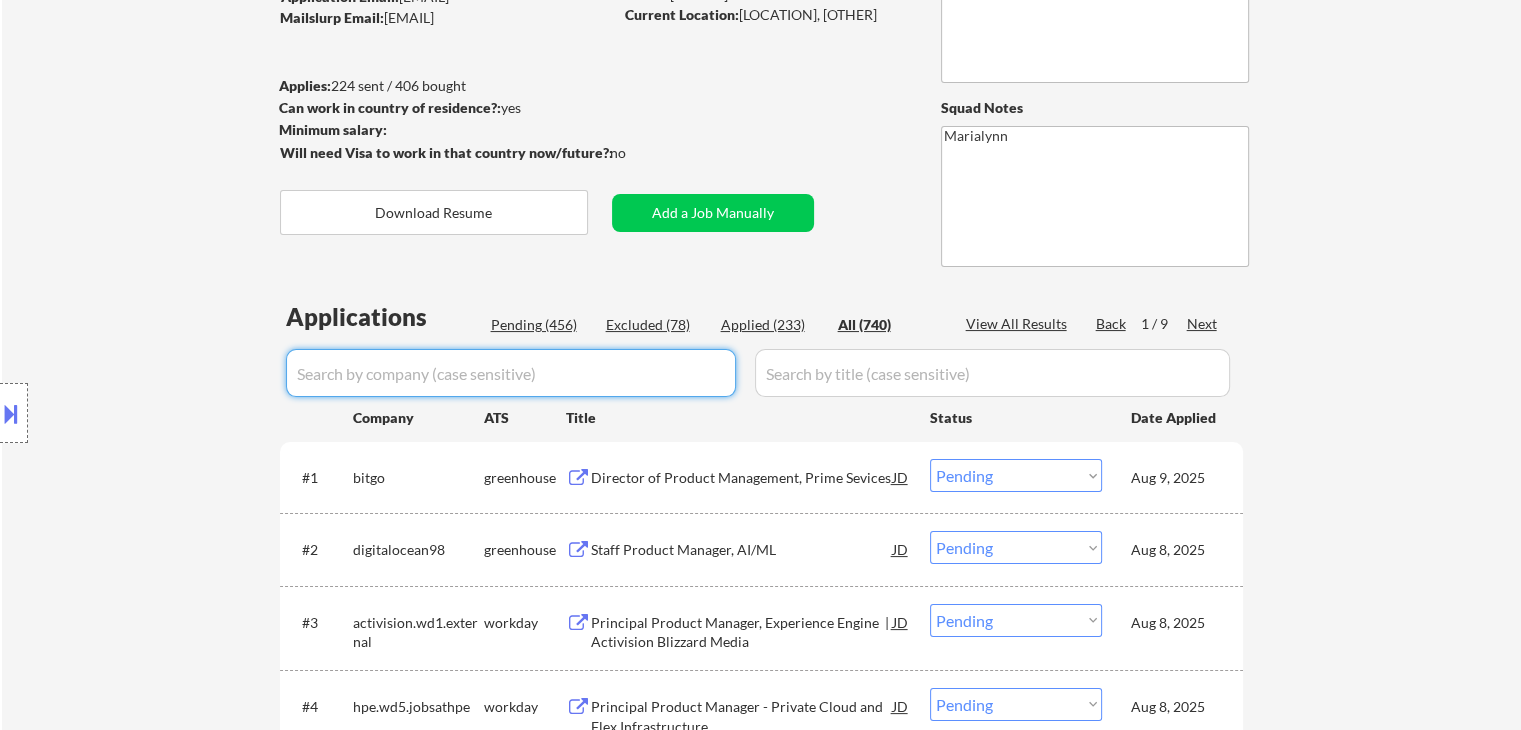 select on ""pending"" 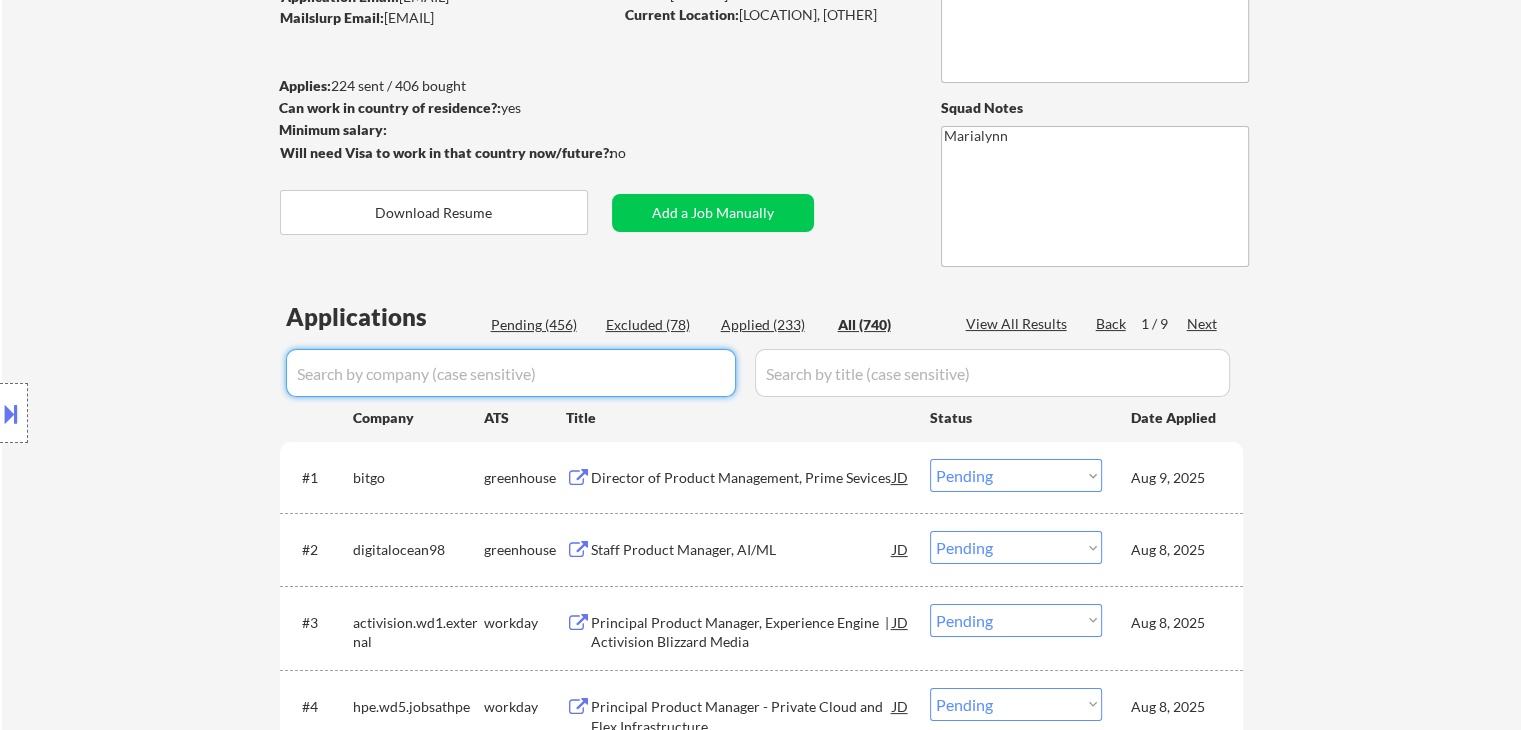select on ""pending"" 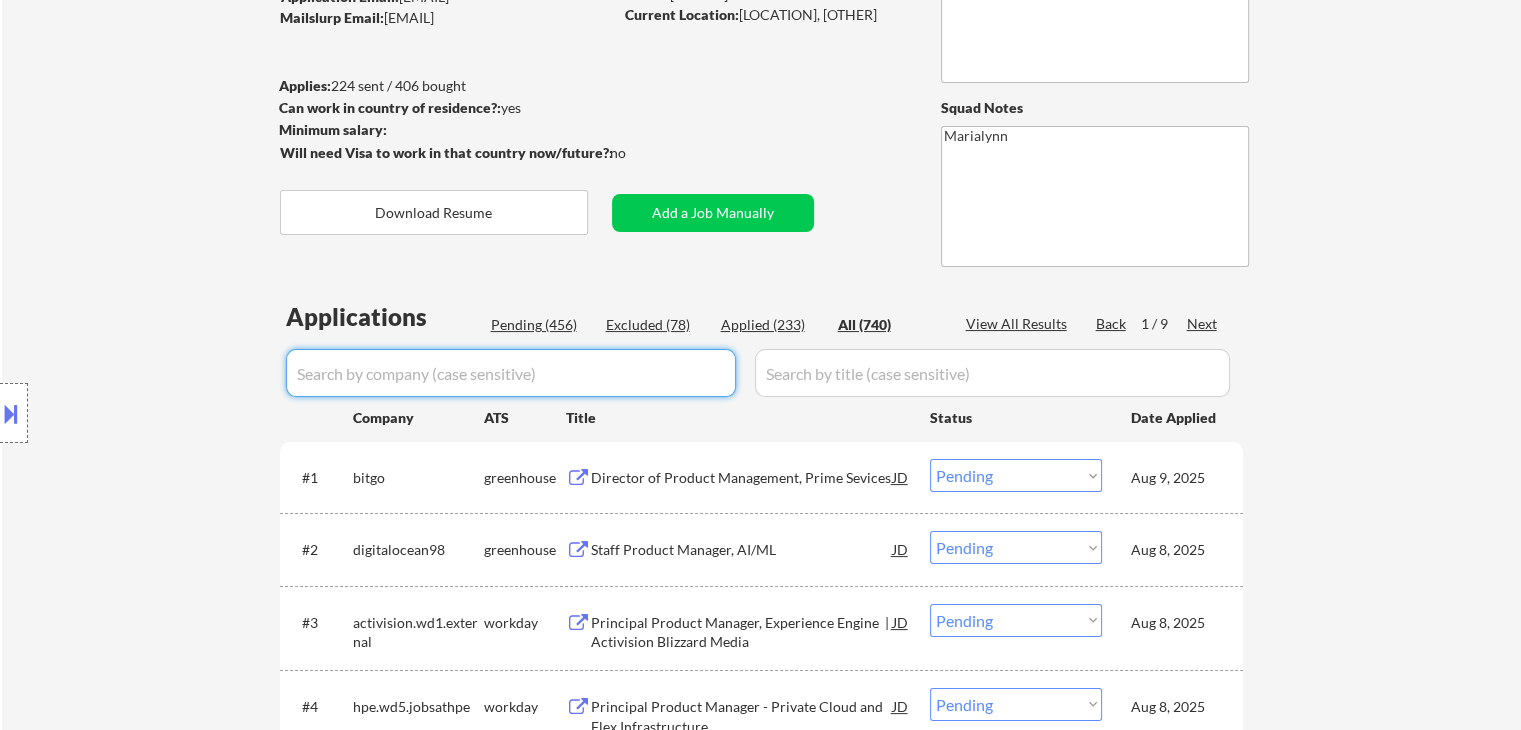 select on ""pending"" 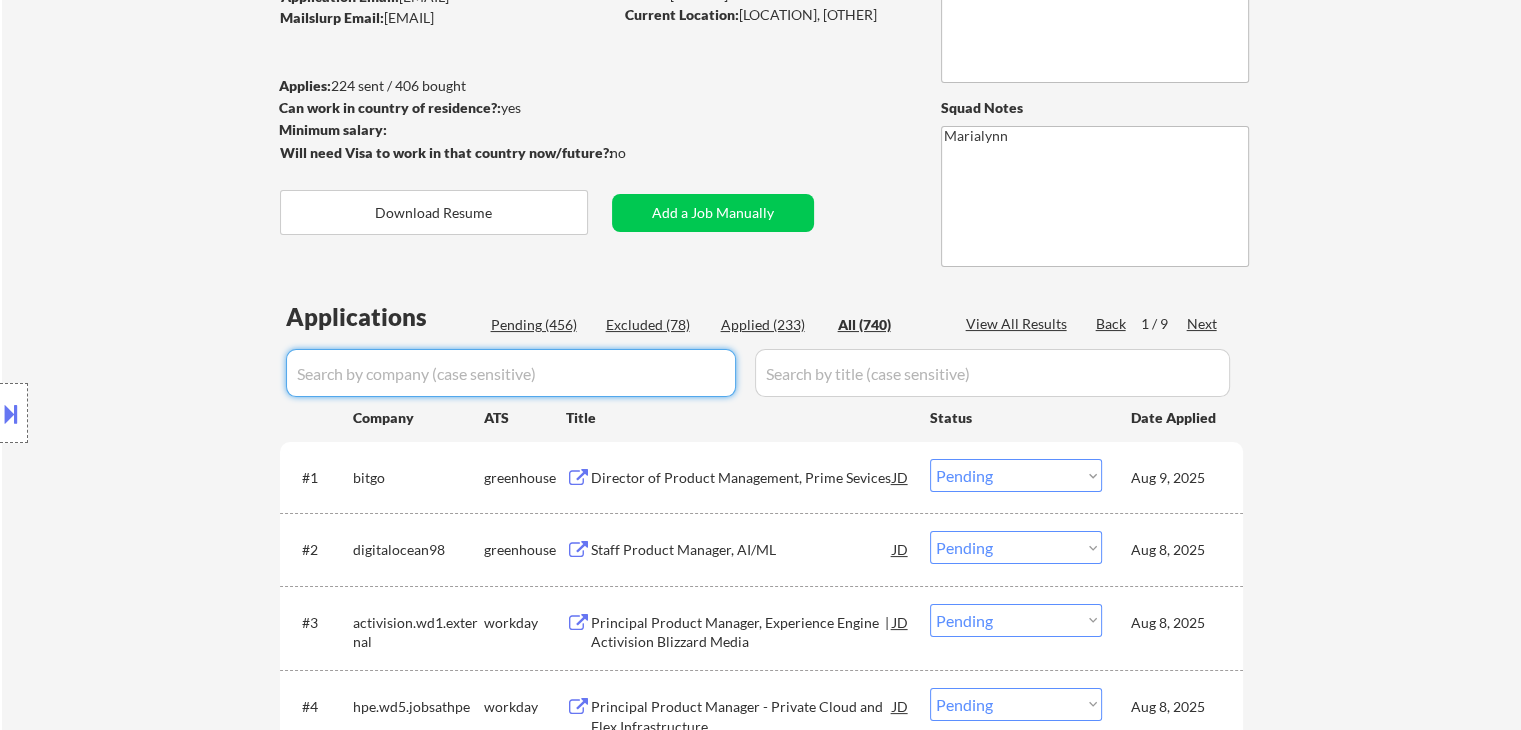 select on ""pending"" 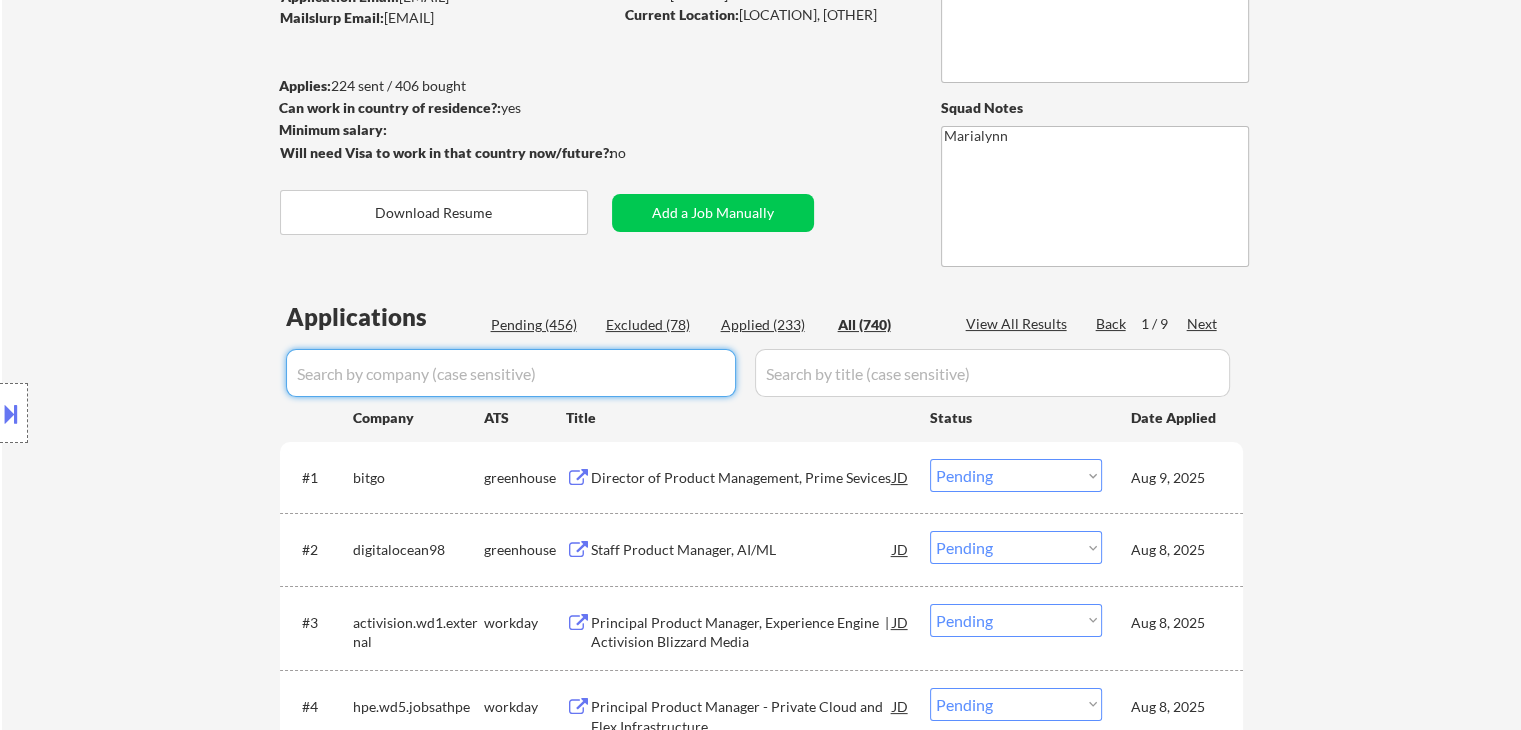 select on ""pending"" 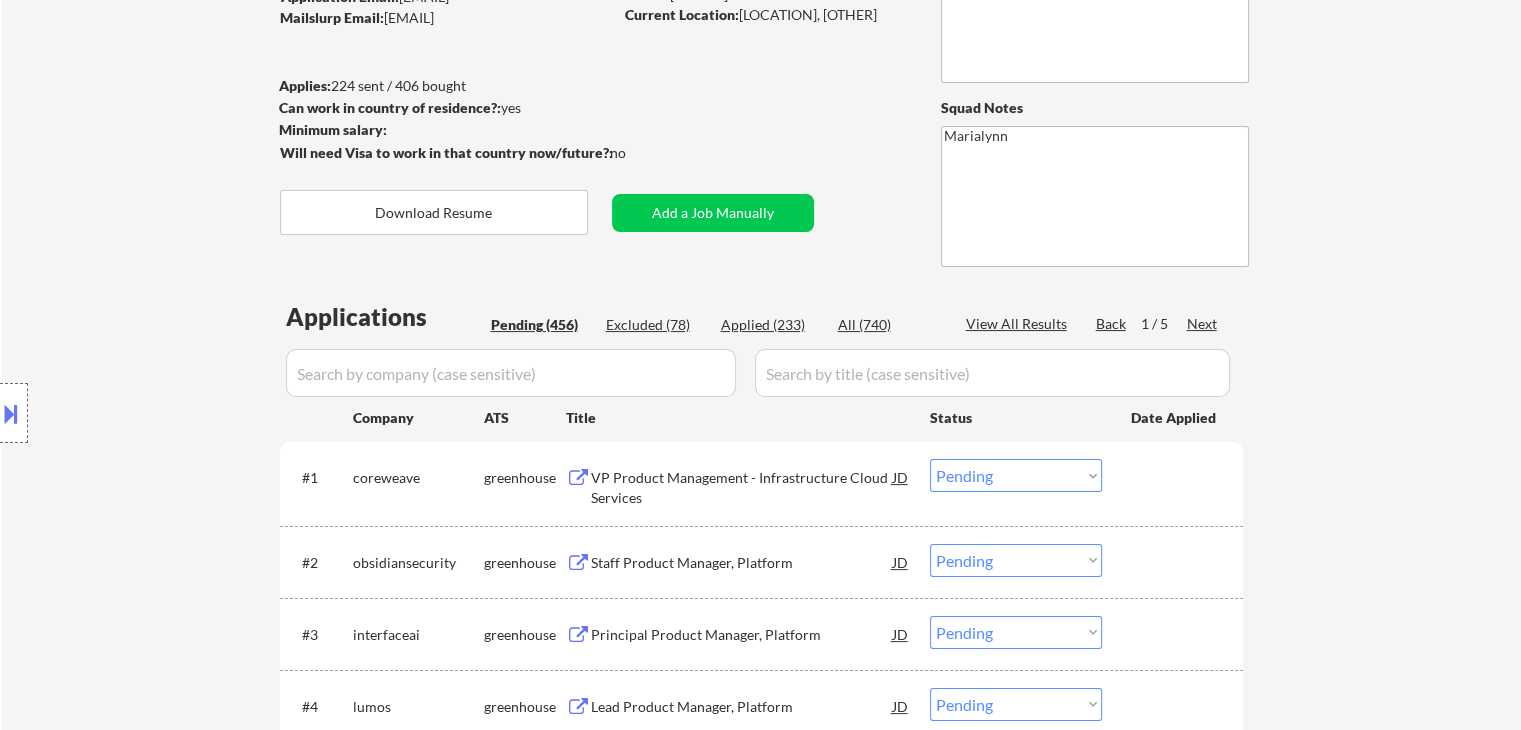 drag, startPoint x: 768, startPoint y: 326, endPoint x: 764, endPoint y: 343, distance: 17.464249 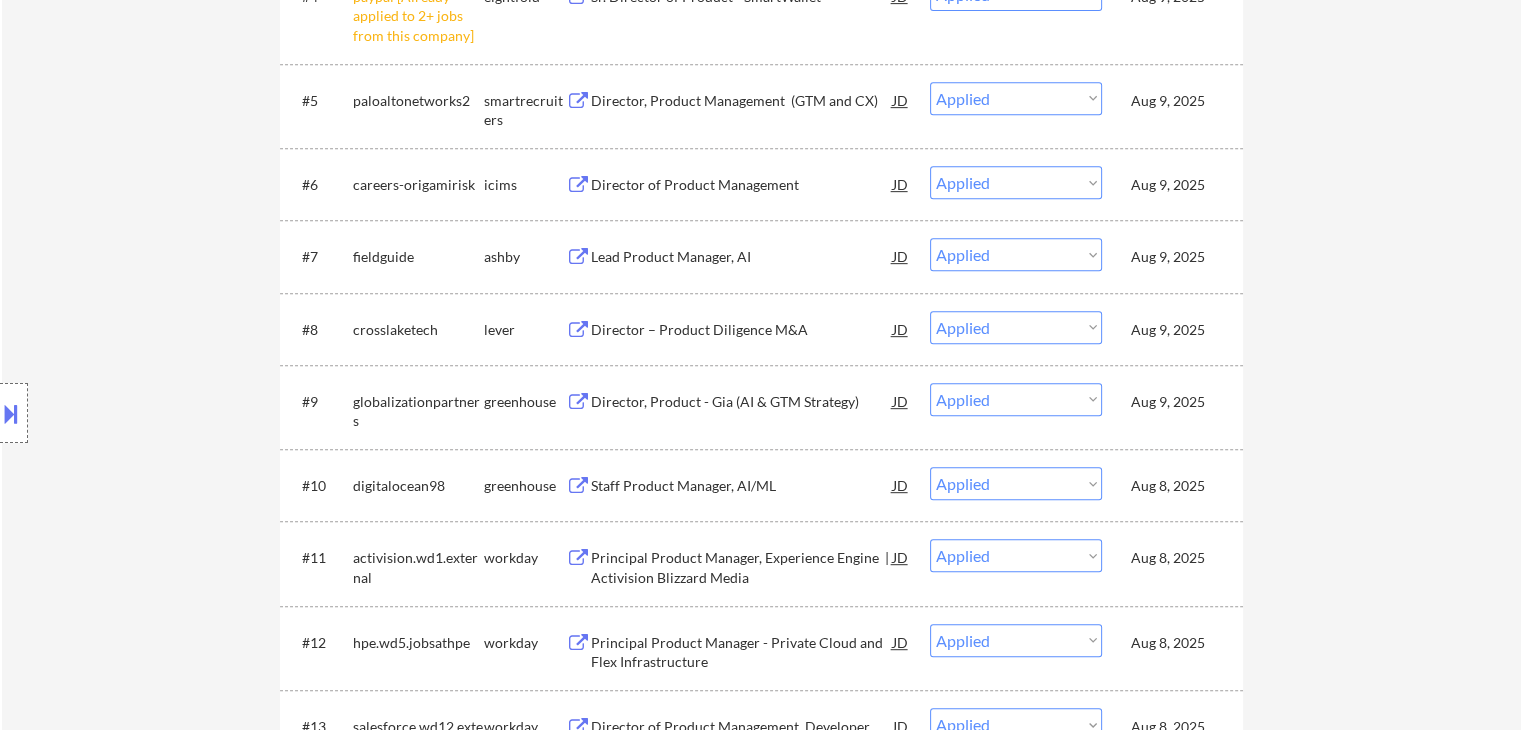 scroll, scrollTop: 900, scrollLeft: 0, axis: vertical 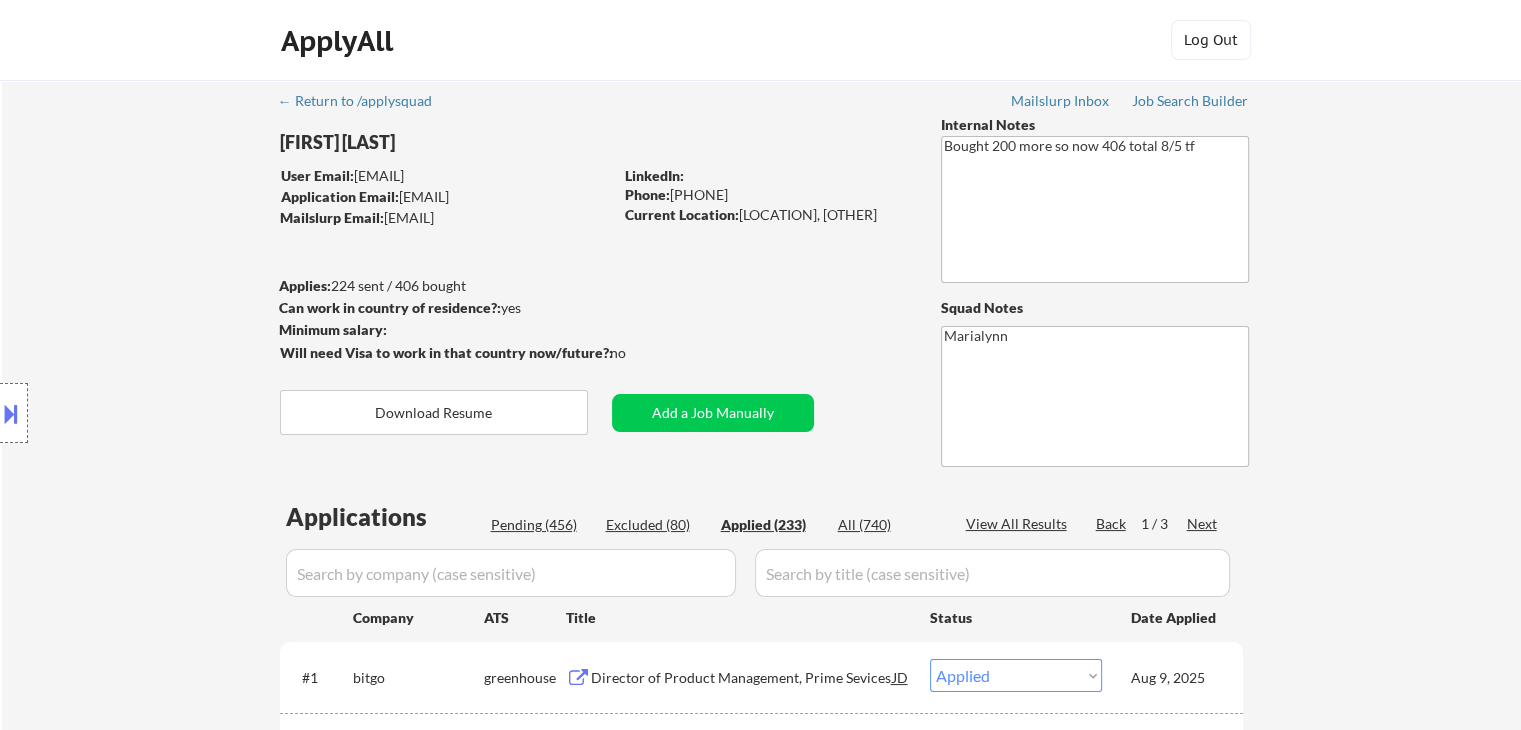 drag, startPoint x: 675, startPoint y: 192, endPoint x: 752, endPoint y: 197, distance: 77.16217 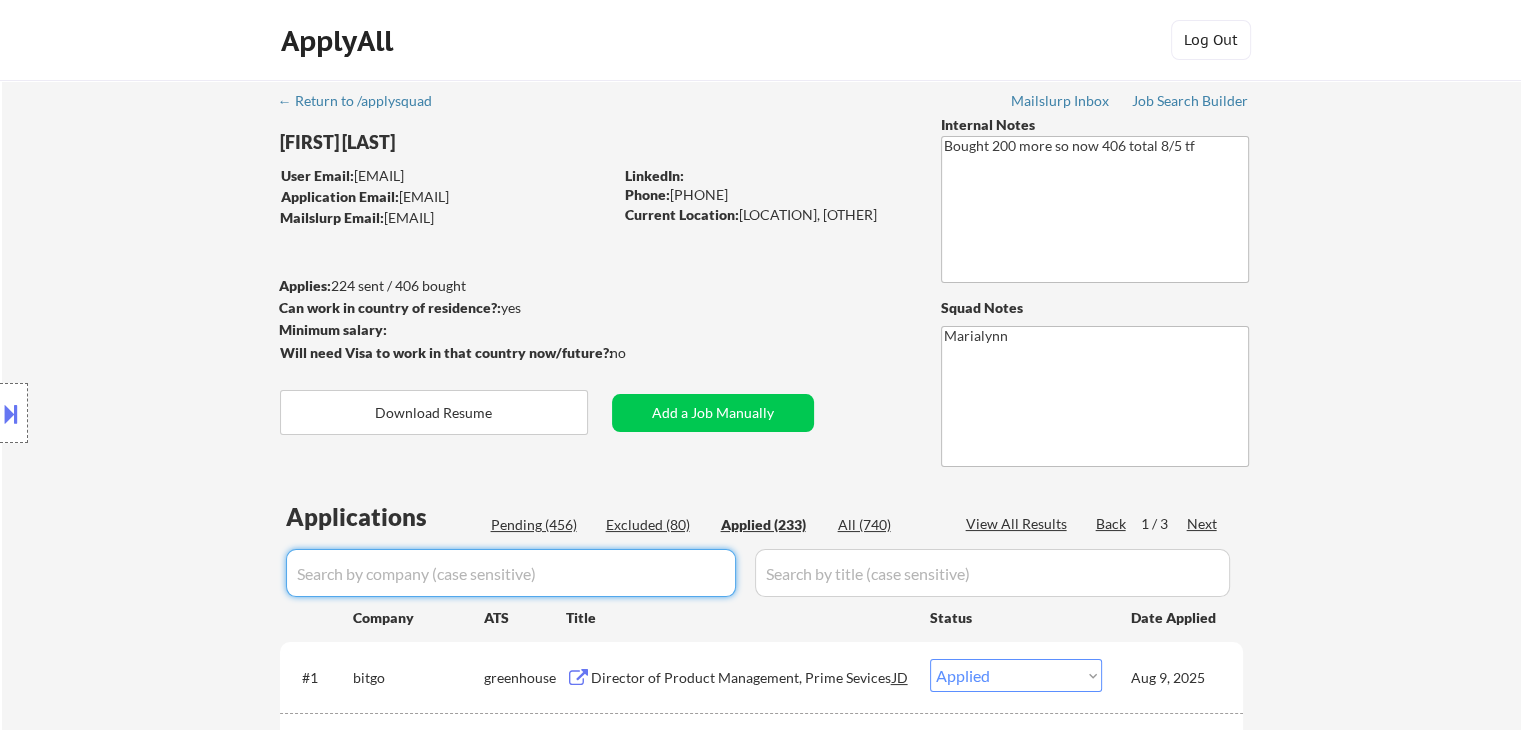 click at bounding box center [511, 573] 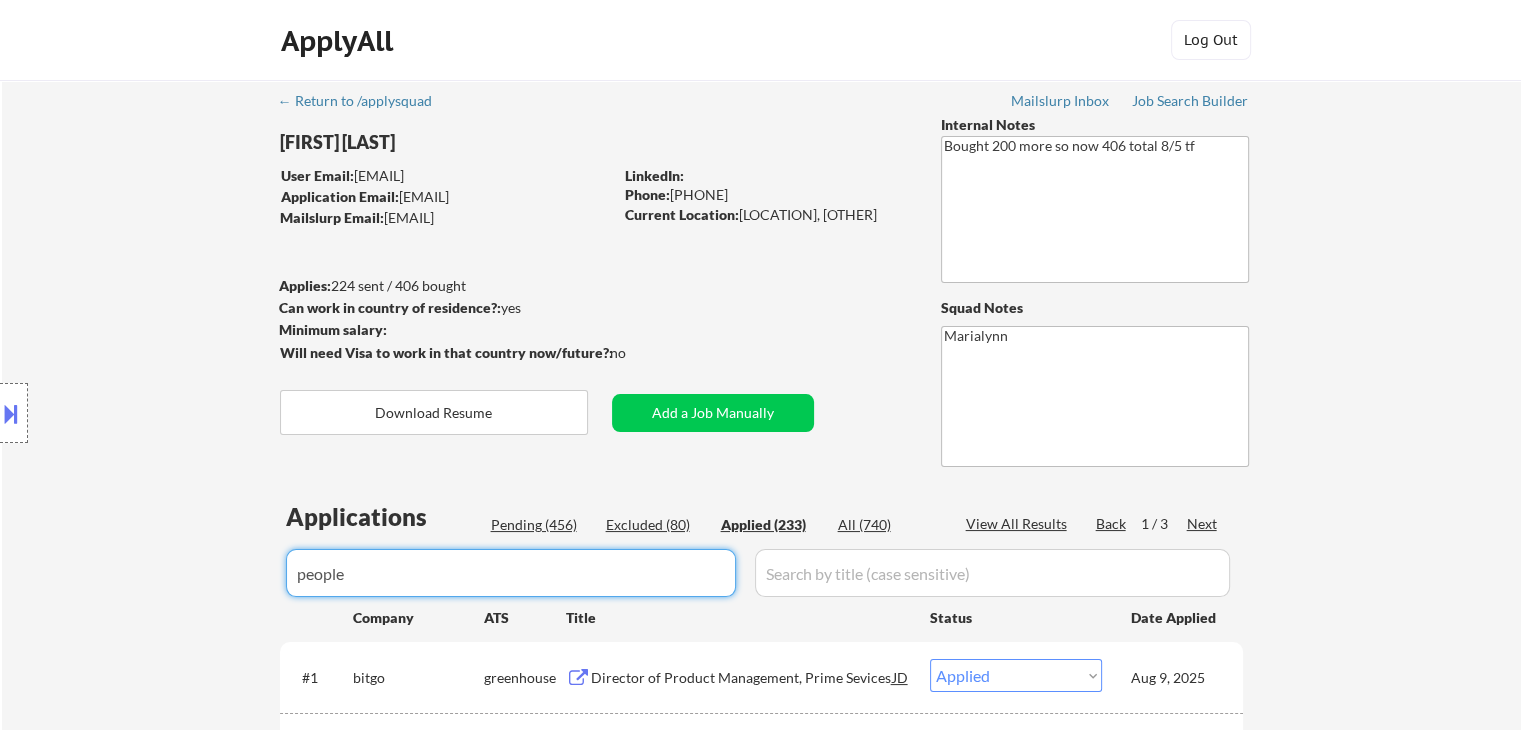 click on "All (740)" at bounding box center [888, 525] 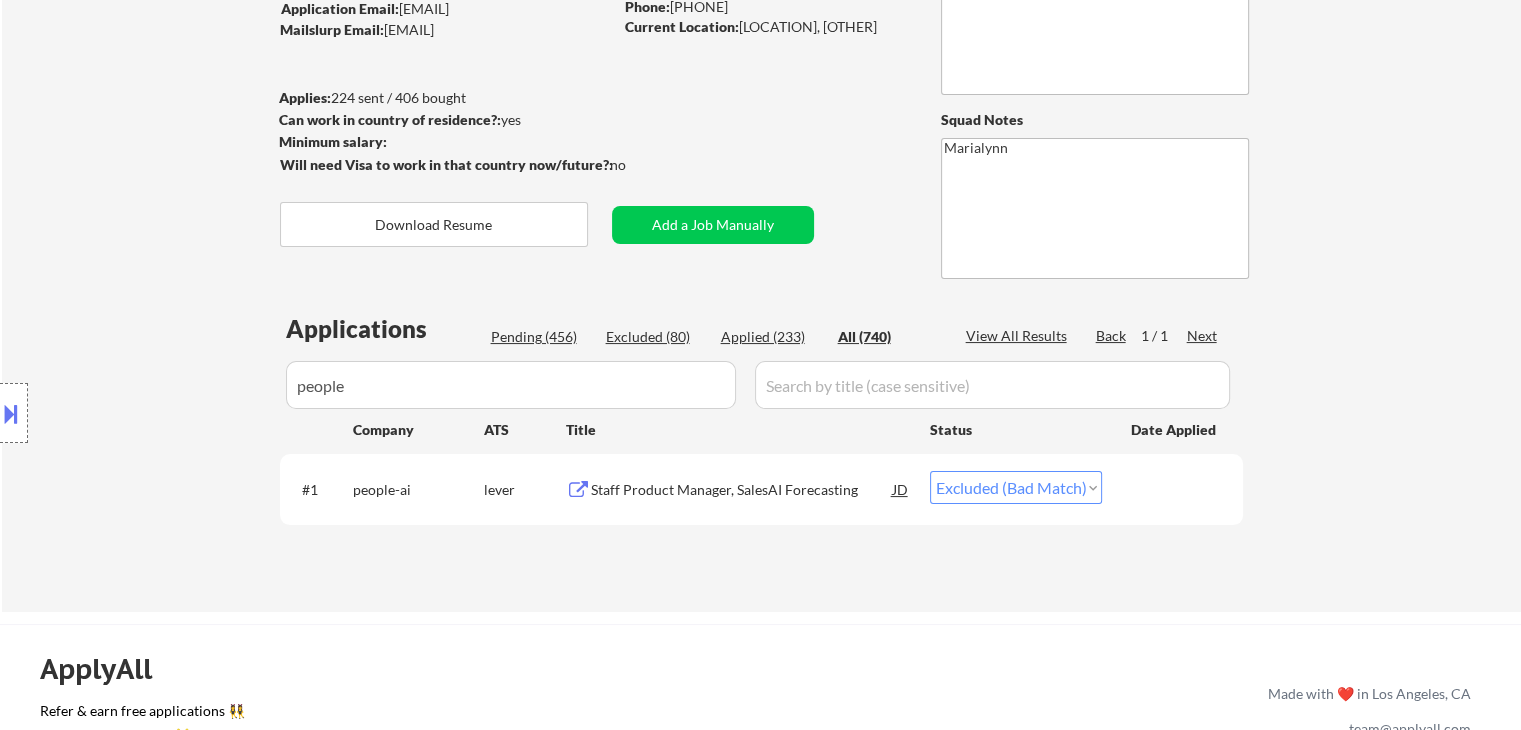 scroll, scrollTop: 200, scrollLeft: 0, axis: vertical 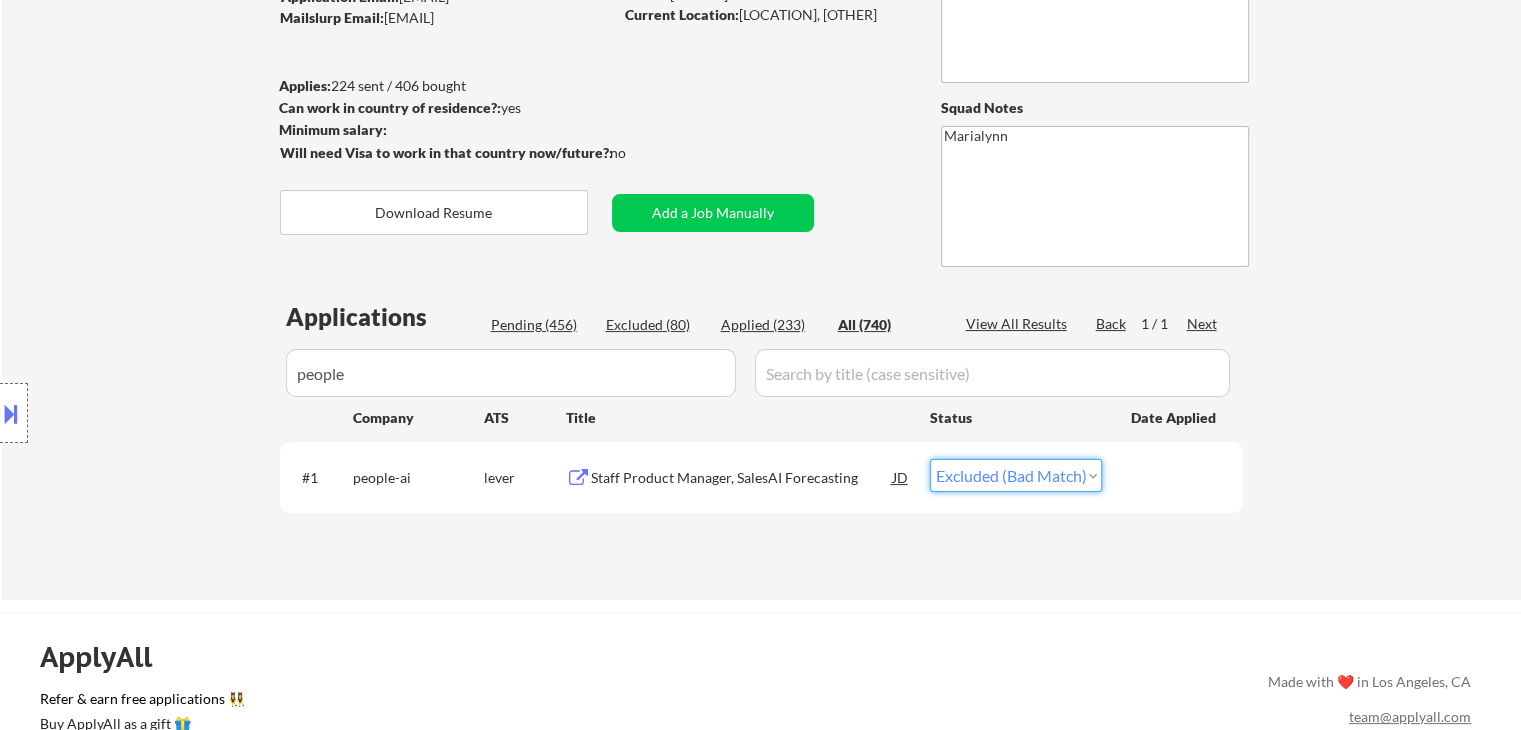 click on "Choose an option... Pending Applied Excluded (Questions) Excluded (Expired) Excluded (Location) Excluded (Bad Match) Excluded (Blocklist) Excluded (Salary) Excluded (Other)" at bounding box center [1016, 475] 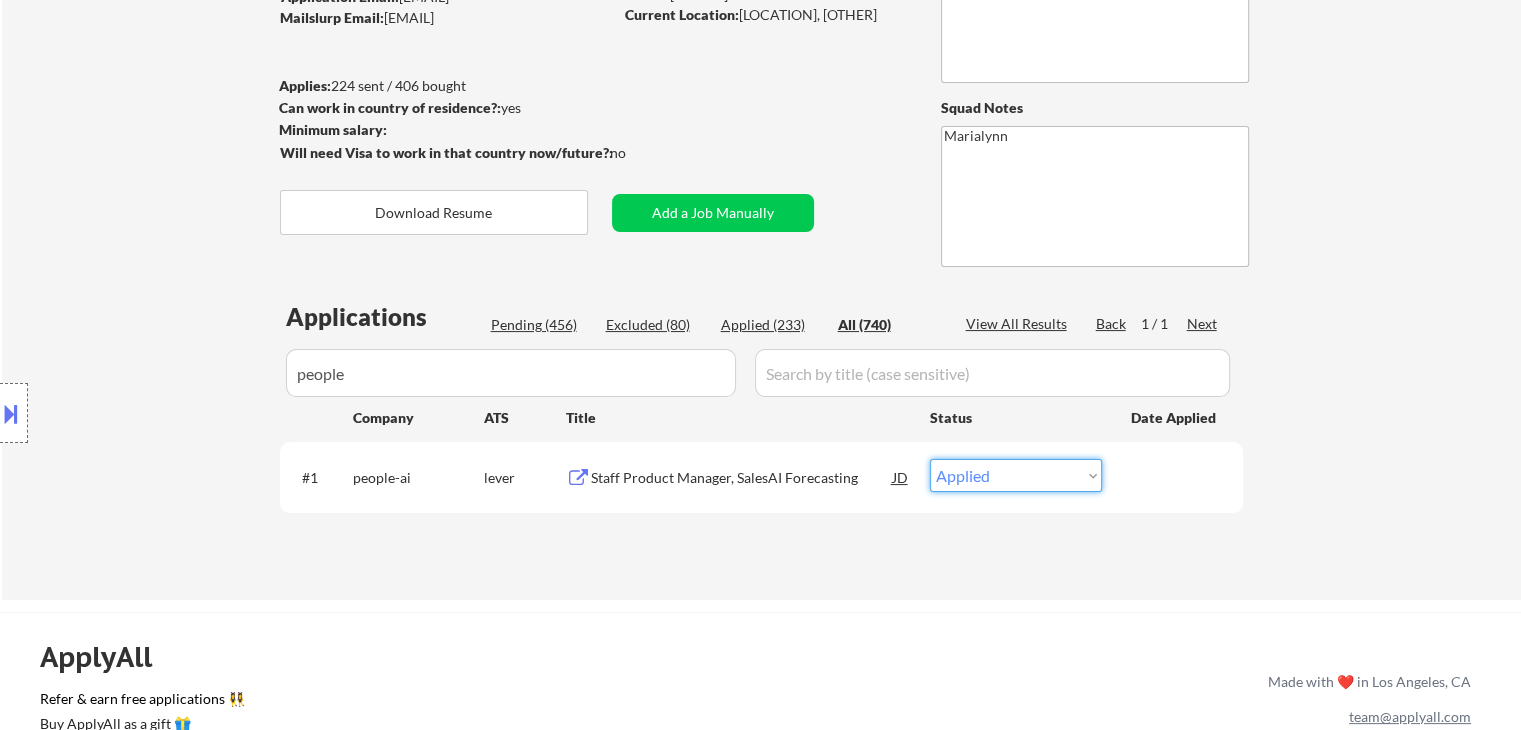click on "Choose an option... Pending Applied Excluded (Questions) Excluded (Expired) Excluded (Location) Excluded (Bad Match) Excluded (Blocklist) Excluded (Salary) Excluded (Other)" at bounding box center [1016, 475] 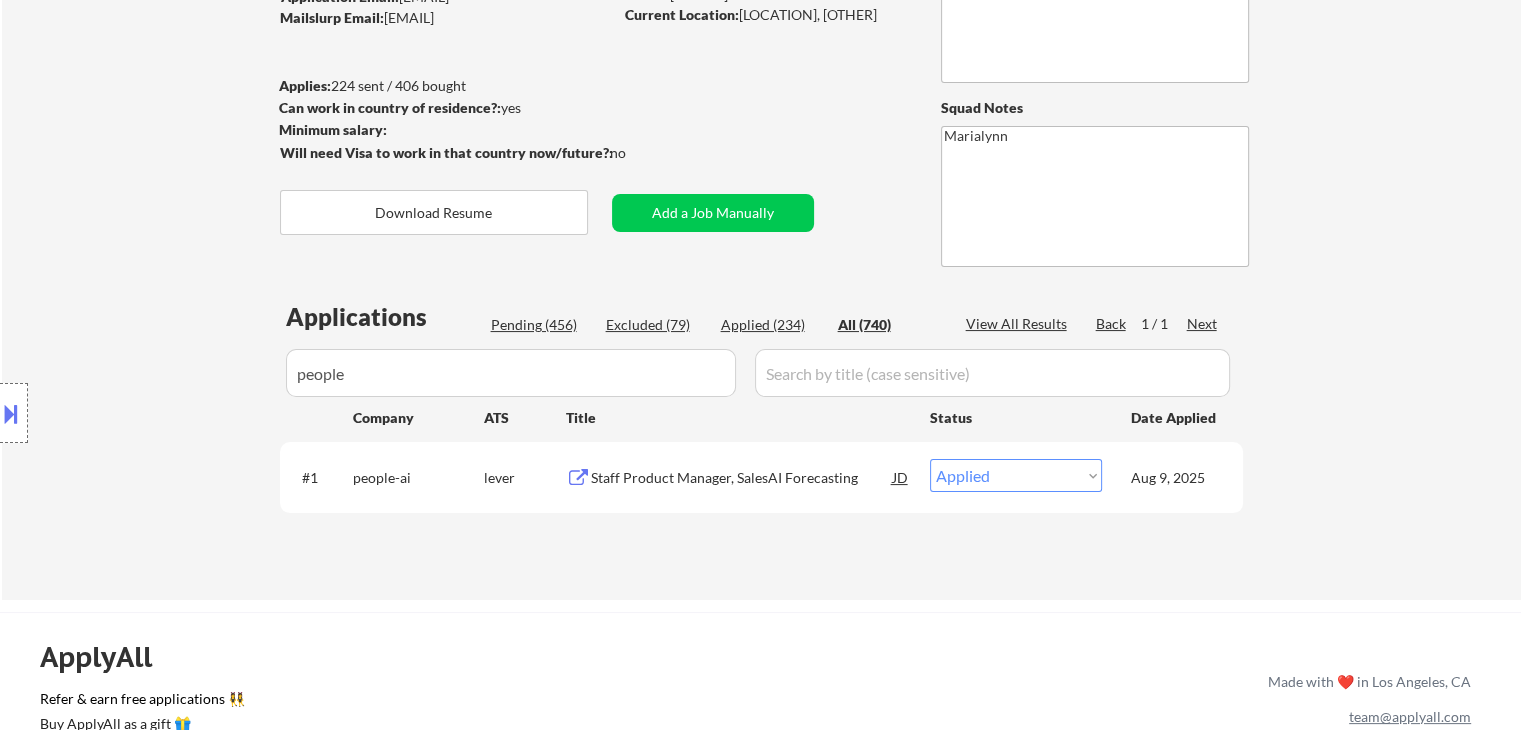 drag, startPoint x: 553, startPoint y: 353, endPoint x: 0, endPoint y: 373, distance: 553.3616 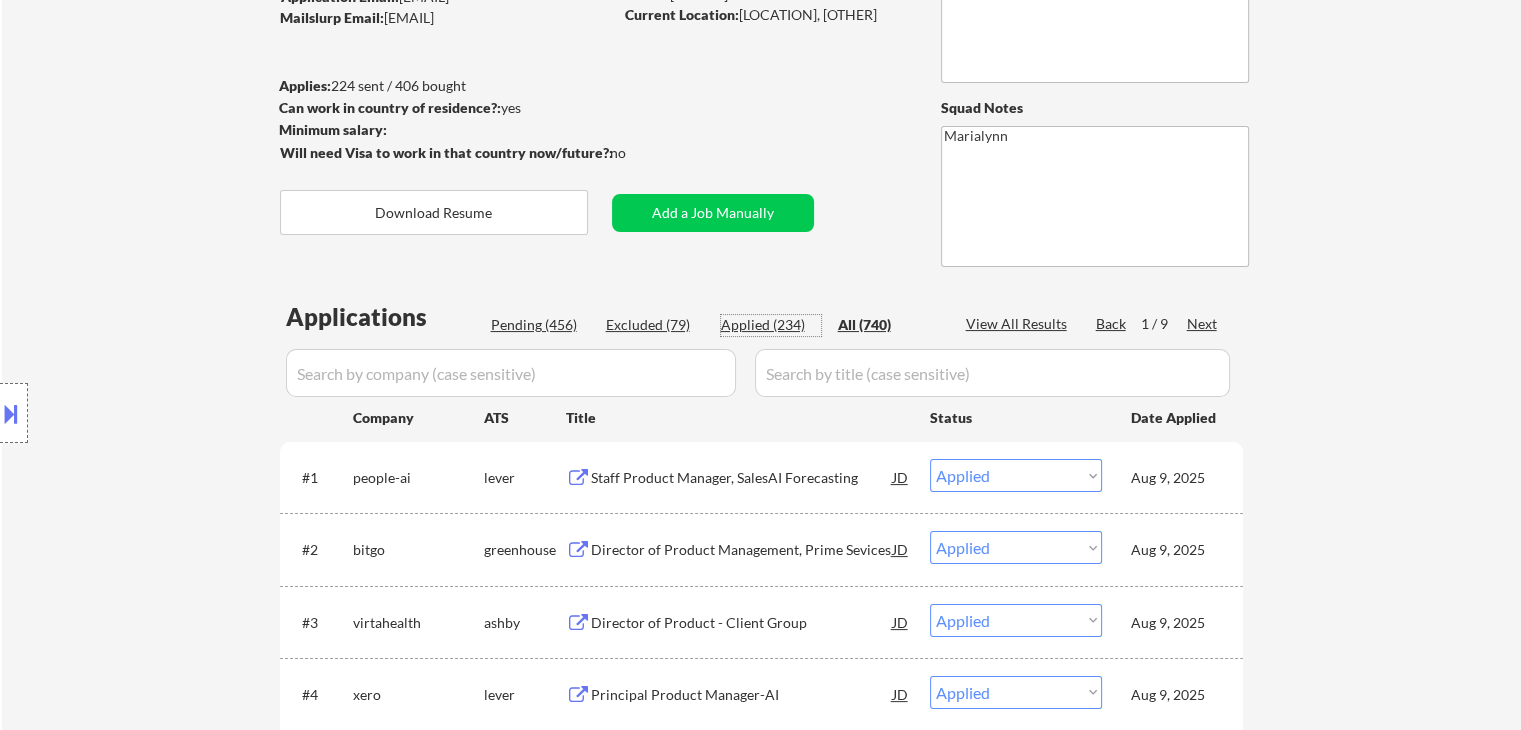 drag, startPoint x: 789, startPoint y: 329, endPoint x: 742, endPoint y: 288, distance: 62.369865 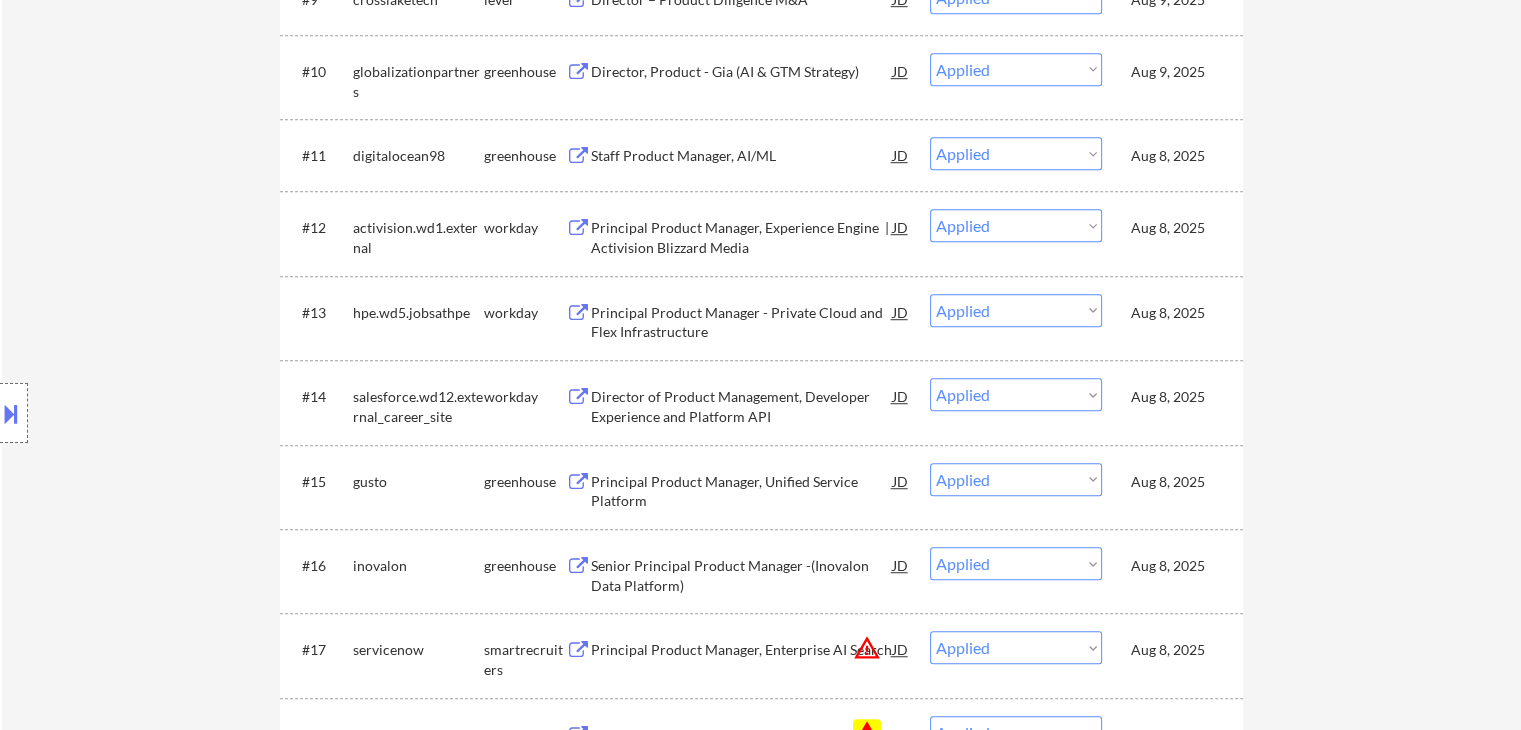 scroll, scrollTop: 1200, scrollLeft: 0, axis: vertical 